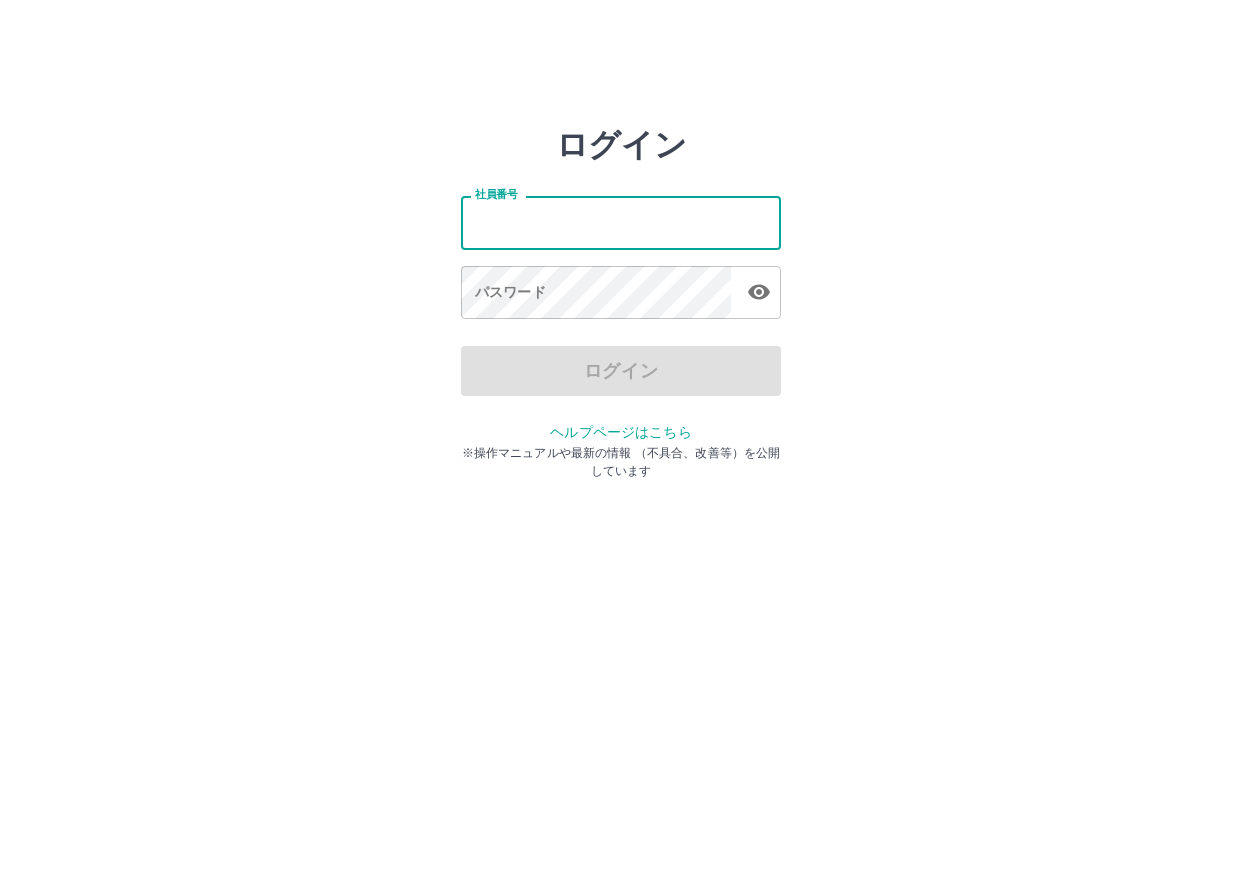 scroll, scrollTop: 0, scrollLeft: 0, axis: both 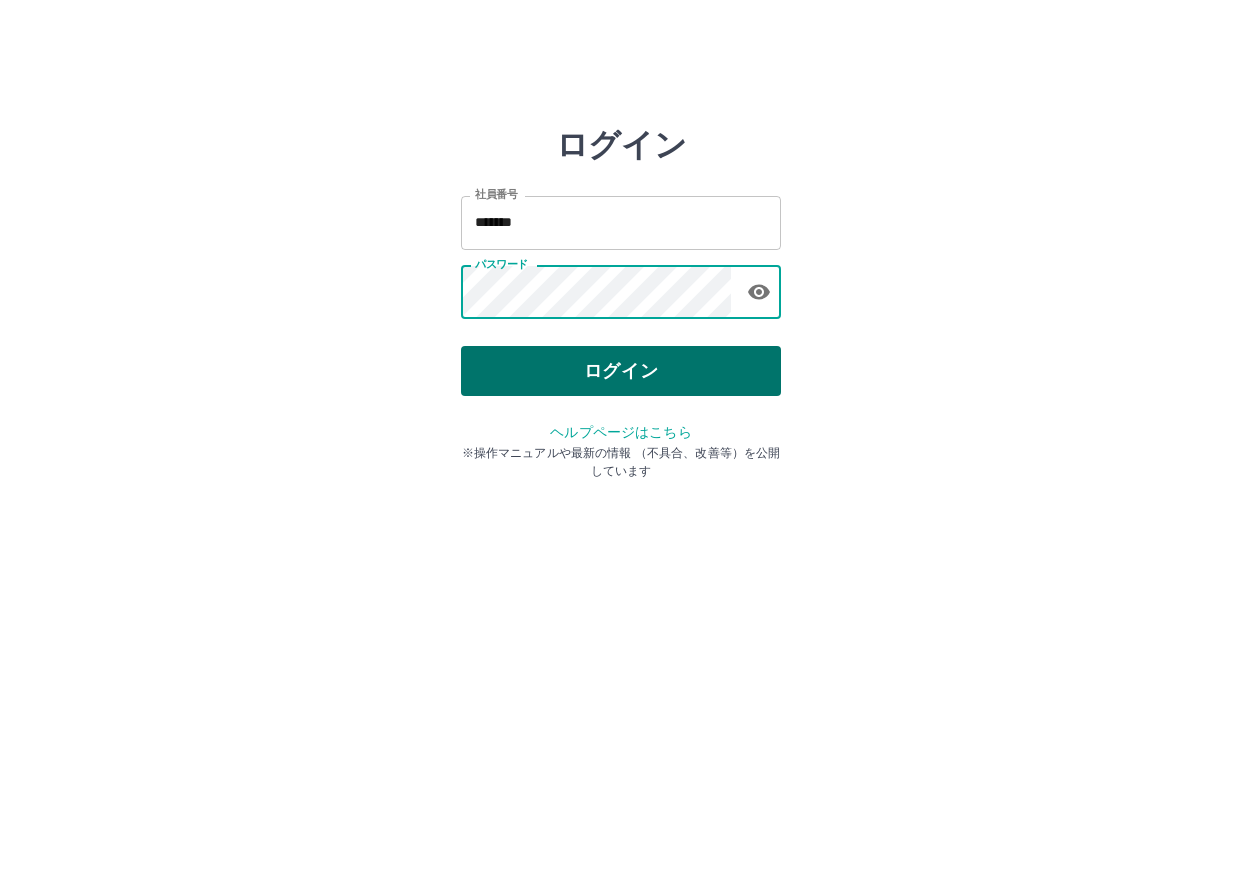 click on "ログイン" at bounding box center [621, 371] 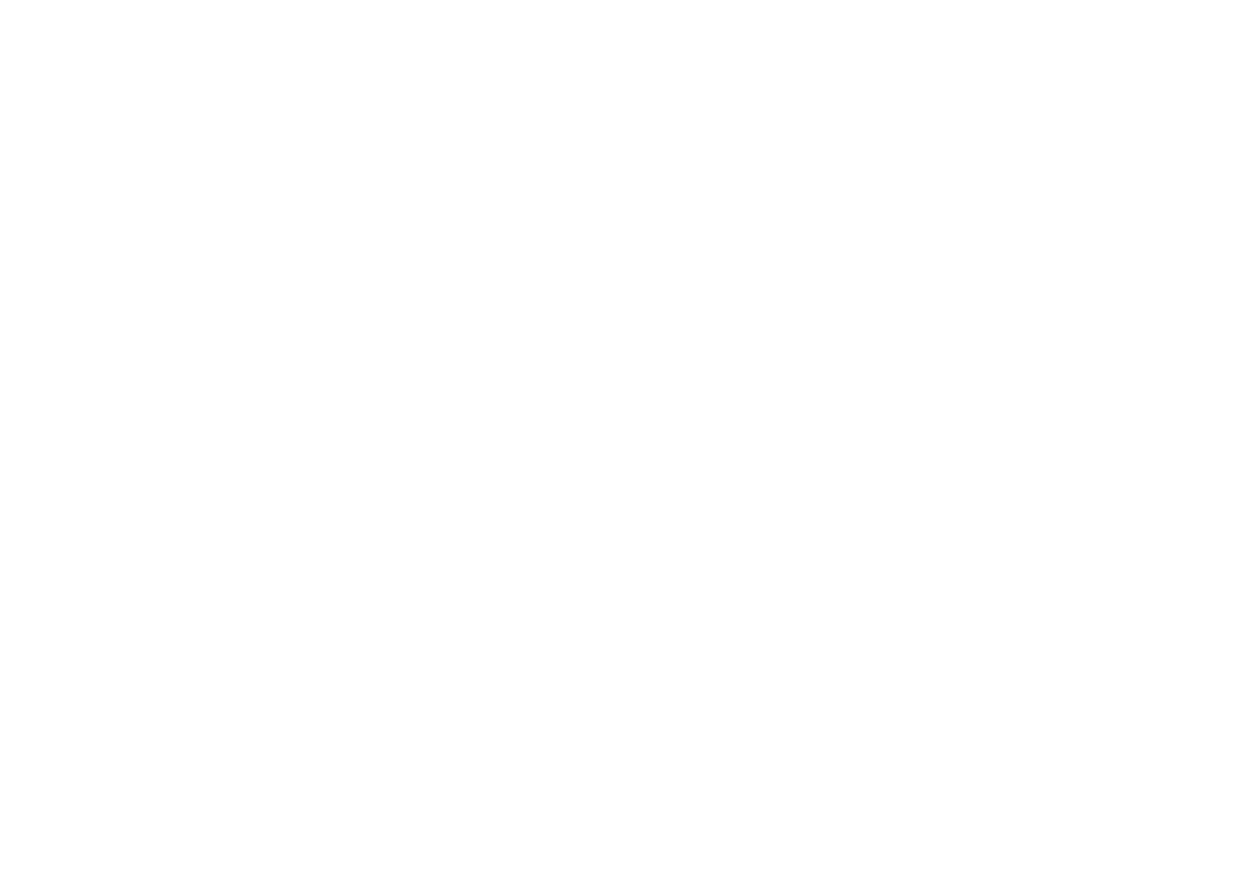 scroll, scrollTop: 0, scrollLeft: 0, axis: both 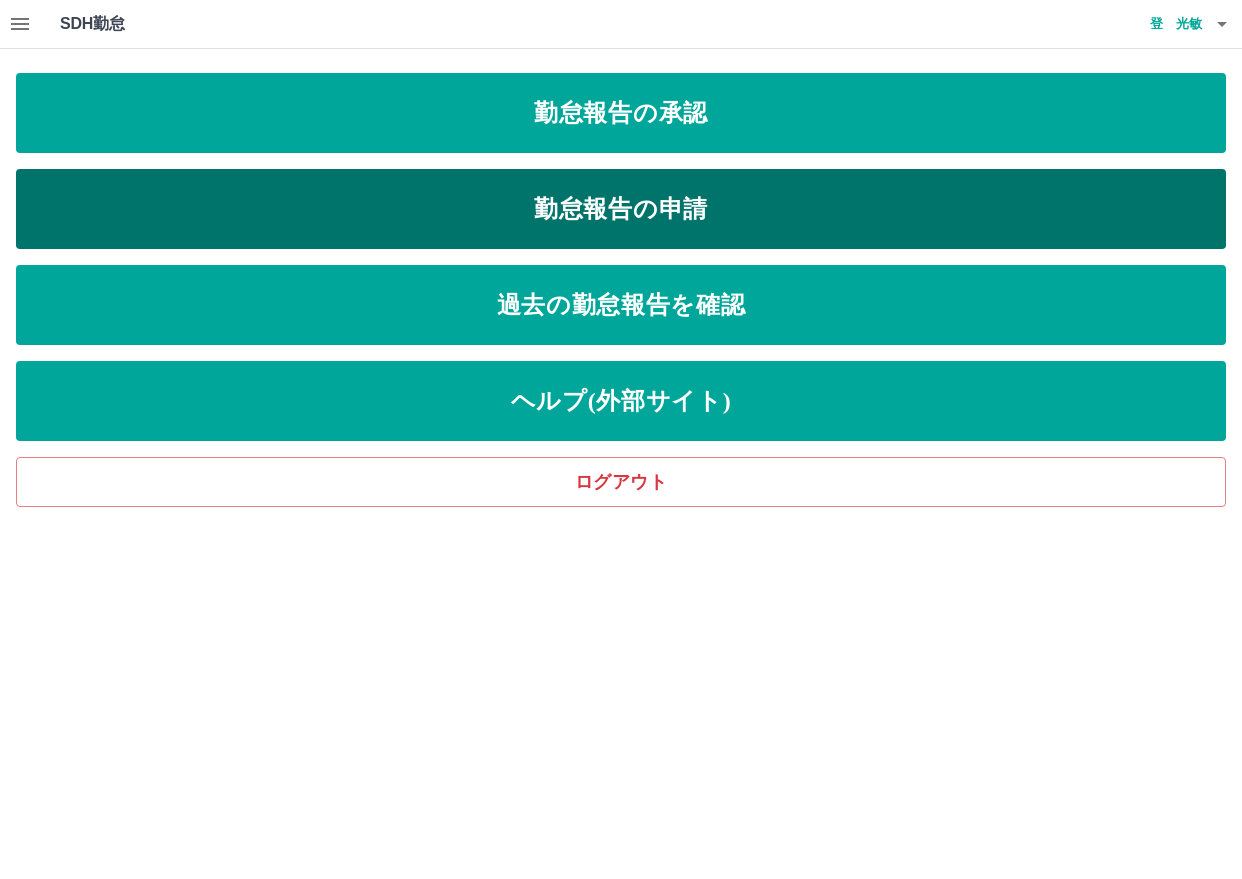 click on "勤怠報告の申請" at bounding box center (621, 209) 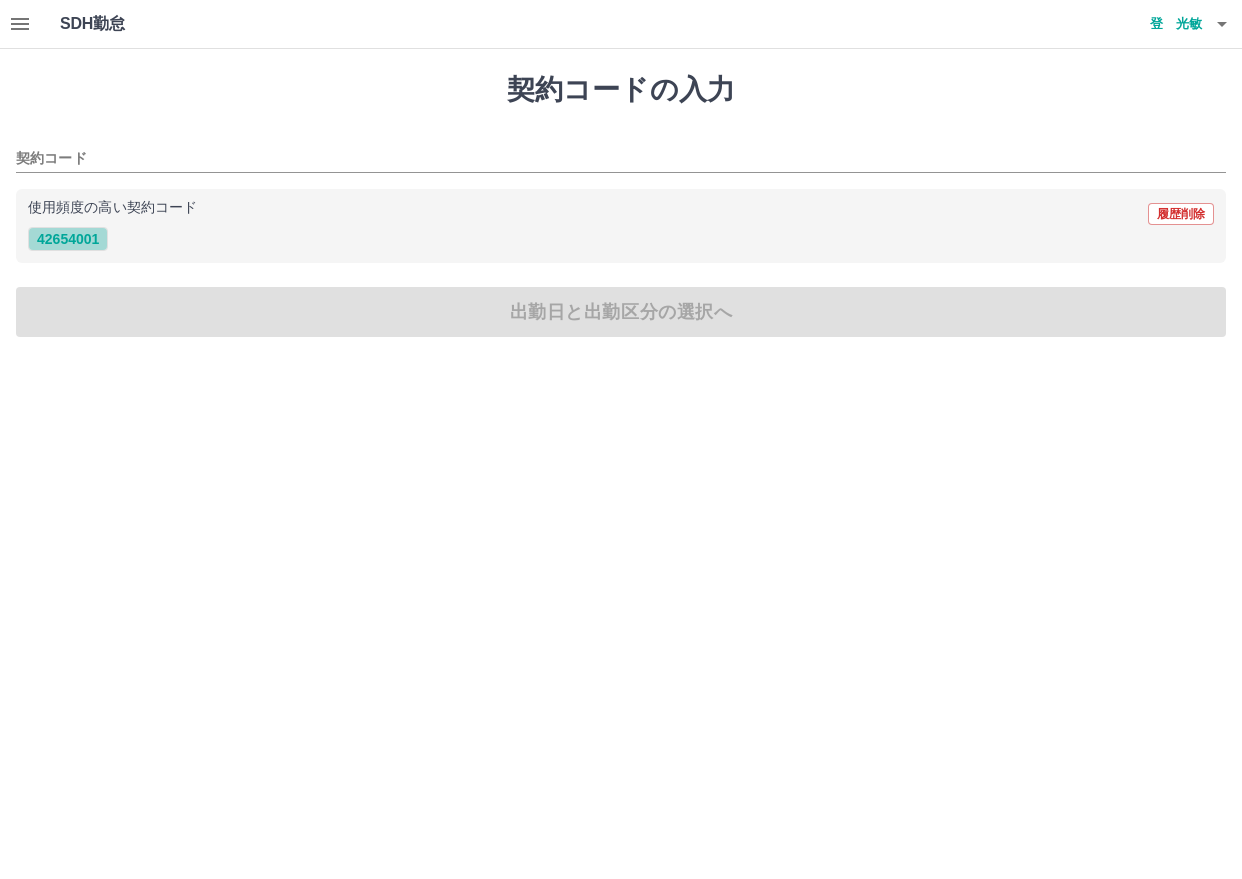 click on "42654001" at bounding box center [68, 239] 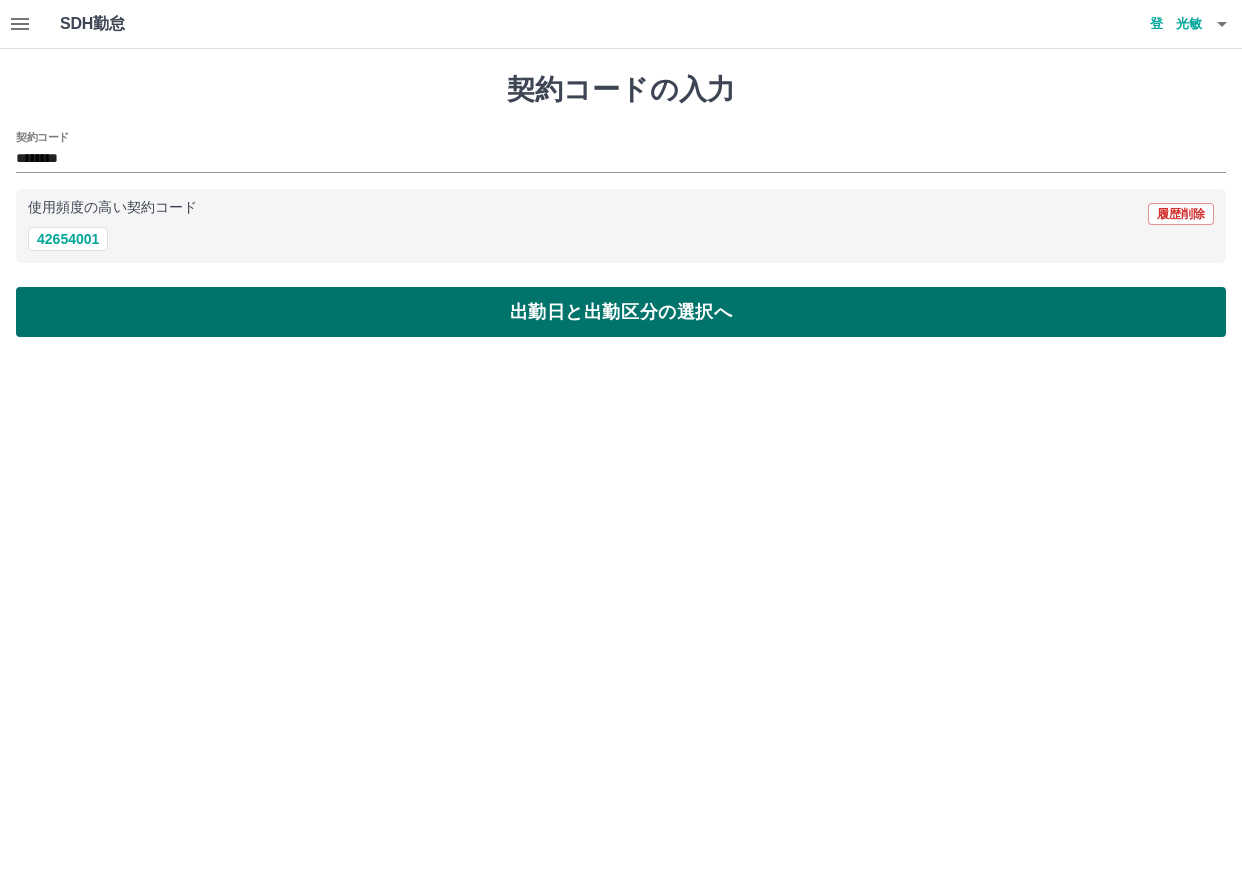 click on "出勤日と出勤区分の選択へ" at bounding box center [621, 312] 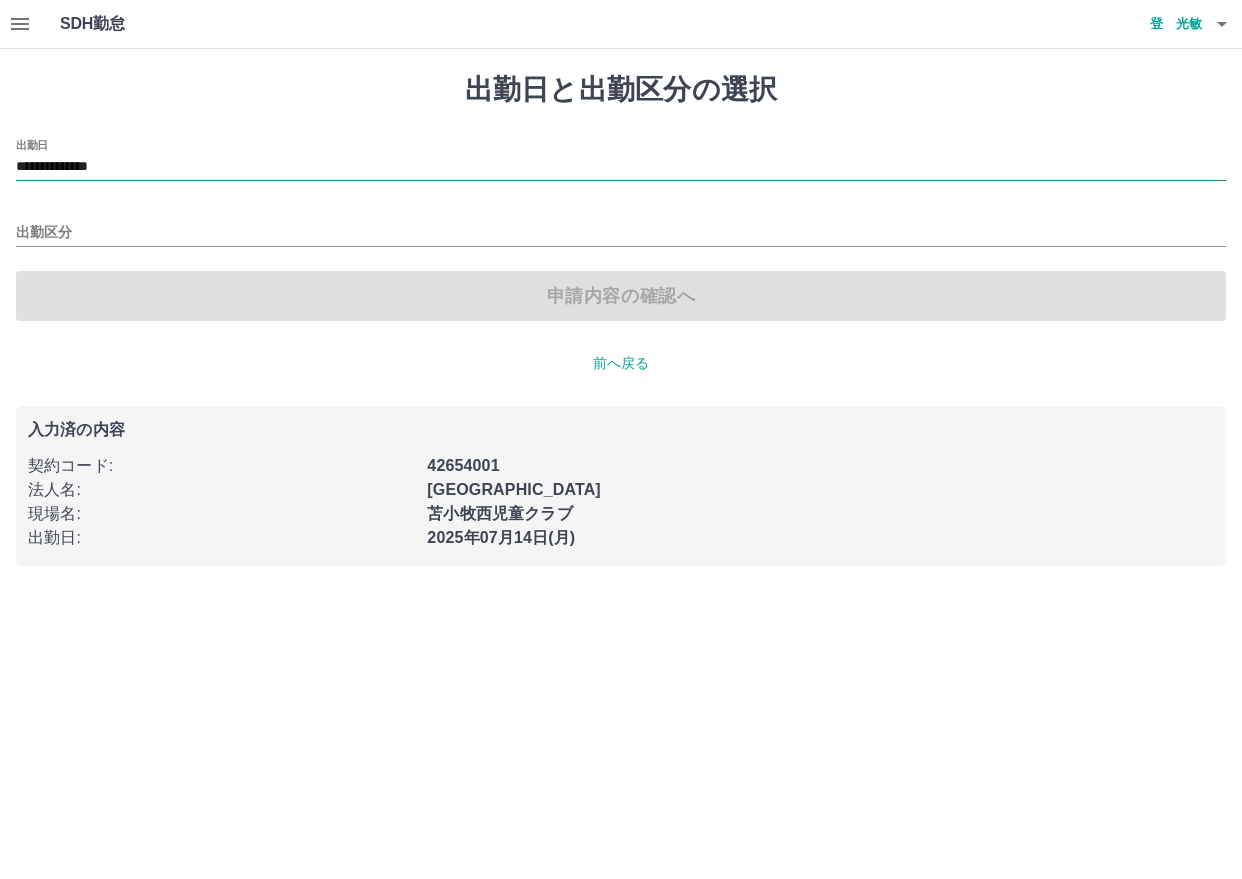 click on "**********" at bounding box center (621, 167) 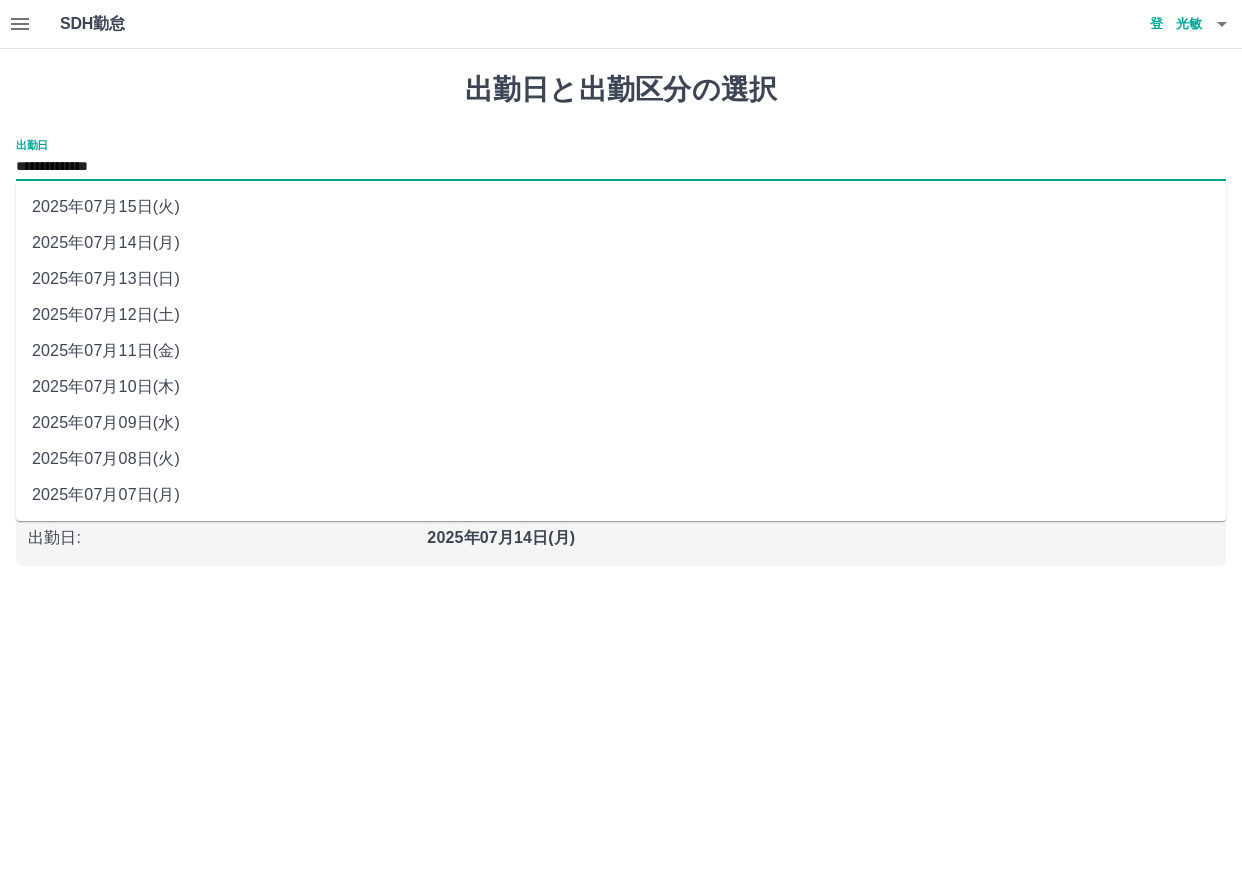 click on "**********" at bounding box center [621, 167] 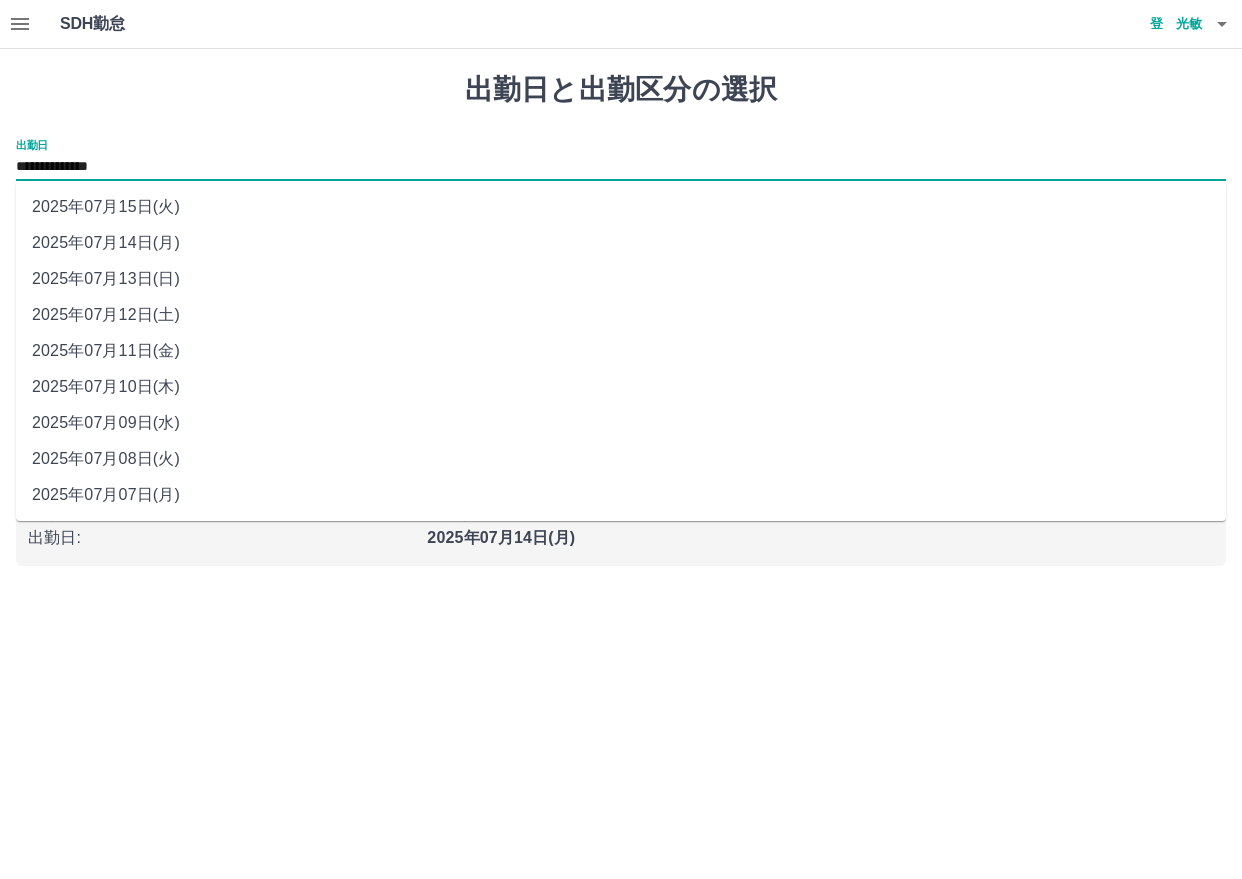 click on "**********" at bounding box center (621, 295) 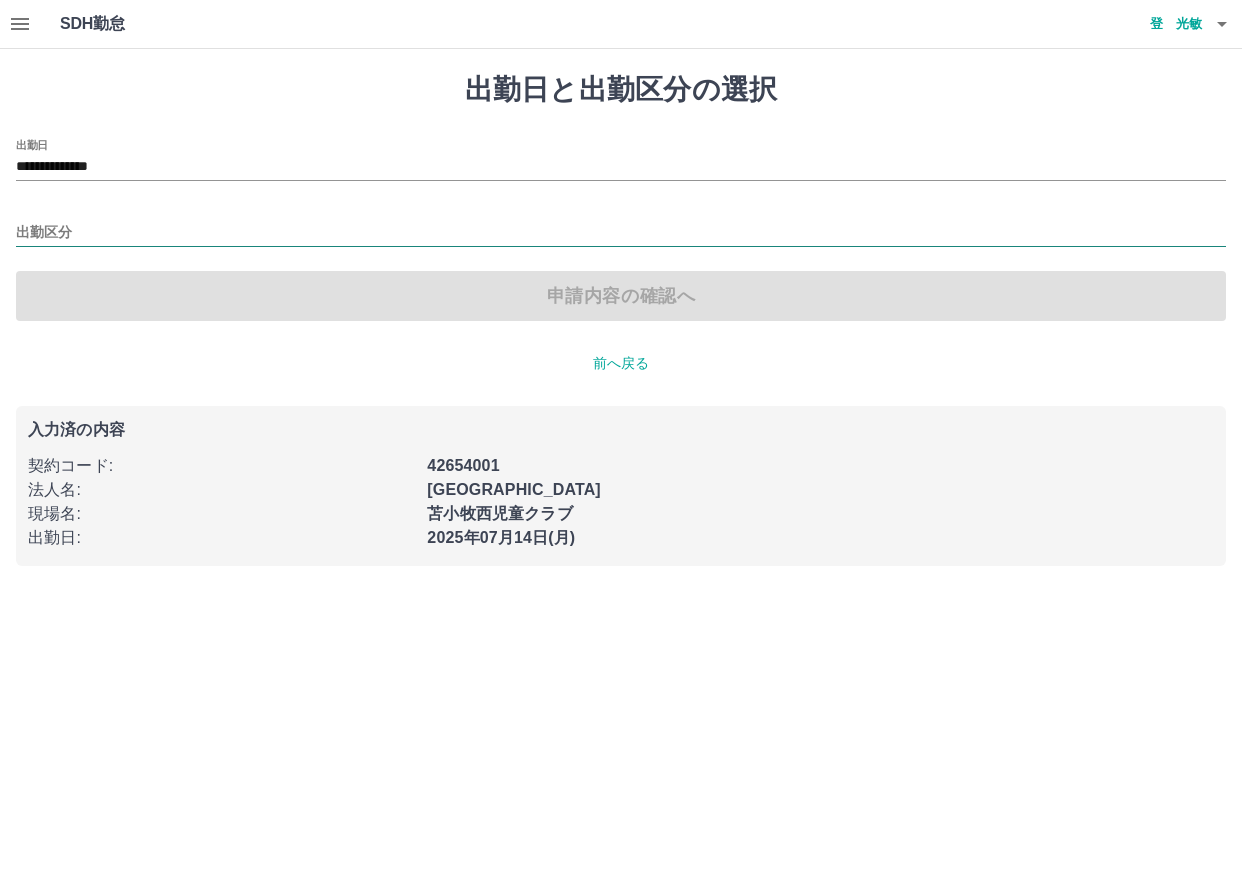 click on "出勤区分" at bounding box center (621, 233) 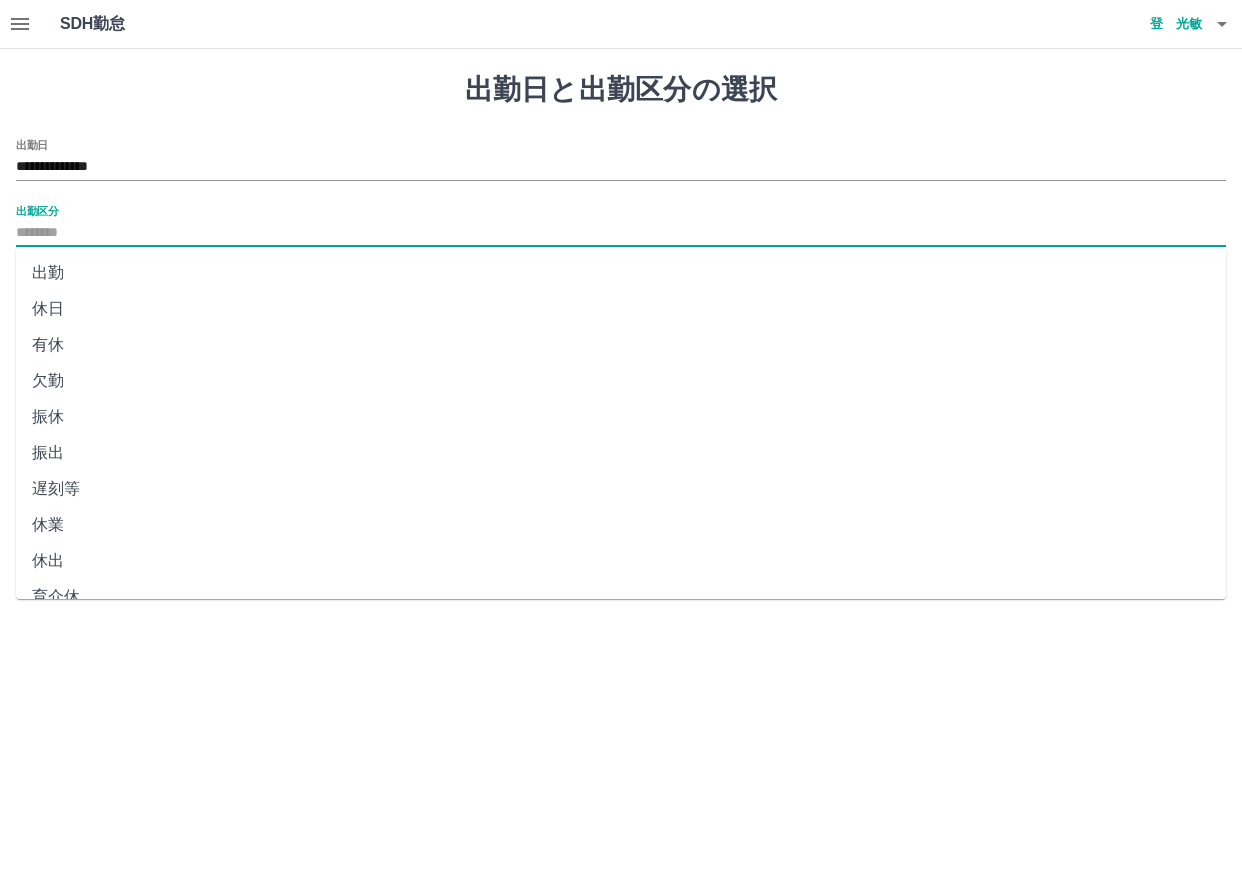 click on "出勤" at bounding box center [621, 273] 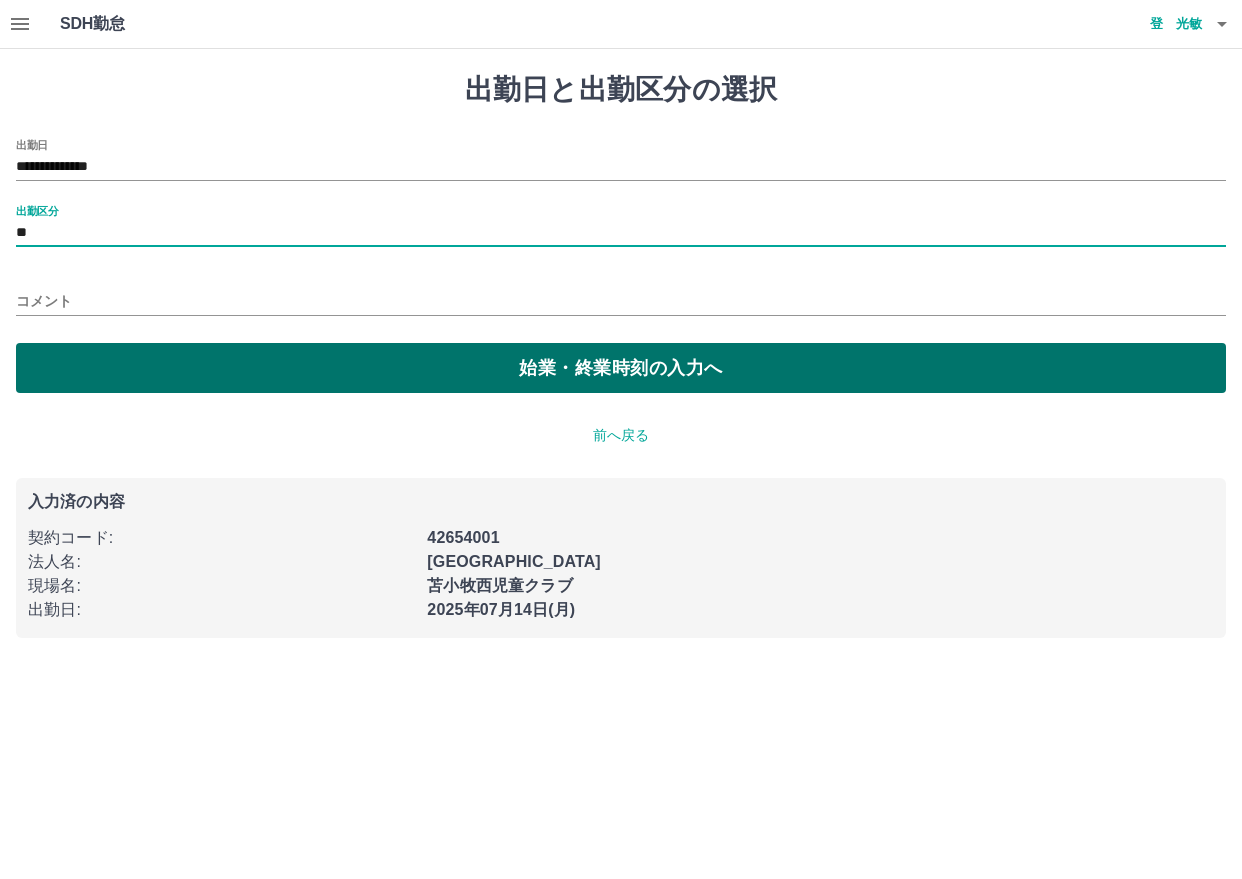 click on "始業・終業時刻の入力へ" at bounding box center [621, 368] 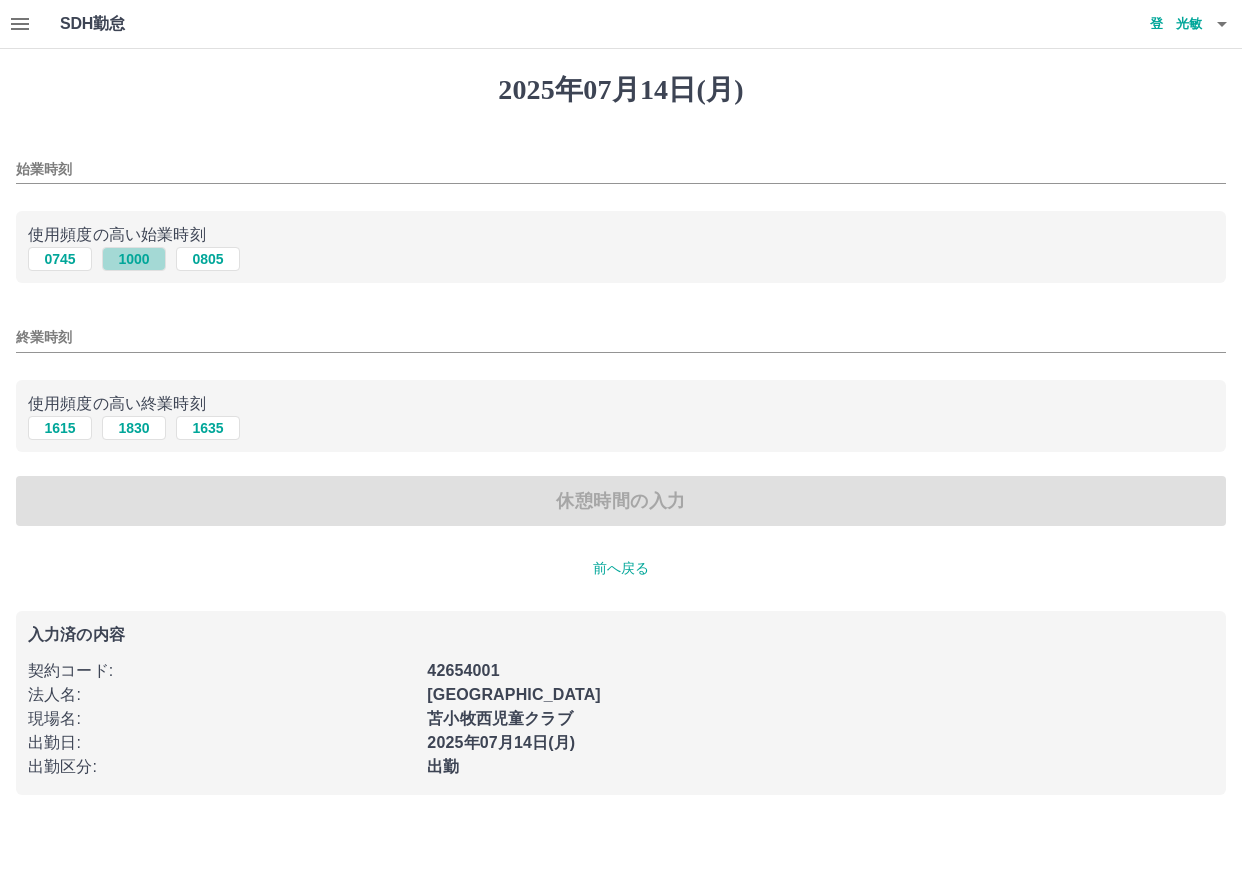 click on "1000" at bounding box center (134, 259) 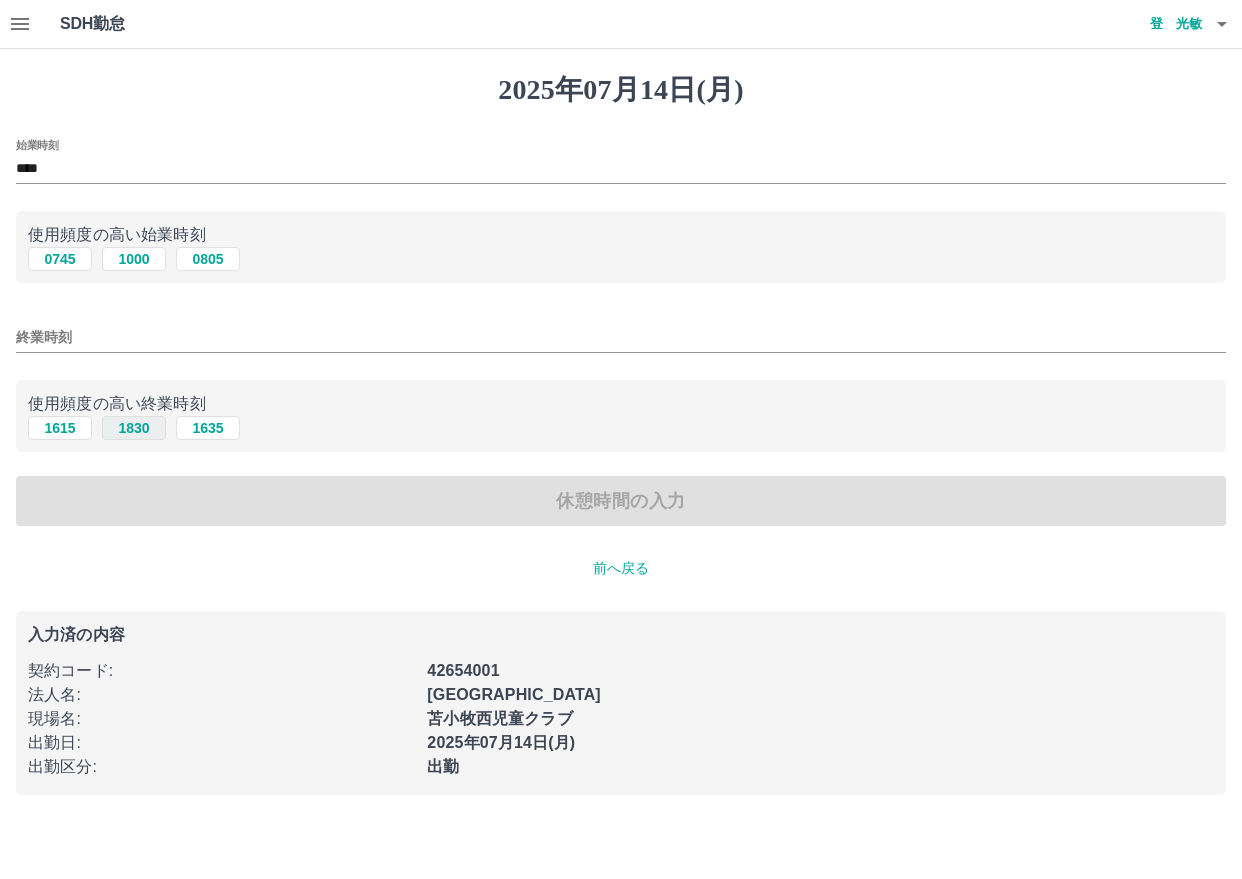 click on "1830" at bounding box center [134, 428] 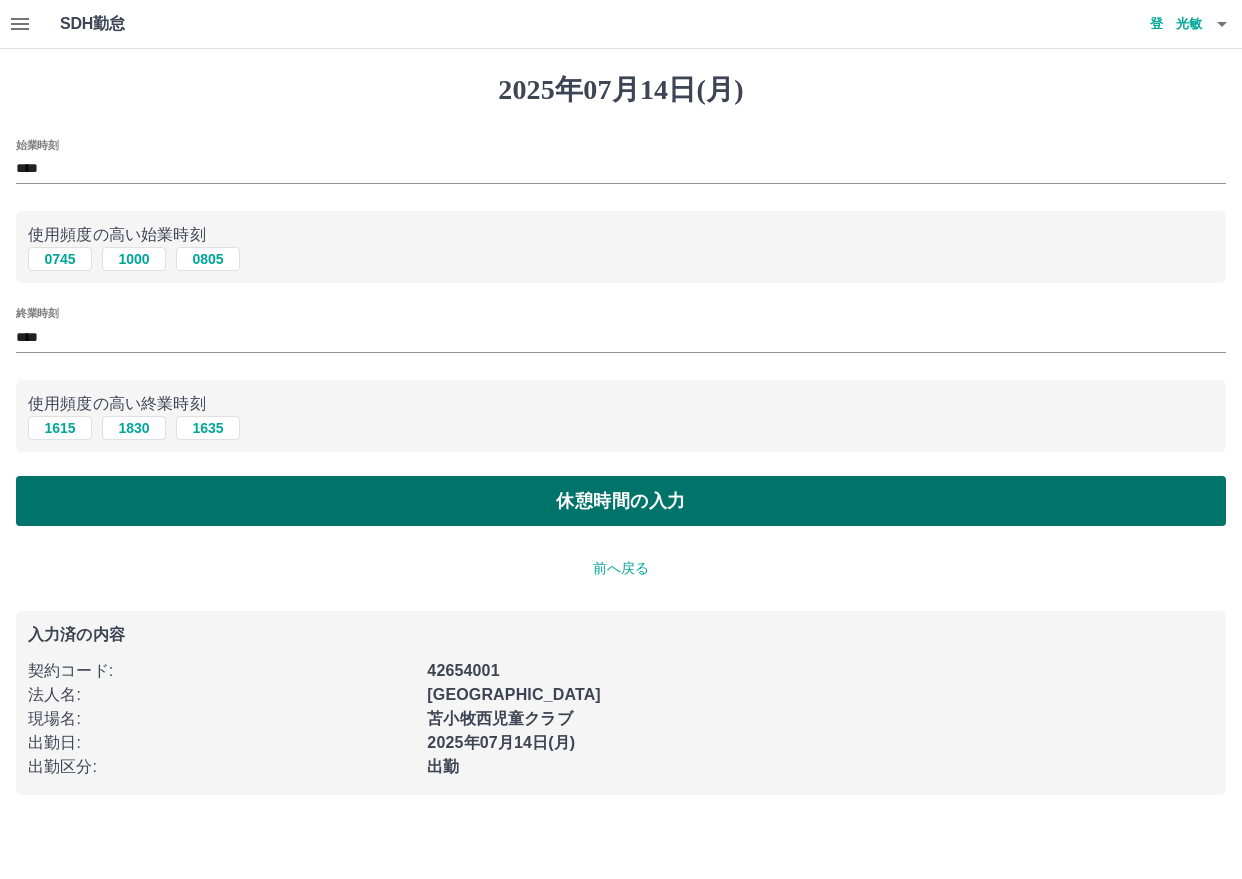 click on "休憩時間の入力" at bounding box center (621, 501) 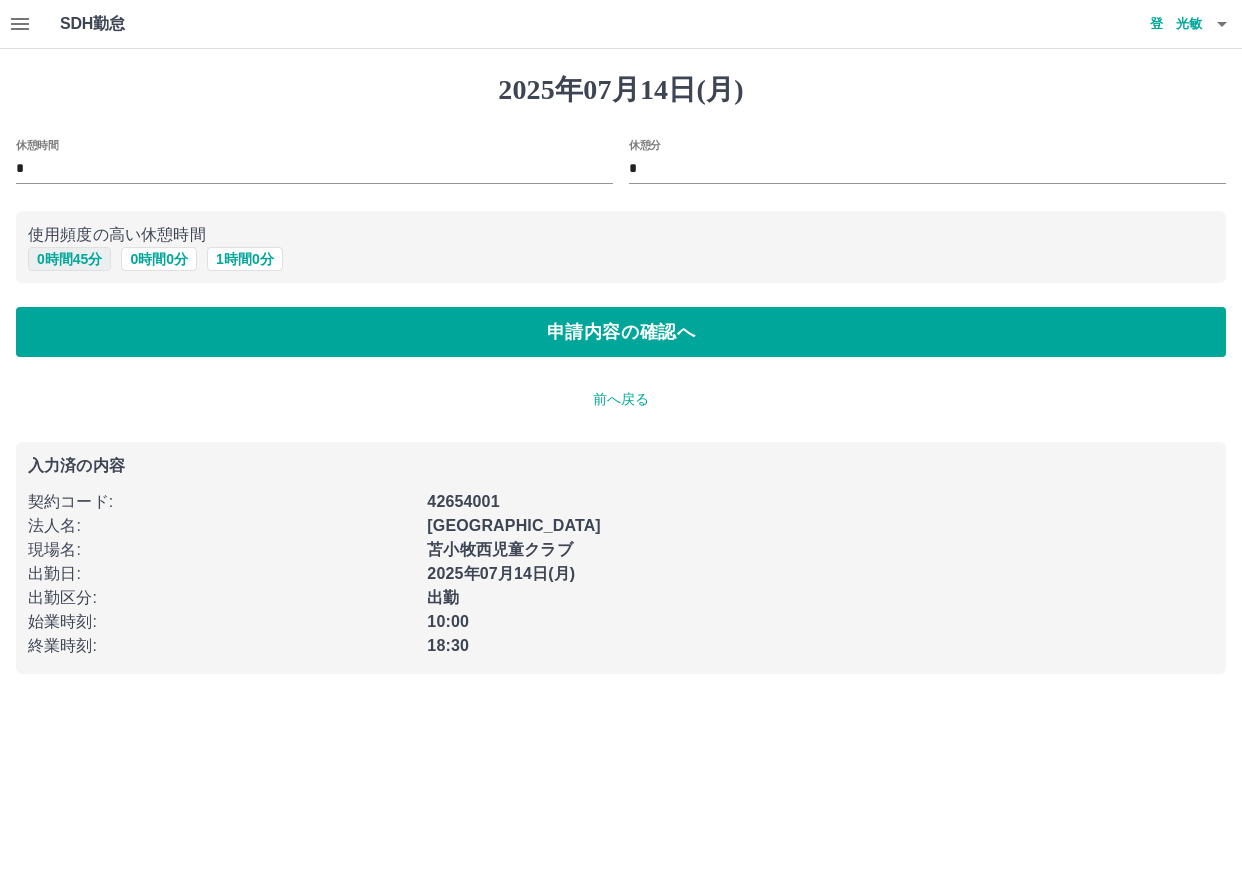 click on "0 時間 45 分" at bounding box center [69, 259] 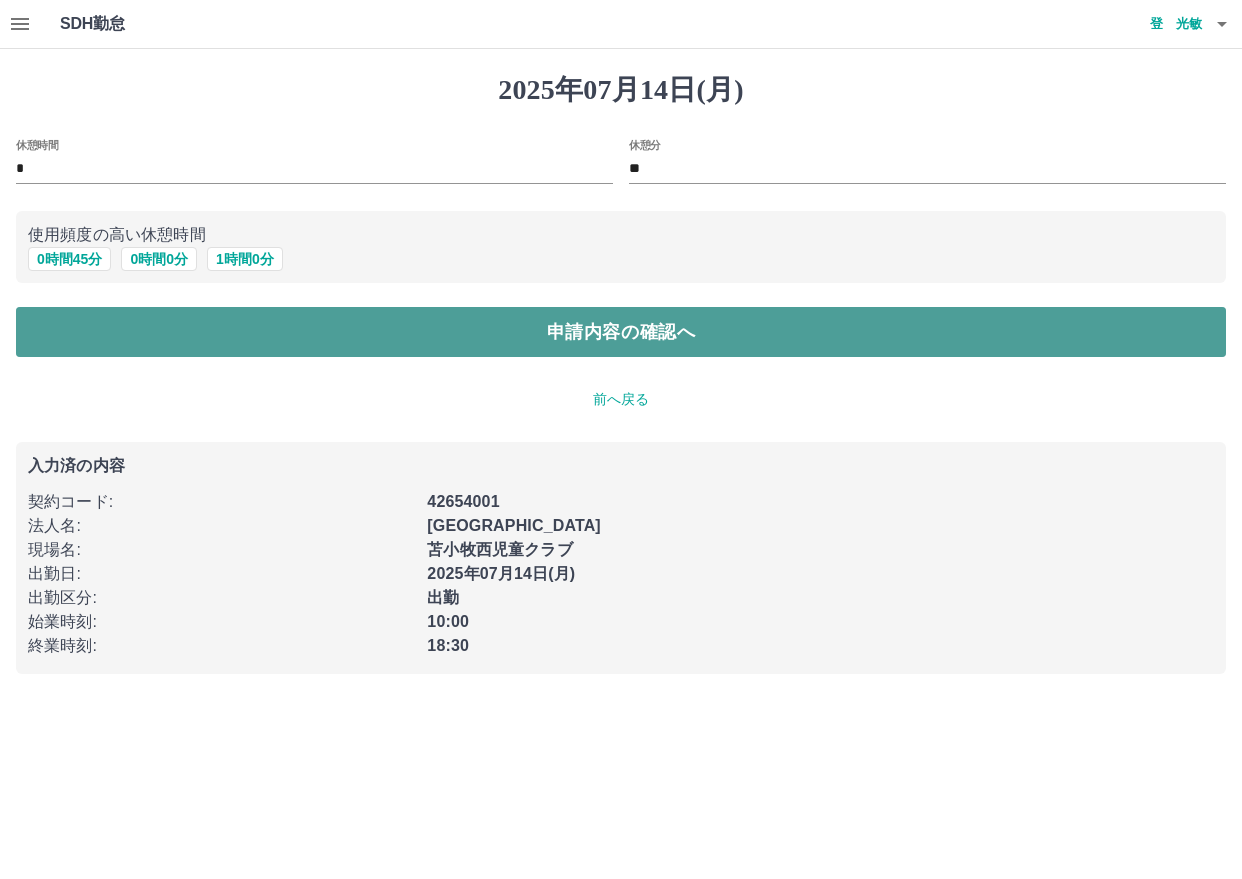 click on "申請内容の確認へ" at bounding box center (621, 332) 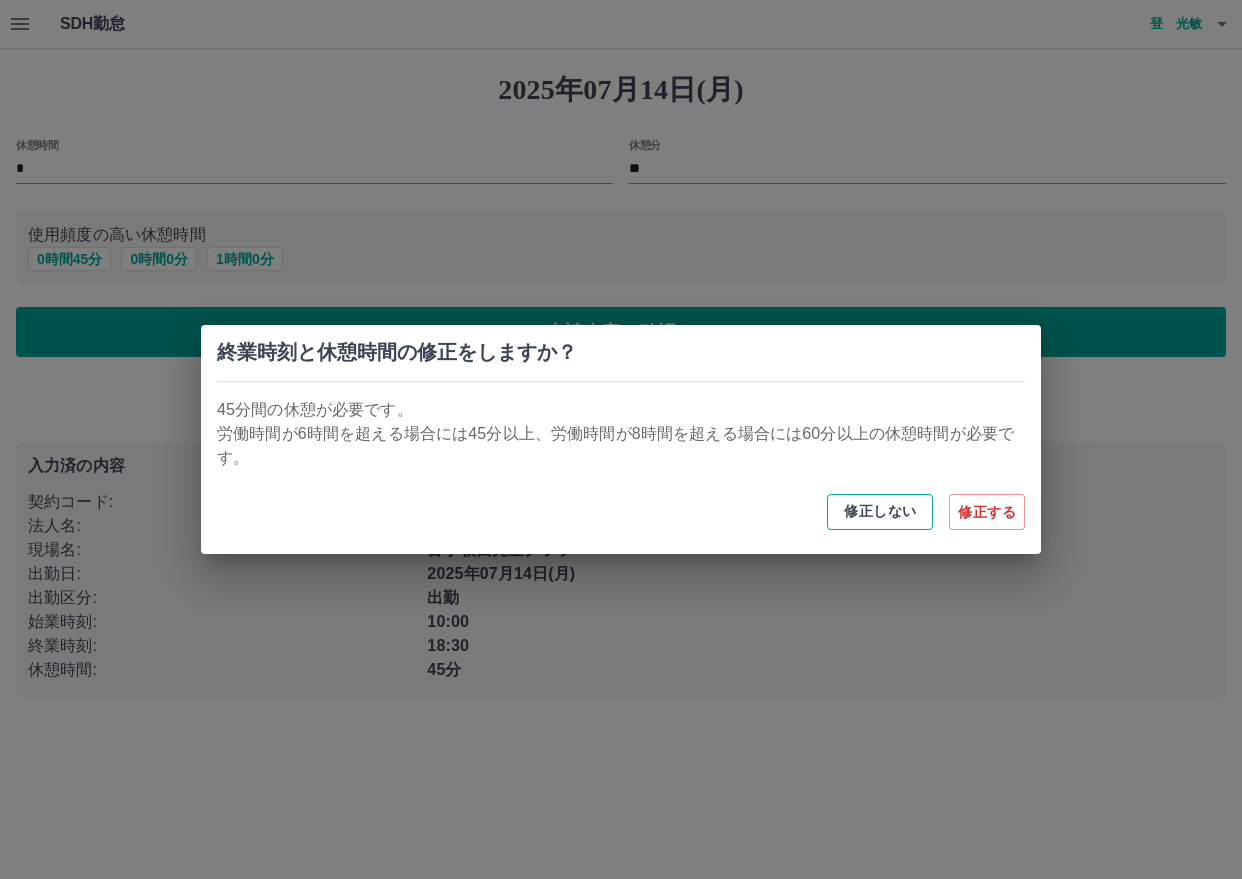 click on "修正しない" at bounding box center (880, 512) 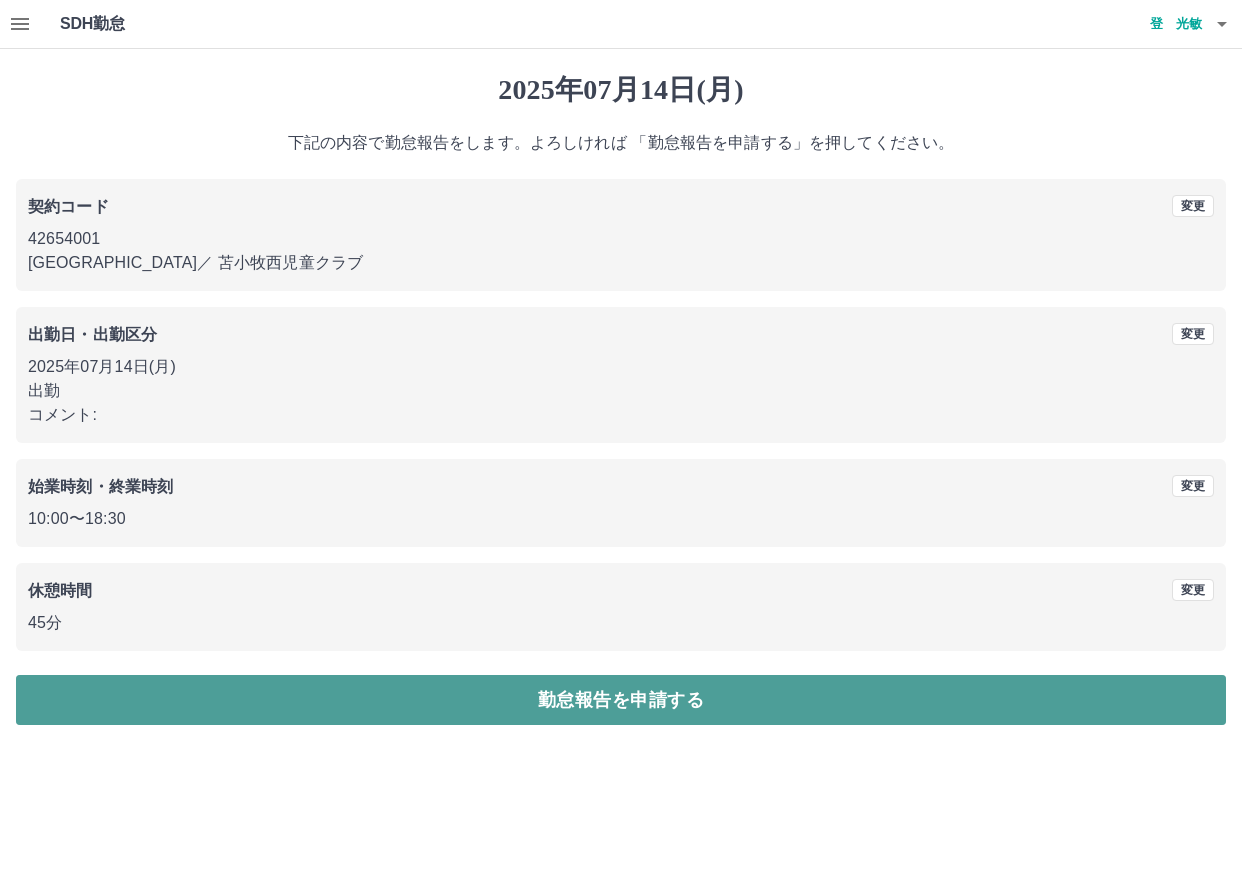 click on "勤怠報告を申請する" at bounding box center [621, 700] 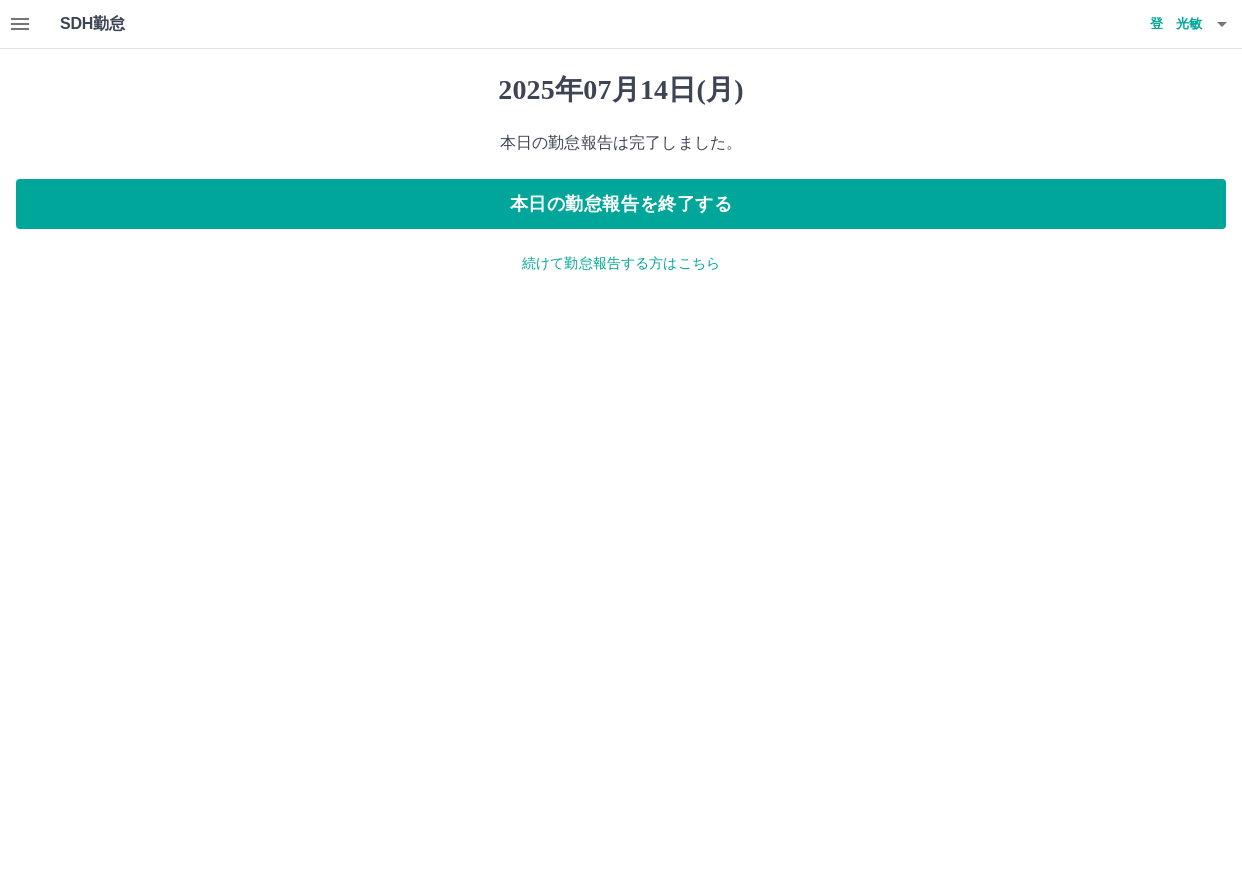 click 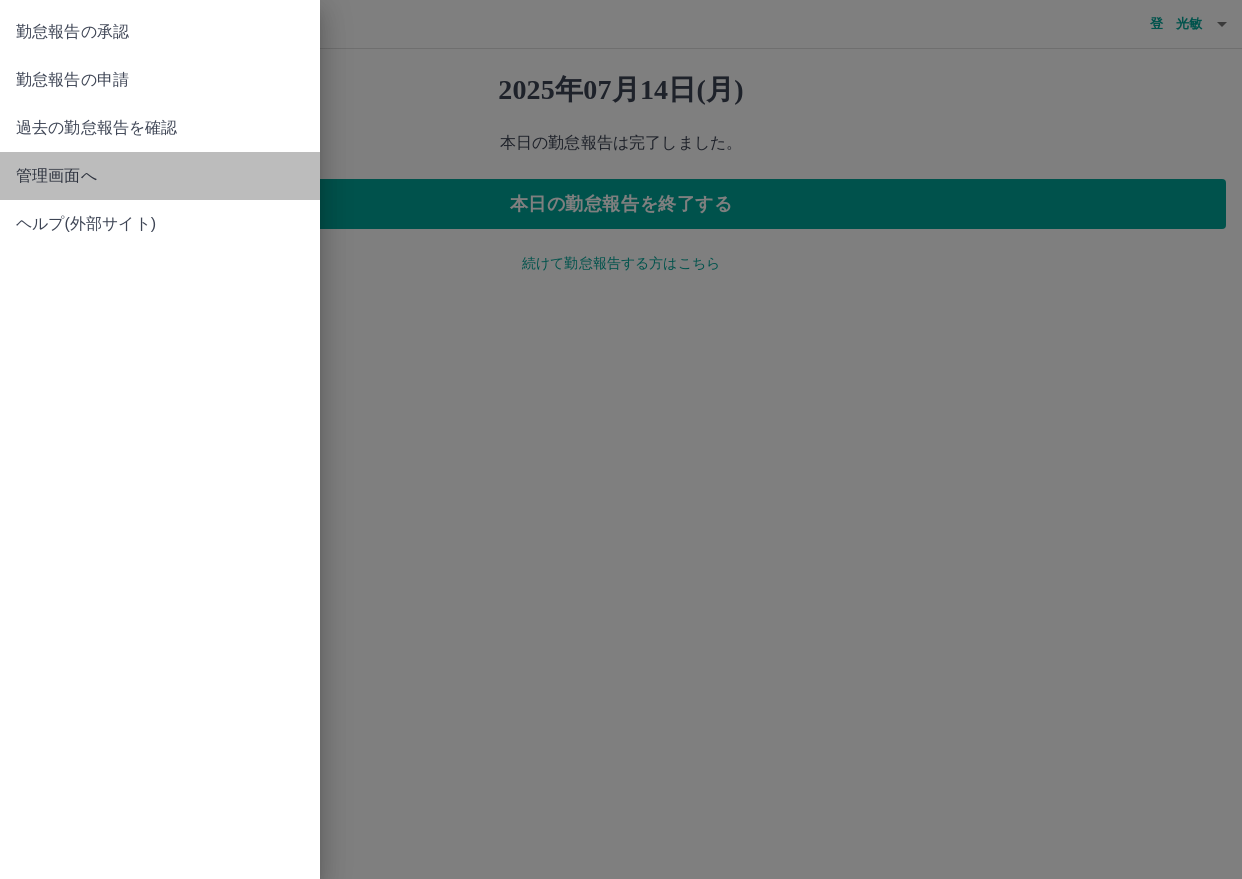 click on "管理画面へ" at bounding box center (160, 176) 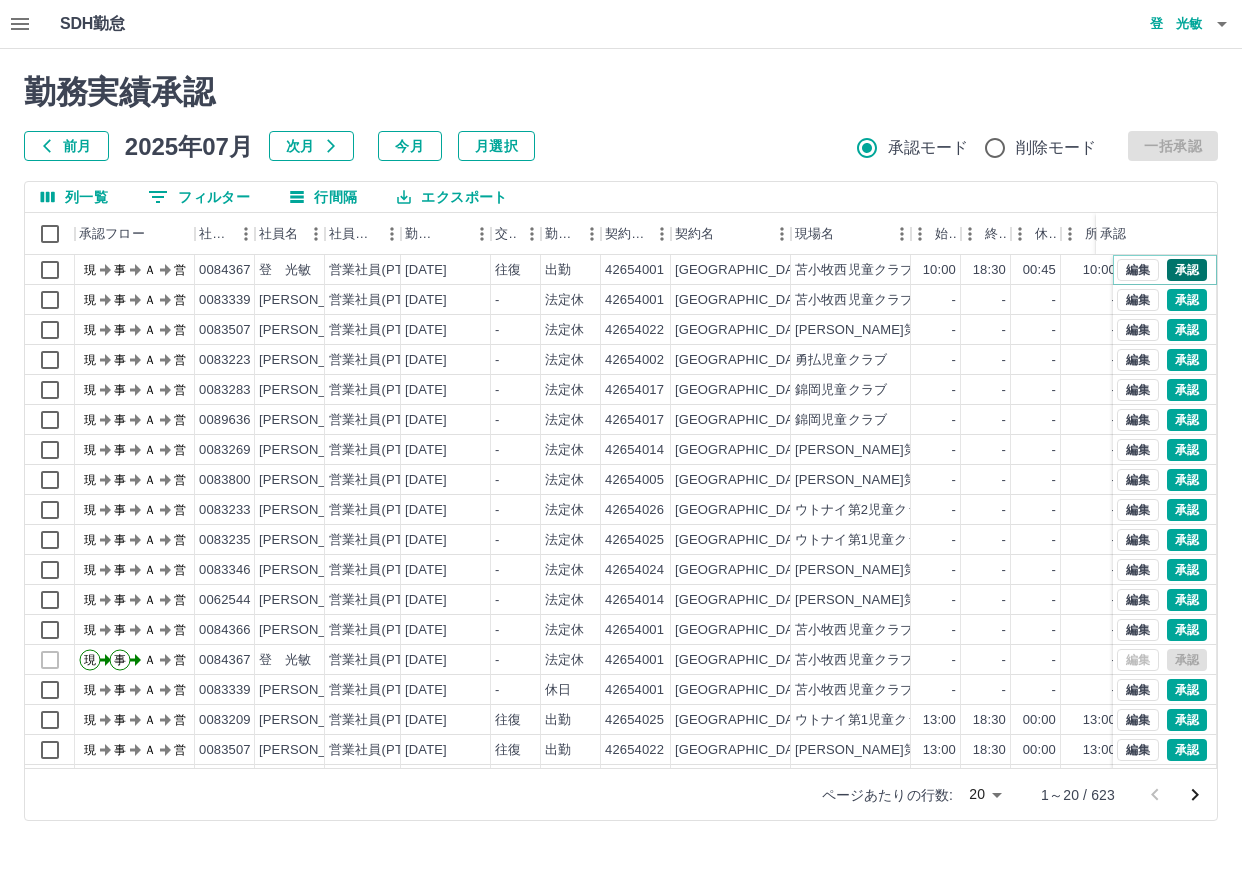 click on "承認" at bounding box center (1187, 270) 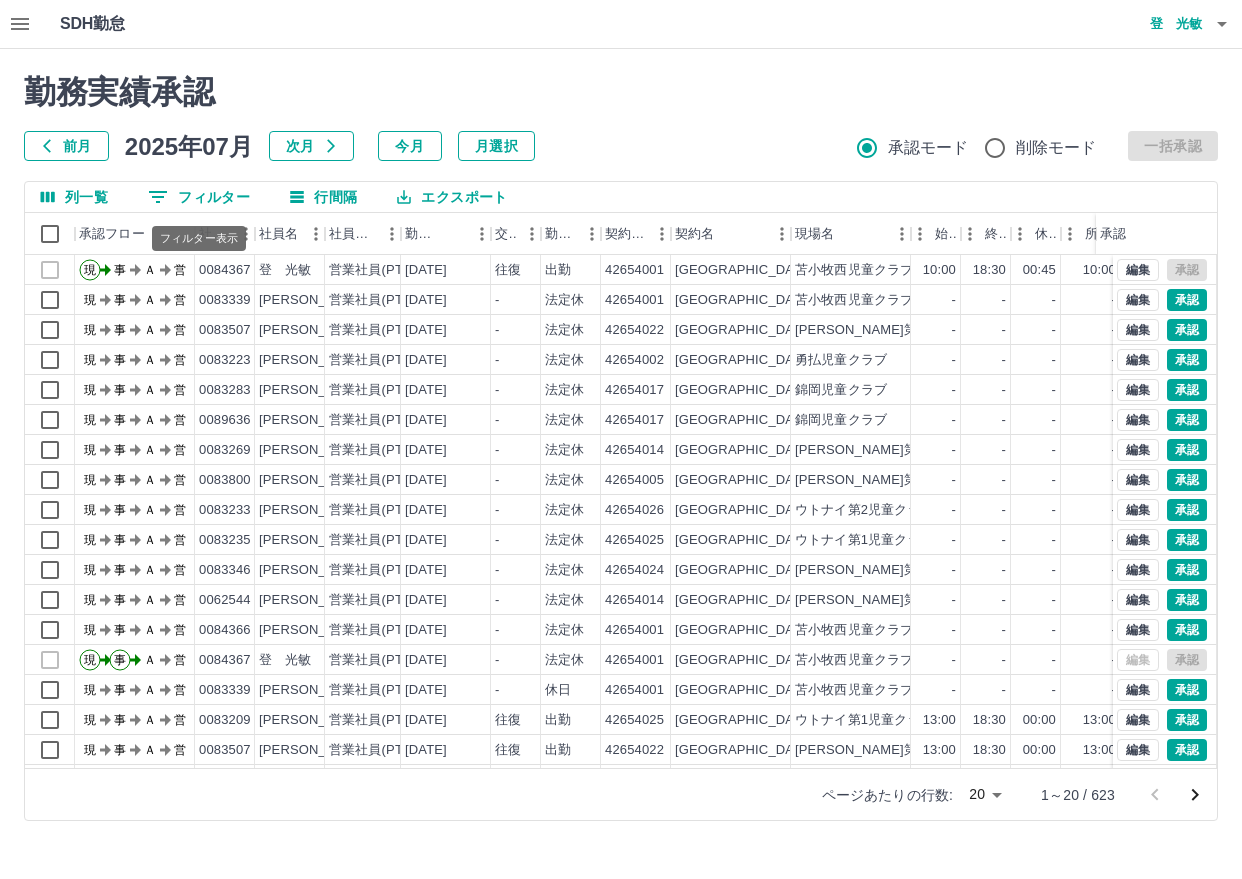 click on "0 フィルター" at bounding box center (199, 197) 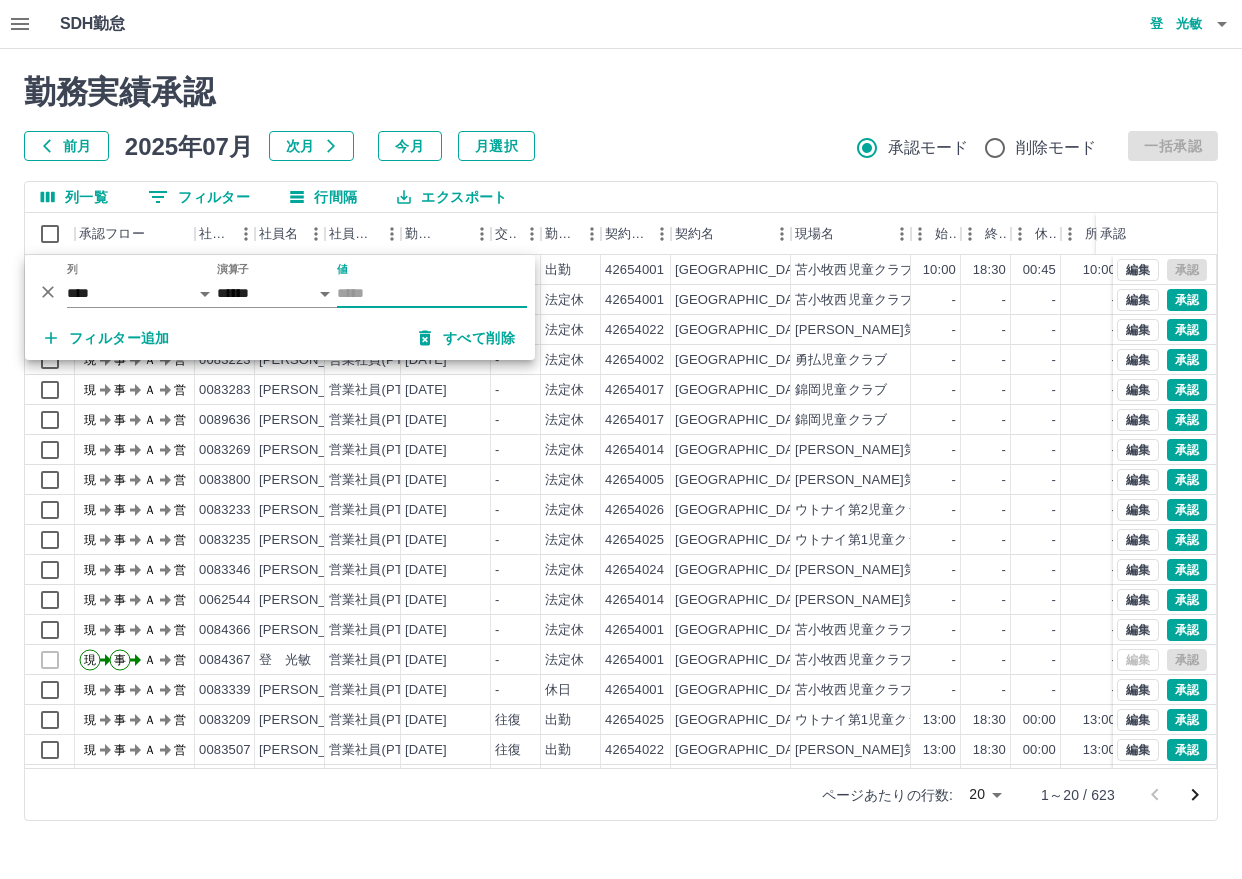 click on "0 フィルター" at bounding box center (199, 197) 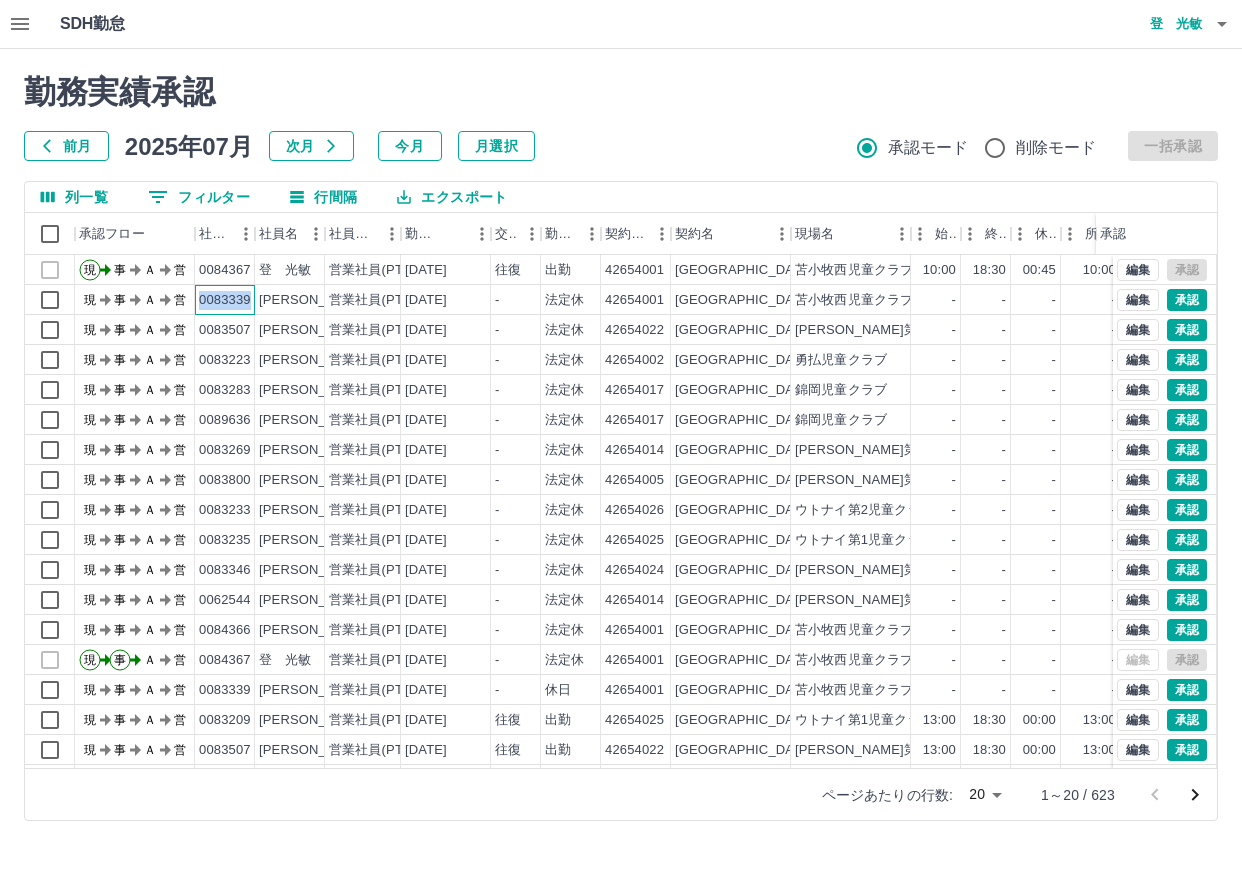 drag, startPoint x: 197, startPoint y: 296, endPoint x: 255, endPoint y: 293, distance: 58.077534 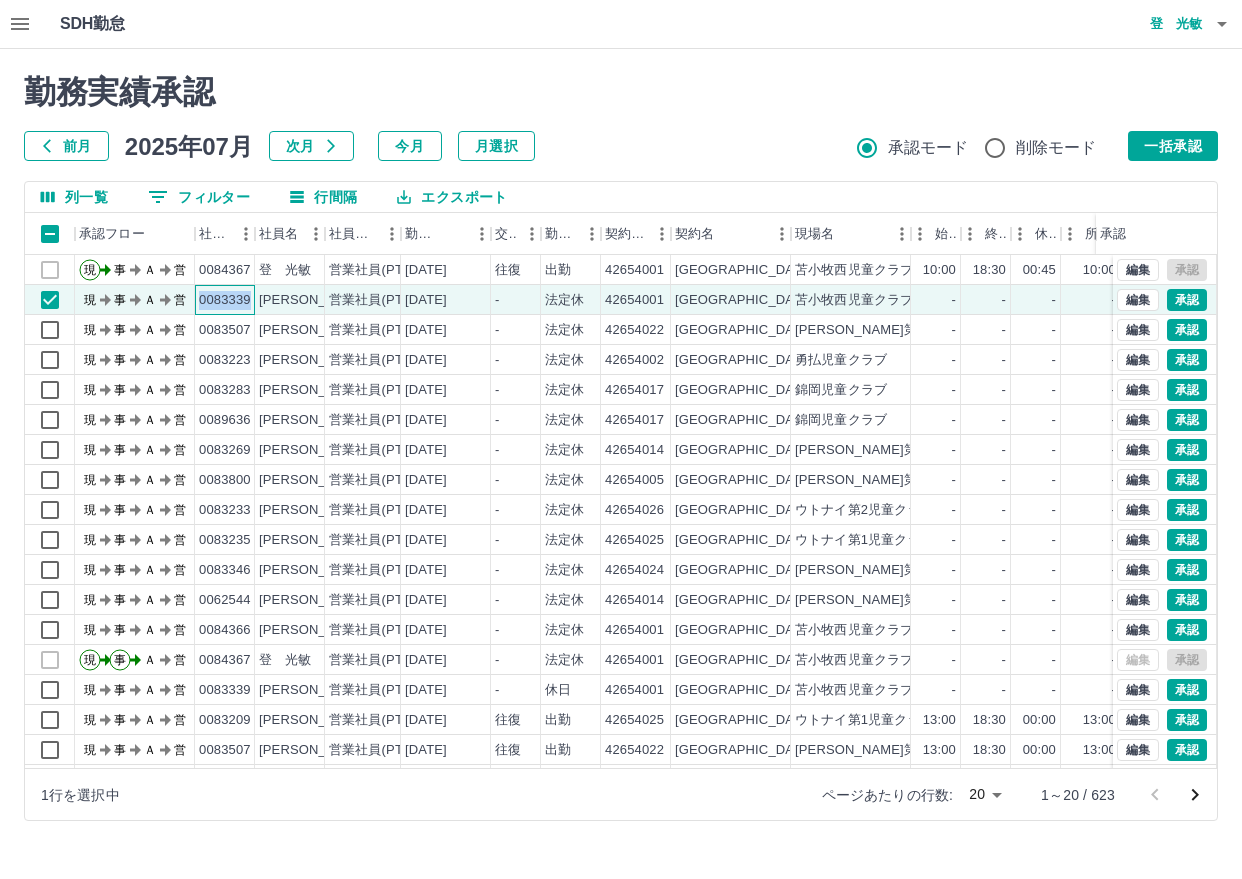 copy on "0083339" 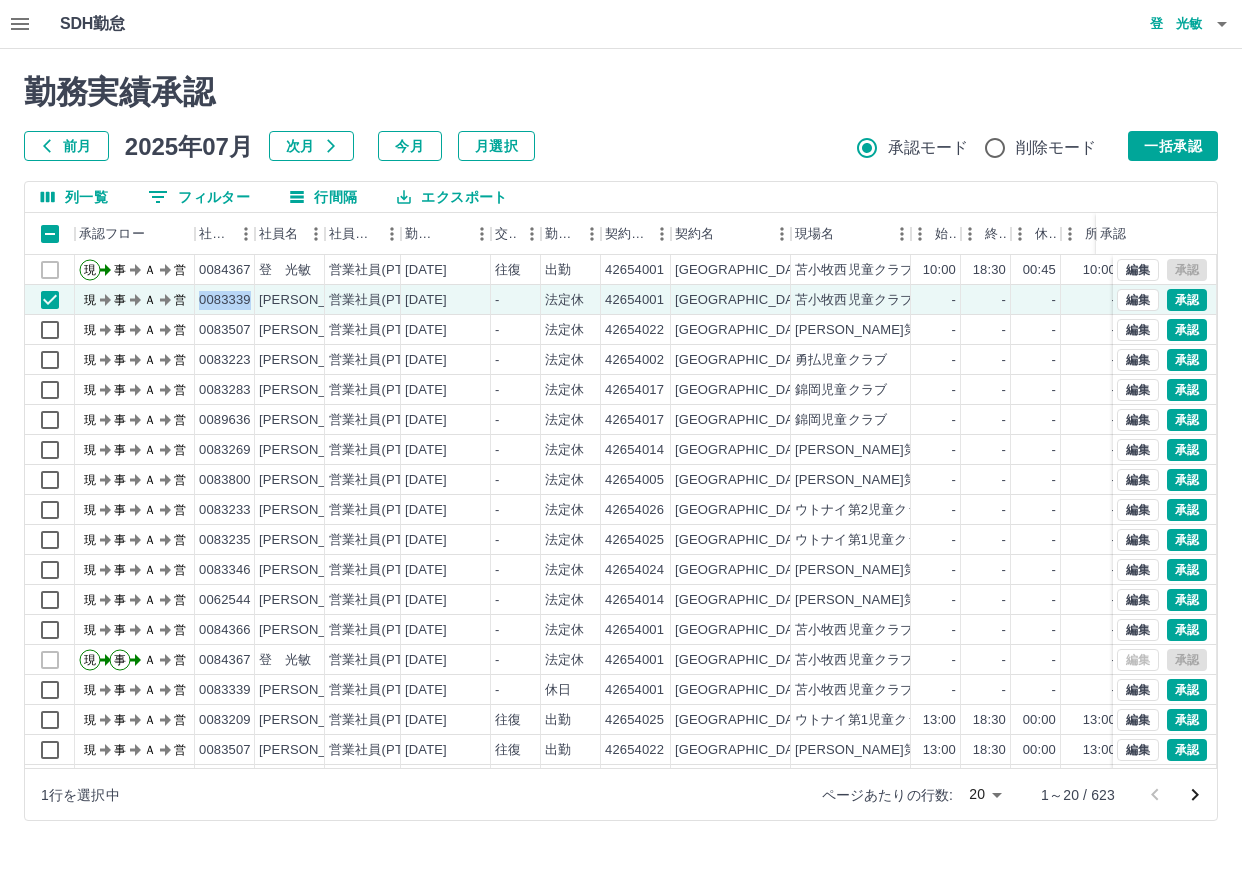 click on "SDH勤怠 [PERSON_NAME] 勤務実績承認 前月 [DATE] 次月 今月 月選択 承認モード 削除モード 一括承認 列一覧 0 フィルター 行間隔 エクスポート 承認フロー 社員番号 社員名 社員区分 勤務日 交通費 勤務区分 契約コード 契約名 現場名 始業 終業 休憩 所定開始 所定終業 所定休憩 拘束 勤務 遅刻等 承認 現 事 Ａ 営 0084367 [PERSON_NAME] 営業社員(PT契約) [DATE] 往復 出勤 42654001 [GEOGRAPHIC_DATA] [GEOGRAPHIC_DATA]児童クラブ 10:00 18:30 00:45 10:00 18:30 00:45 08:30 07:45 00:00 現 事 Ａ 営 0083339 [PERSON_NAME] 営業社員(PT契約) [DATE]  -  法定休 42654001 [GEOGRAPHIC_DATA] [GEOGRAPHIC_DATA]児童クラブ - - - - - - 00:00 00:00 00:00 現 事 Ａ 営 0083507 [PERSON_NAME] 営業社員(PT契約) [DATE]  -  法定休 42654022 [GEOGRAPHIC_DATA] [PERSON_NAME]第1児童クラブ - - - - - - 00:00 00:00 00:00 現 事 Ａ 営 0083223 [PERSON_NAME] 営業社員(PT契約) [DATE]  -  法定休 42654002 -" at bounding box center (621, 422) 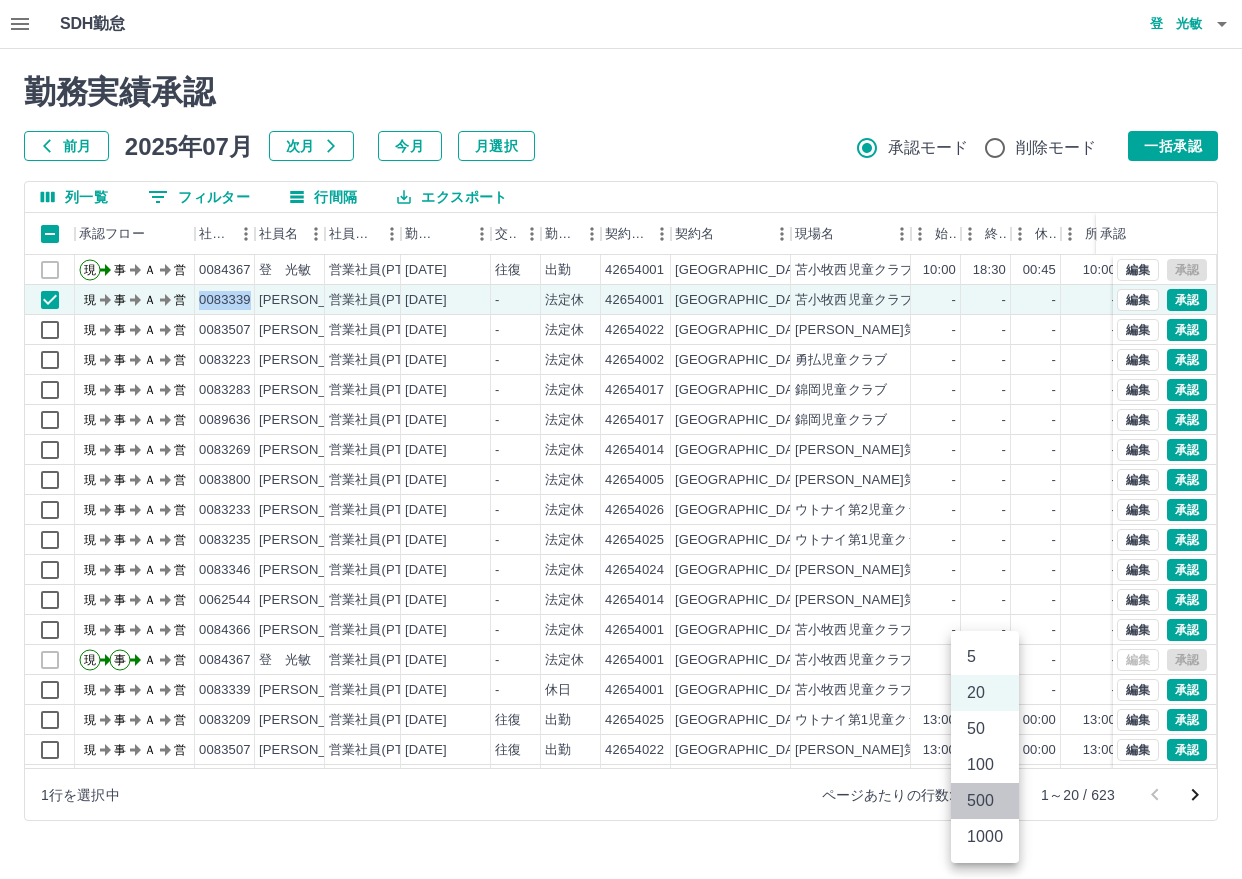 click on "500" at bounding box center [985, 801] 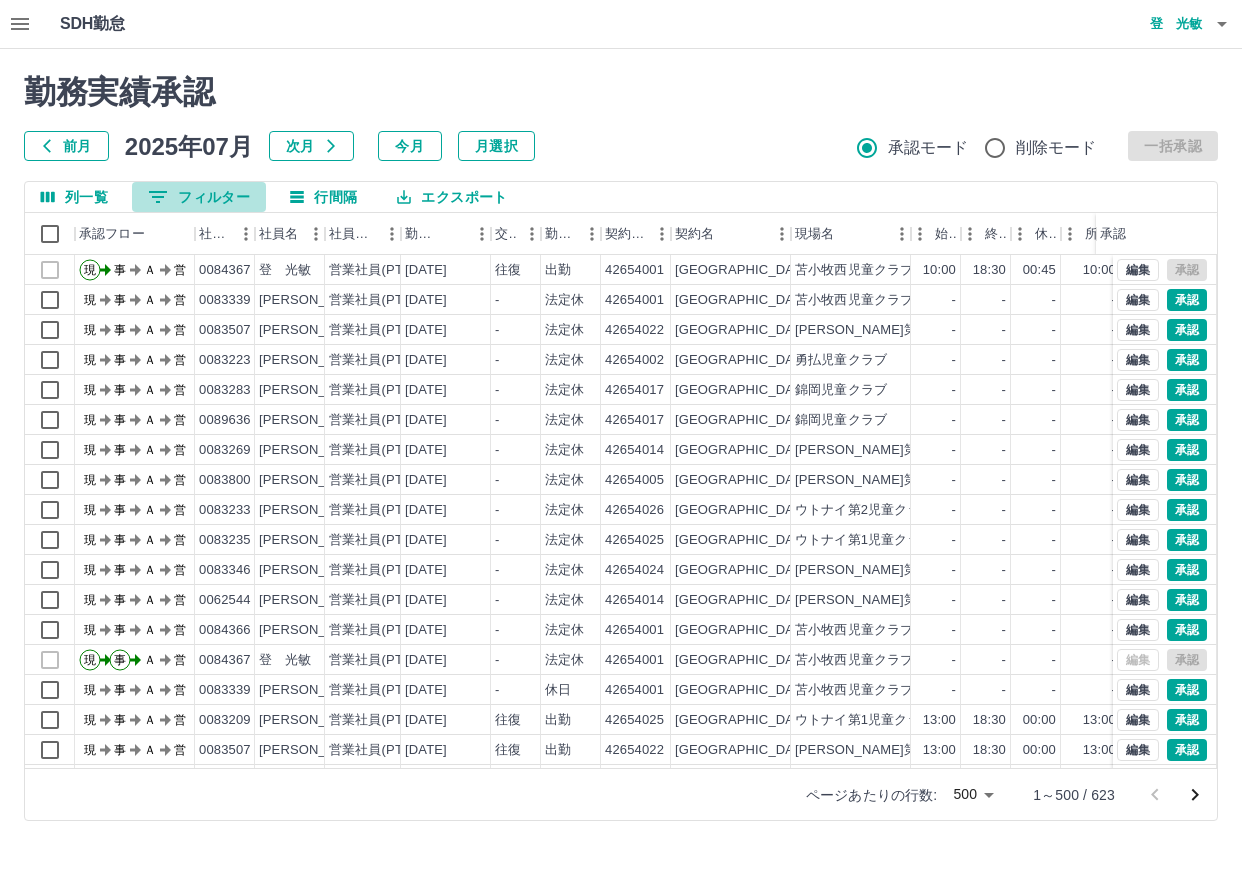 click on "0 フィルター" at bounding box center (199, 197) 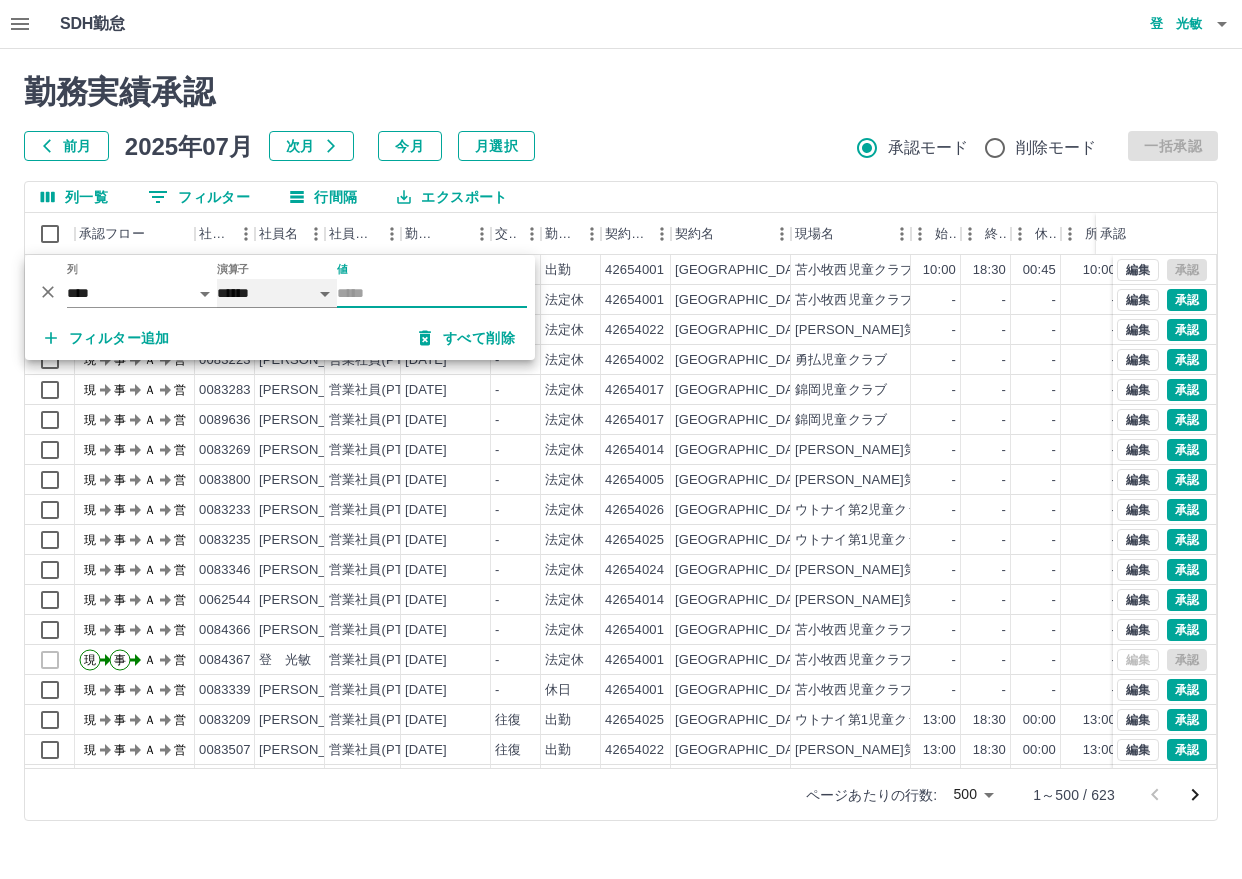 click on "****** *******" at bounding box center (277, 293) 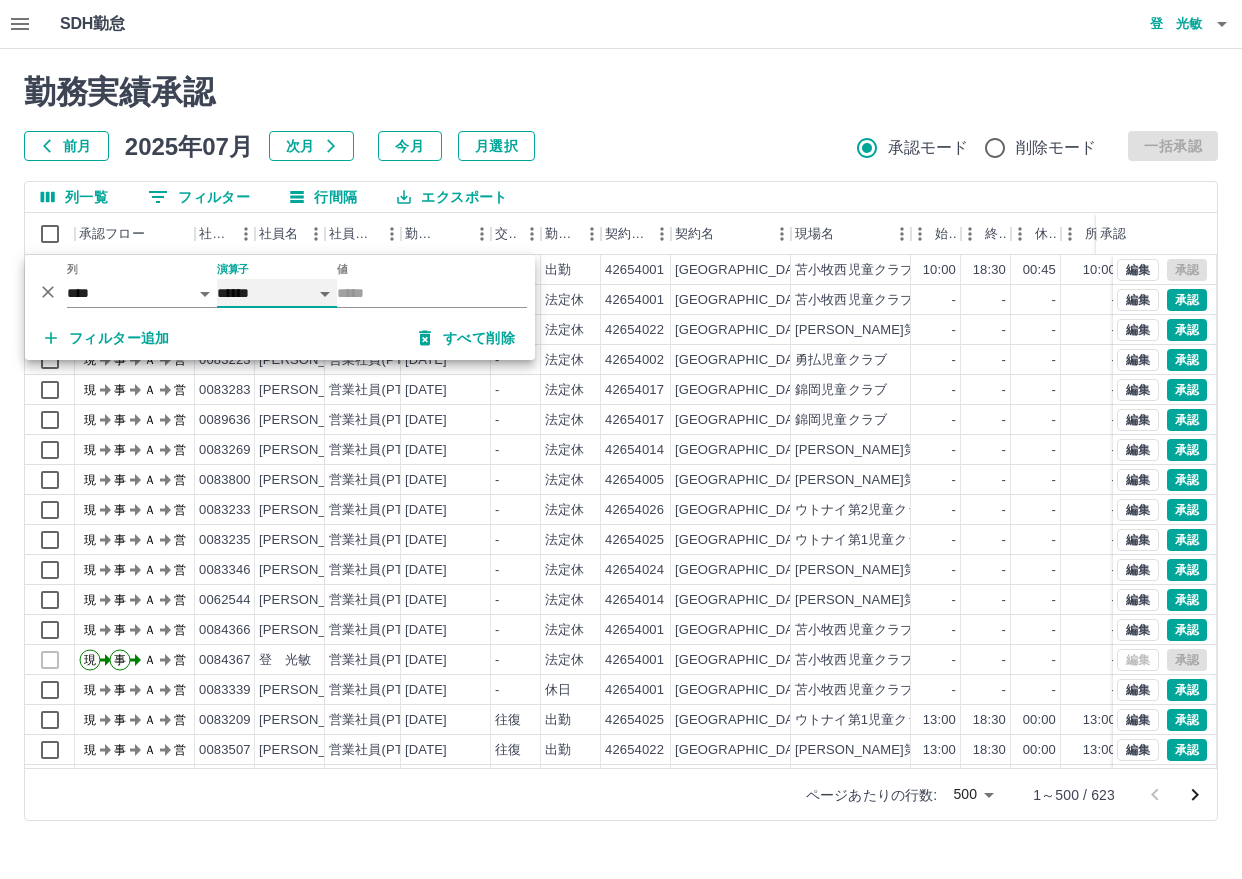 click on "****** *******" at bounding box center (277, 293) 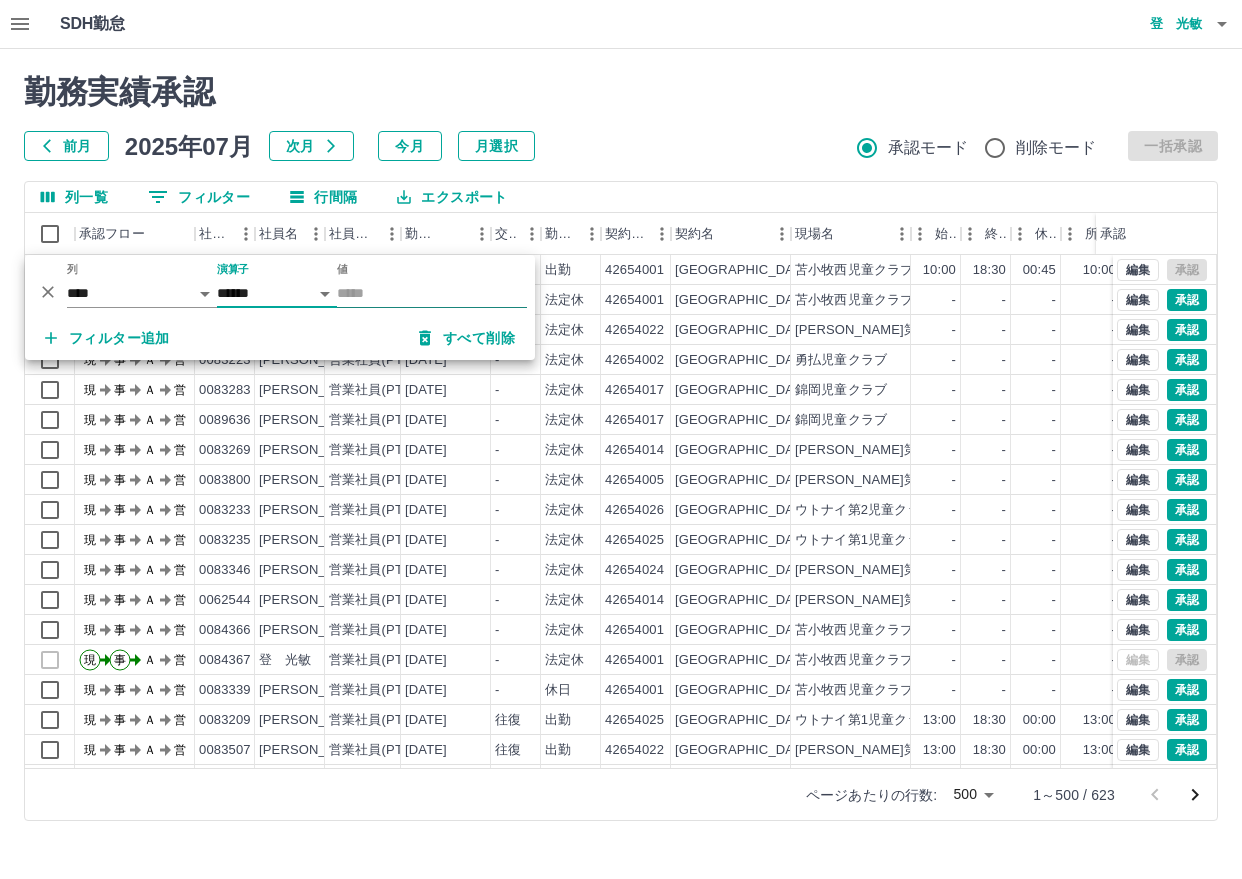 click on "値" at bounding box center [432, 293] 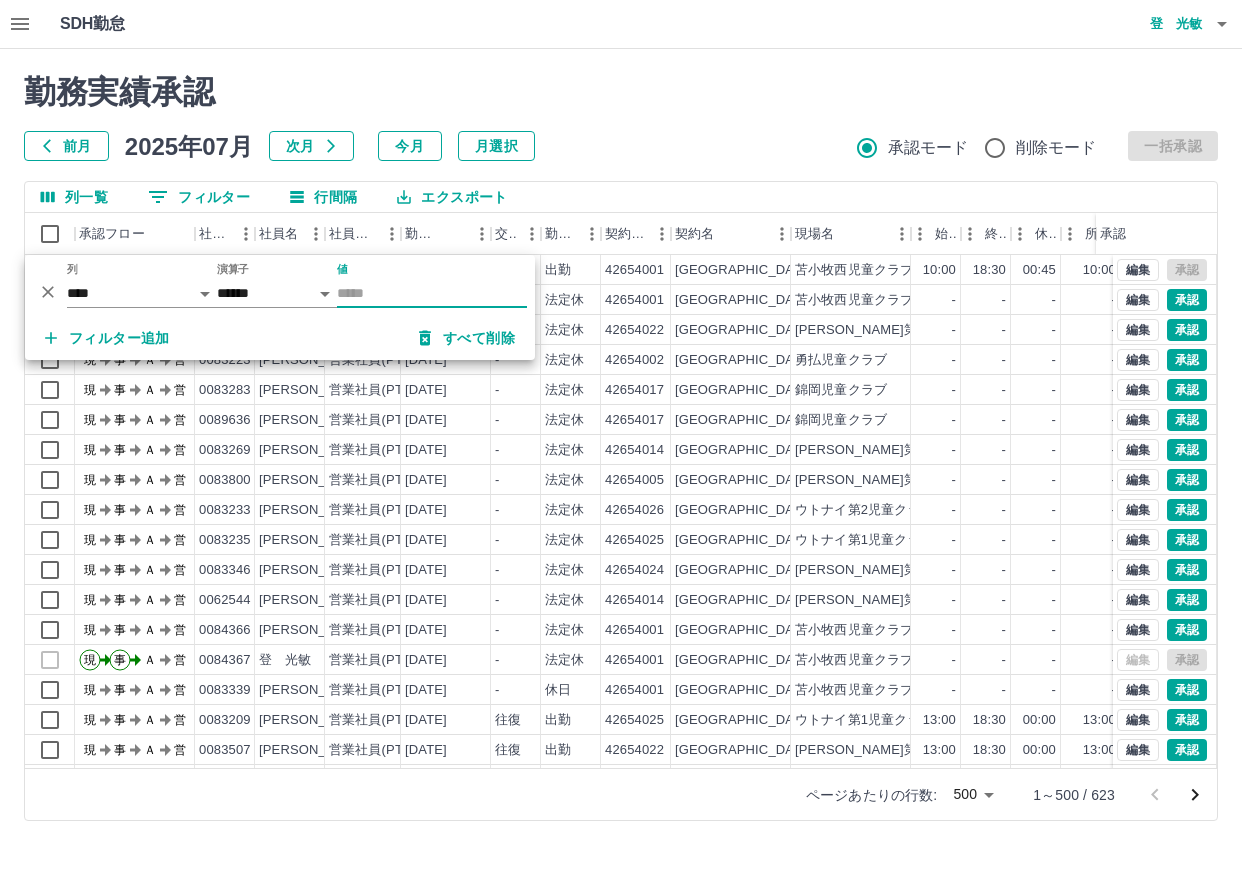 paste on "*******" 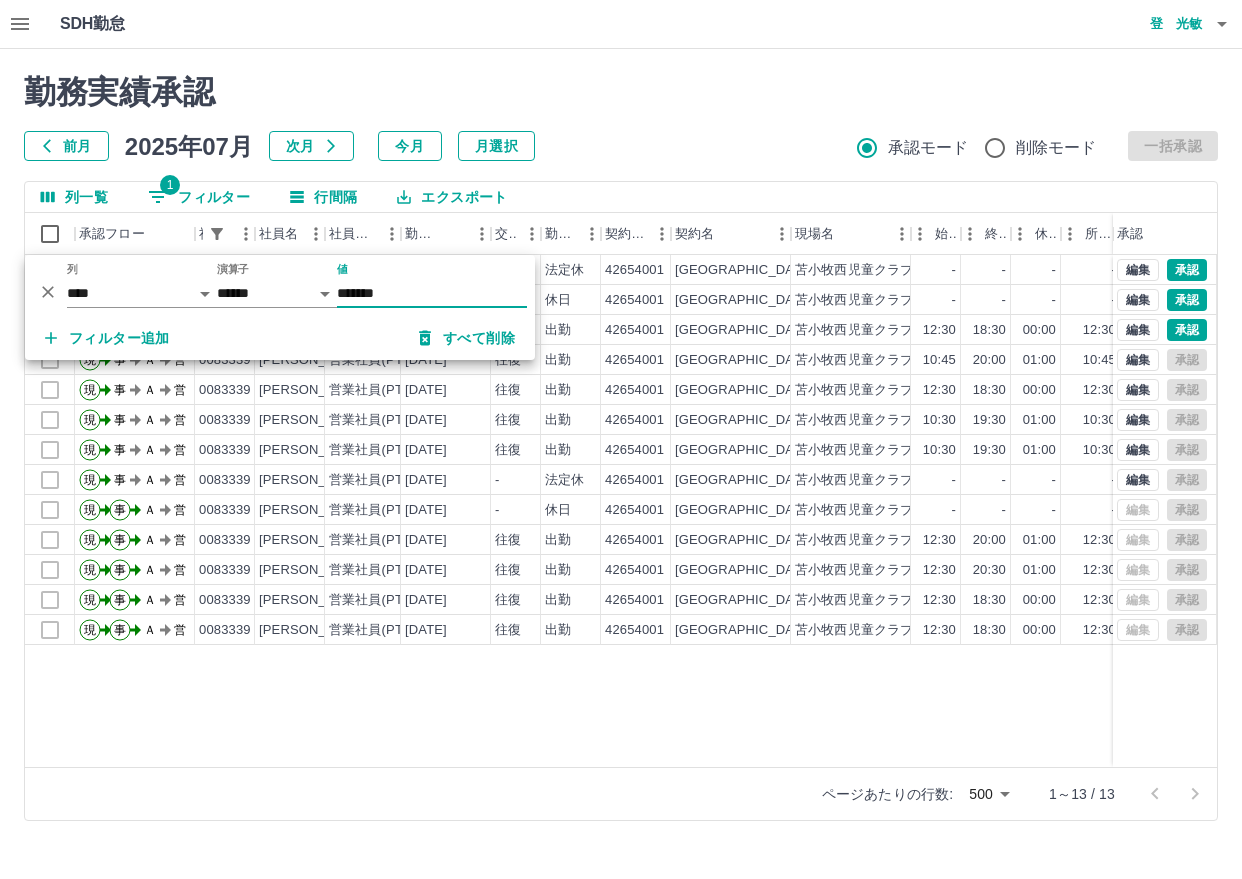 type on "*******" 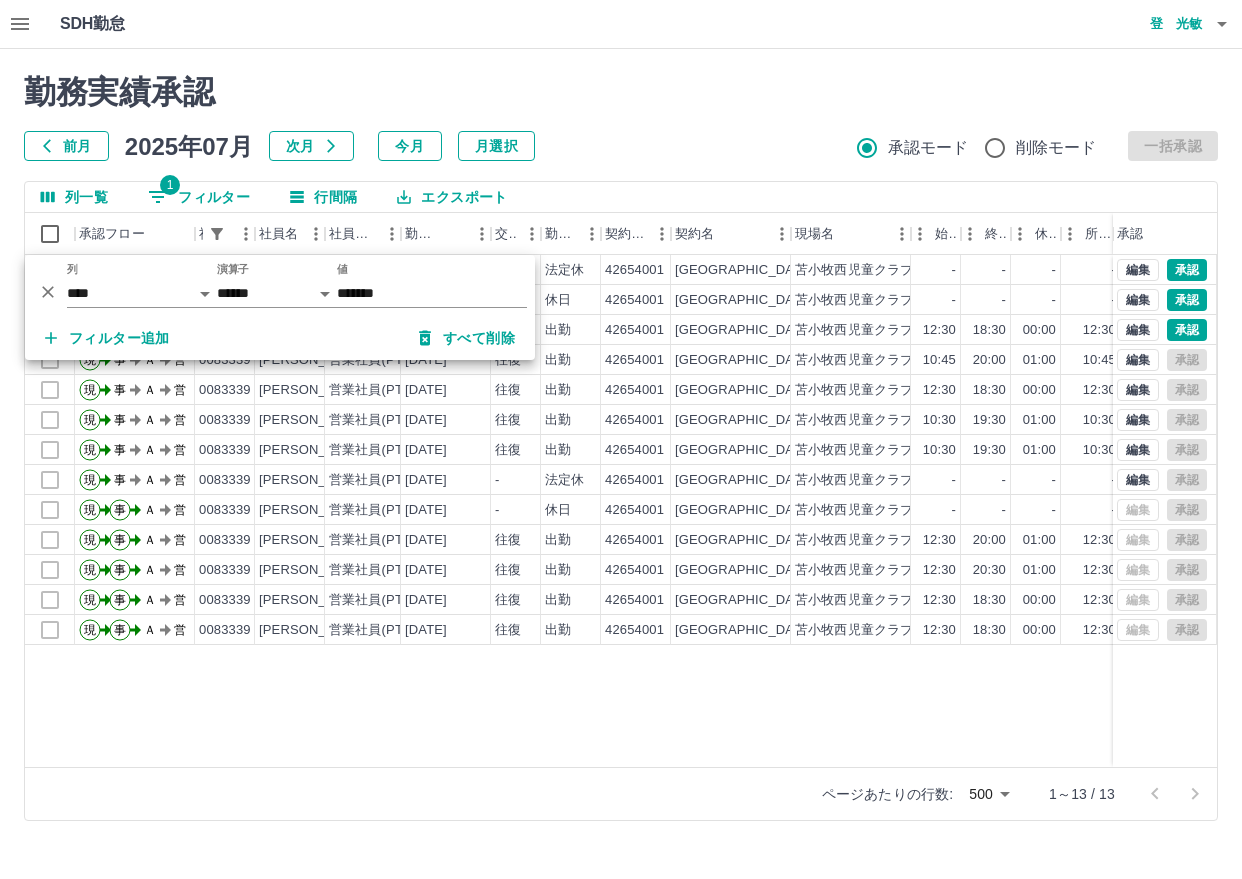 click on "勤務実績承認" at bounding box center [621, 92] 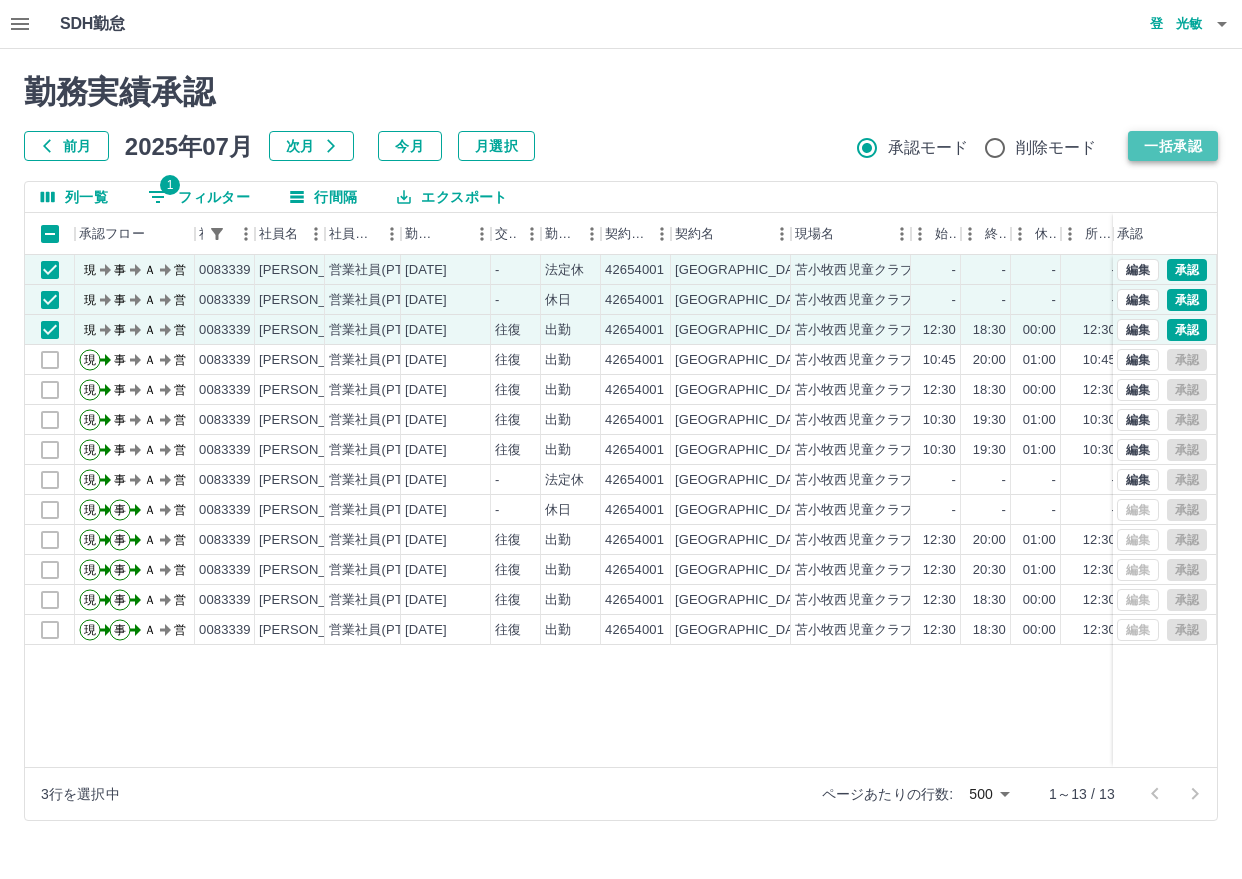 click on "一括承認" at bounding box center [1173, 146] 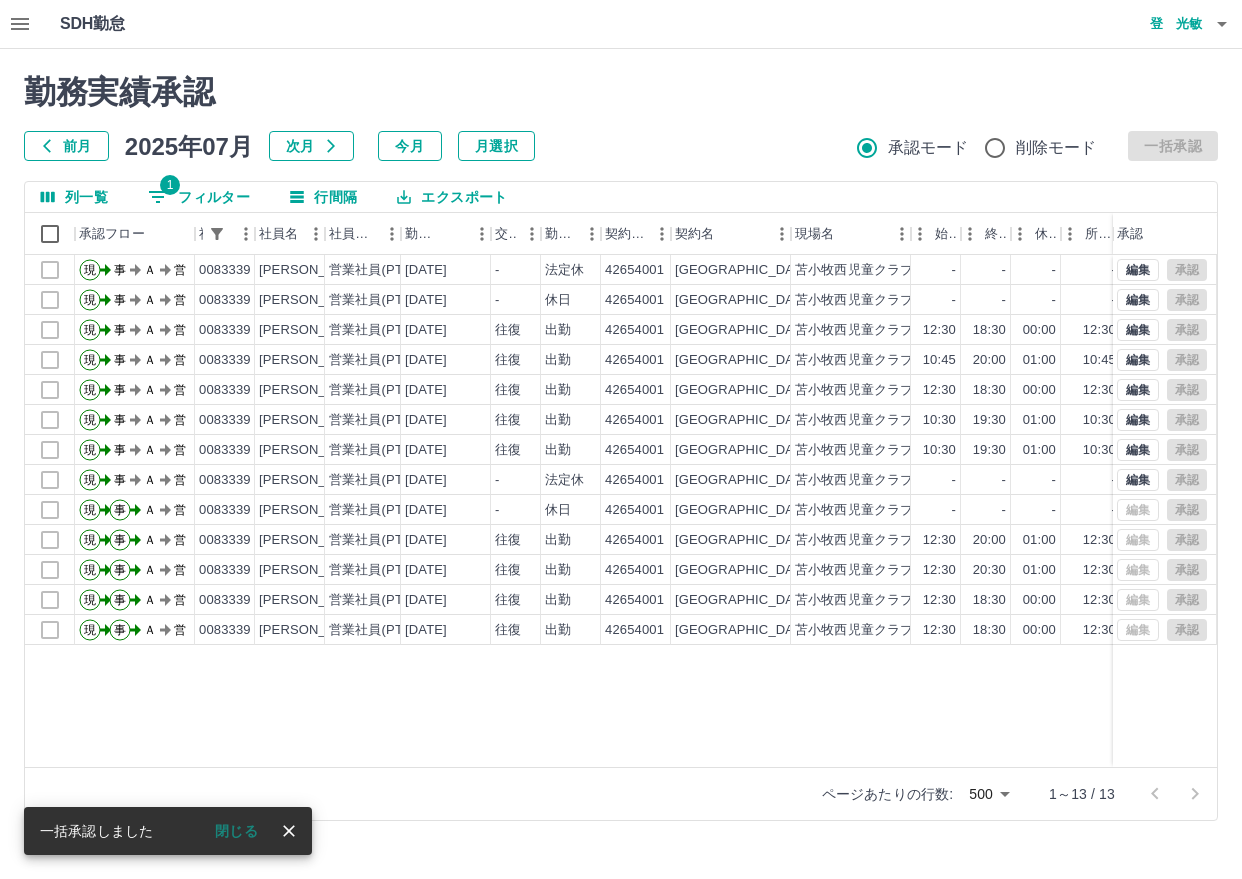 click on "前月 [DATE] 次月 今月 月選択 承認モード 削除モード 一括承認" at bounding box center [621, 146] 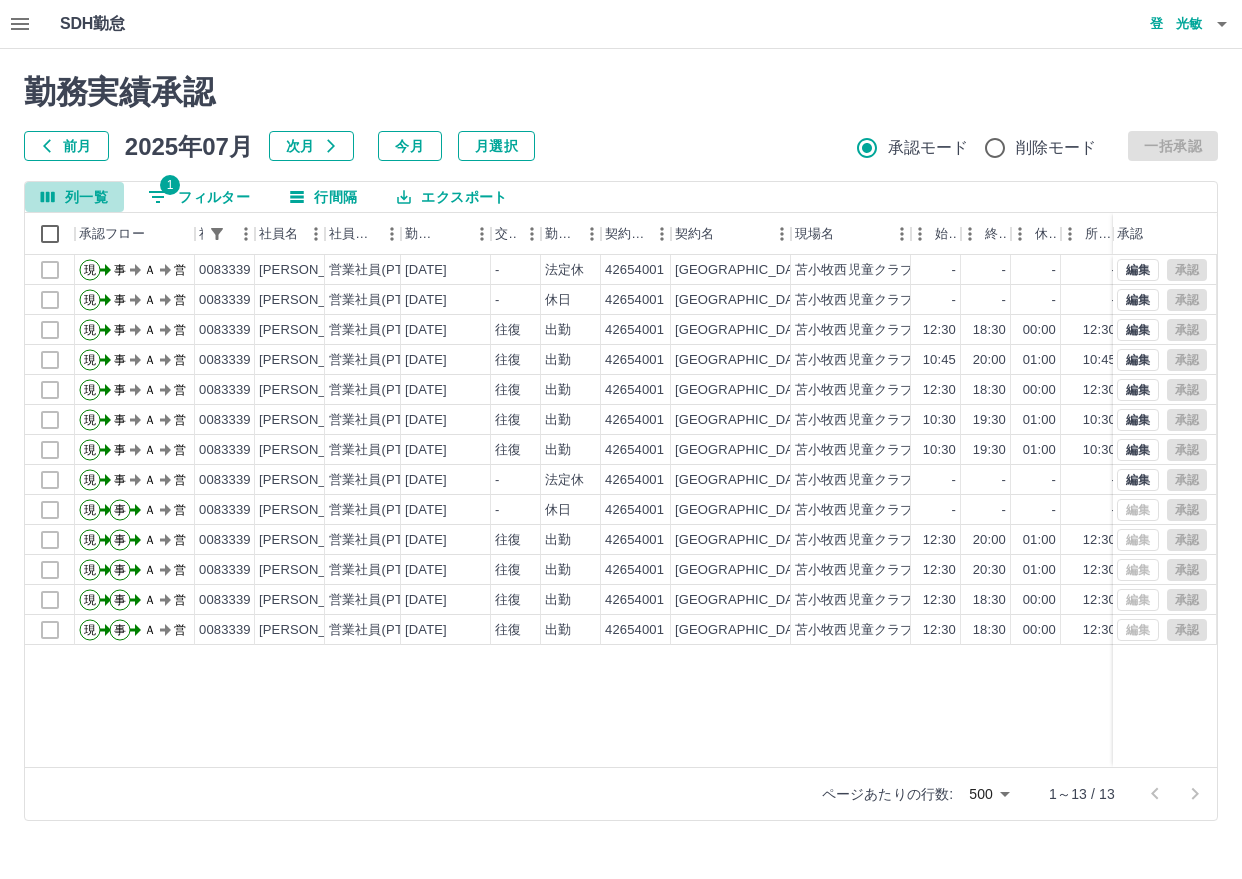 click on "列一覧" at bounding box center (74, 197) 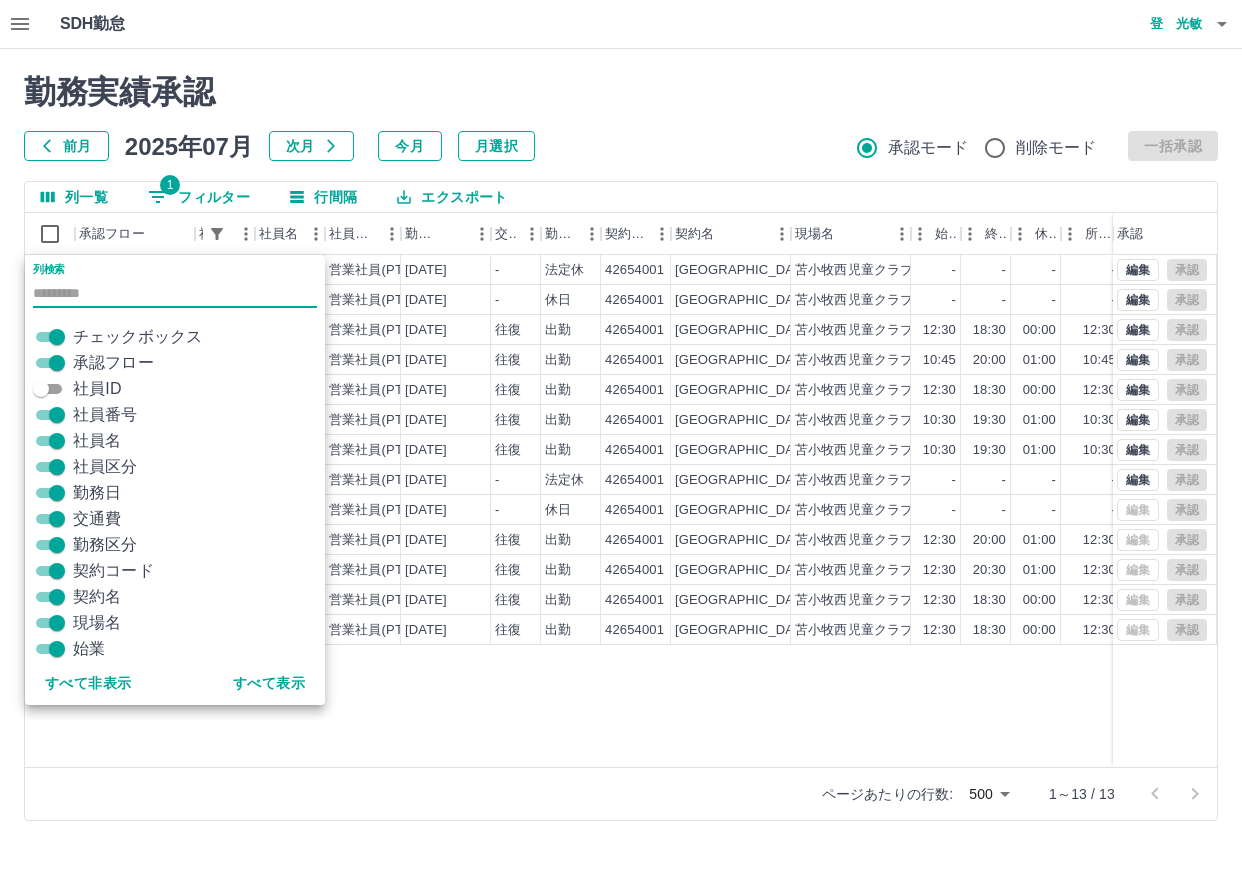 click on "列一覧" at bounding box center [74, 197] 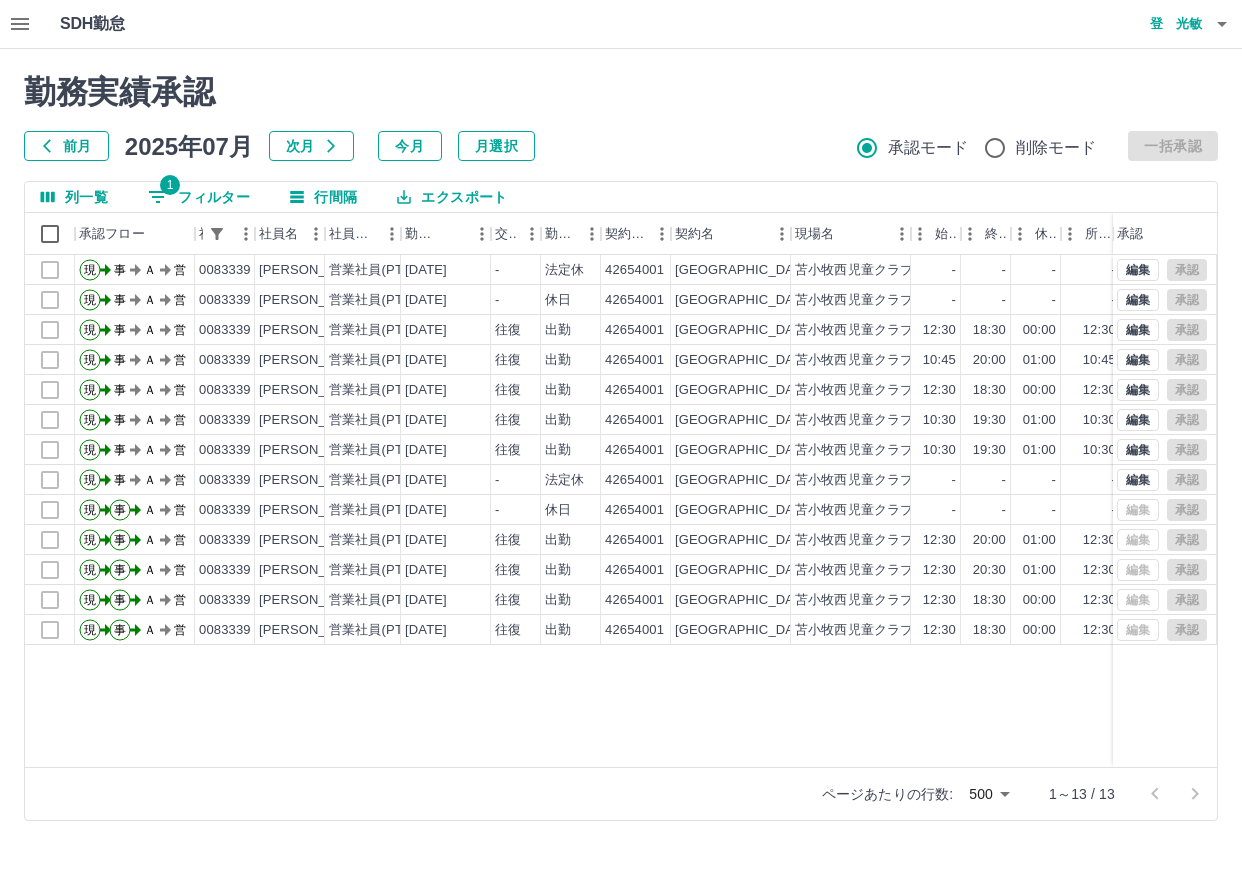 click 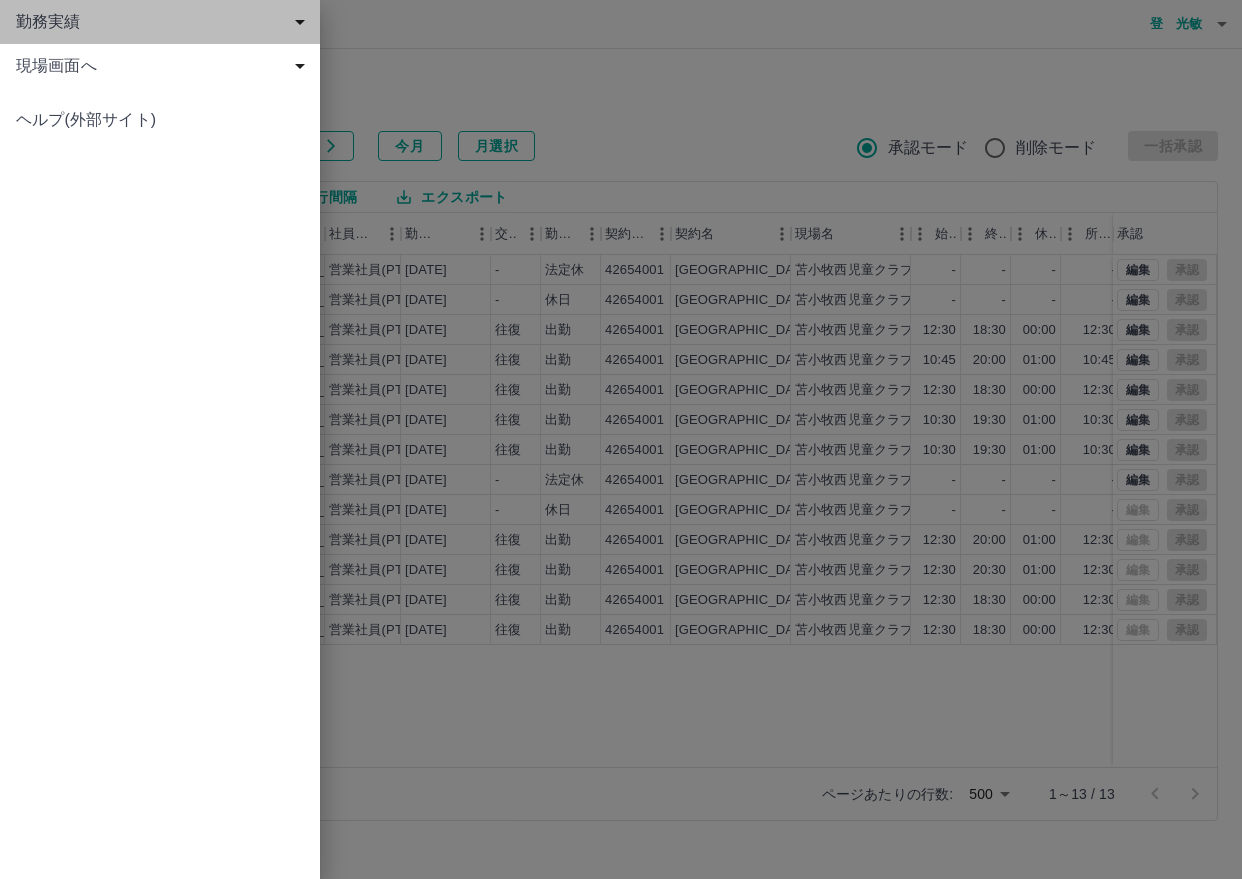 click on "勤務実績" at bounding box center (164, 22) 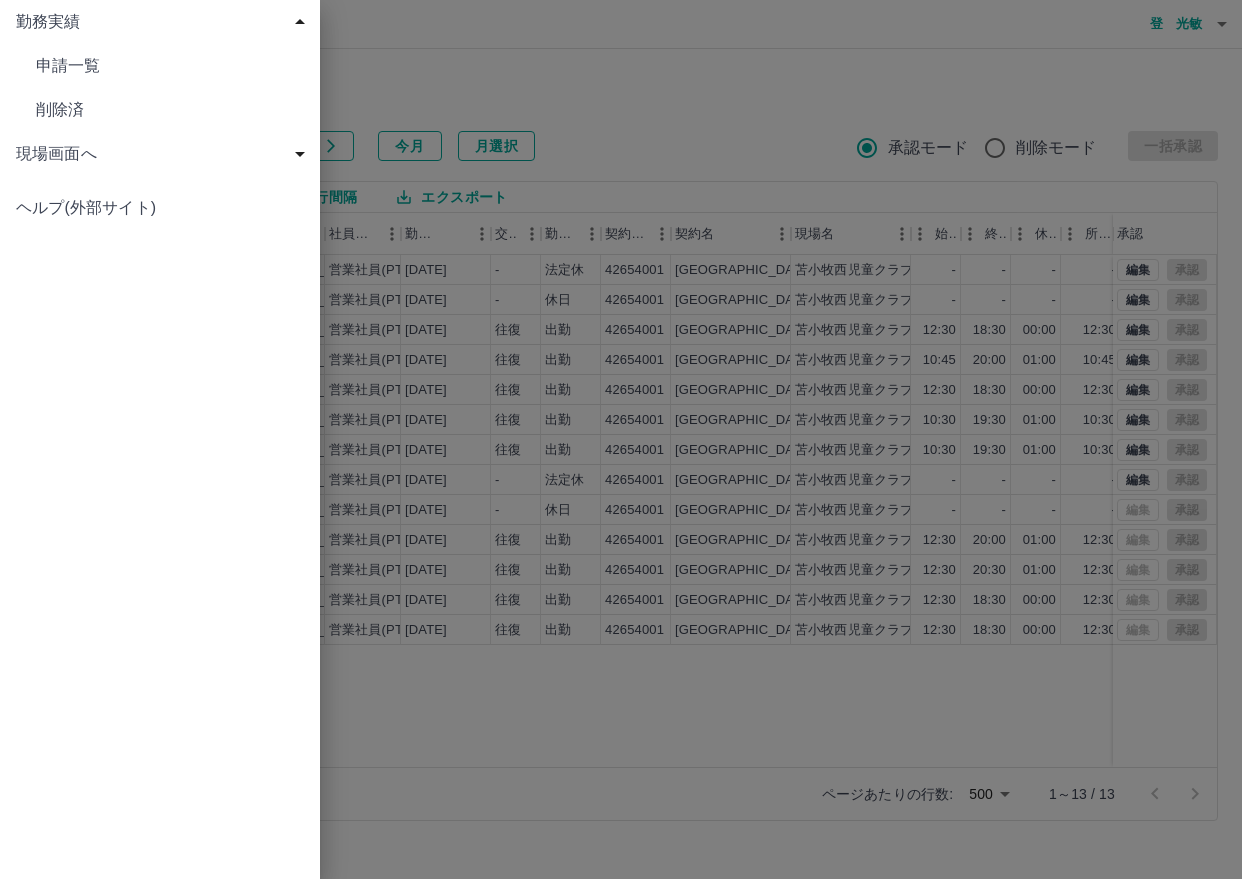 click on "勤務実績" at bounding box center [164, 22] 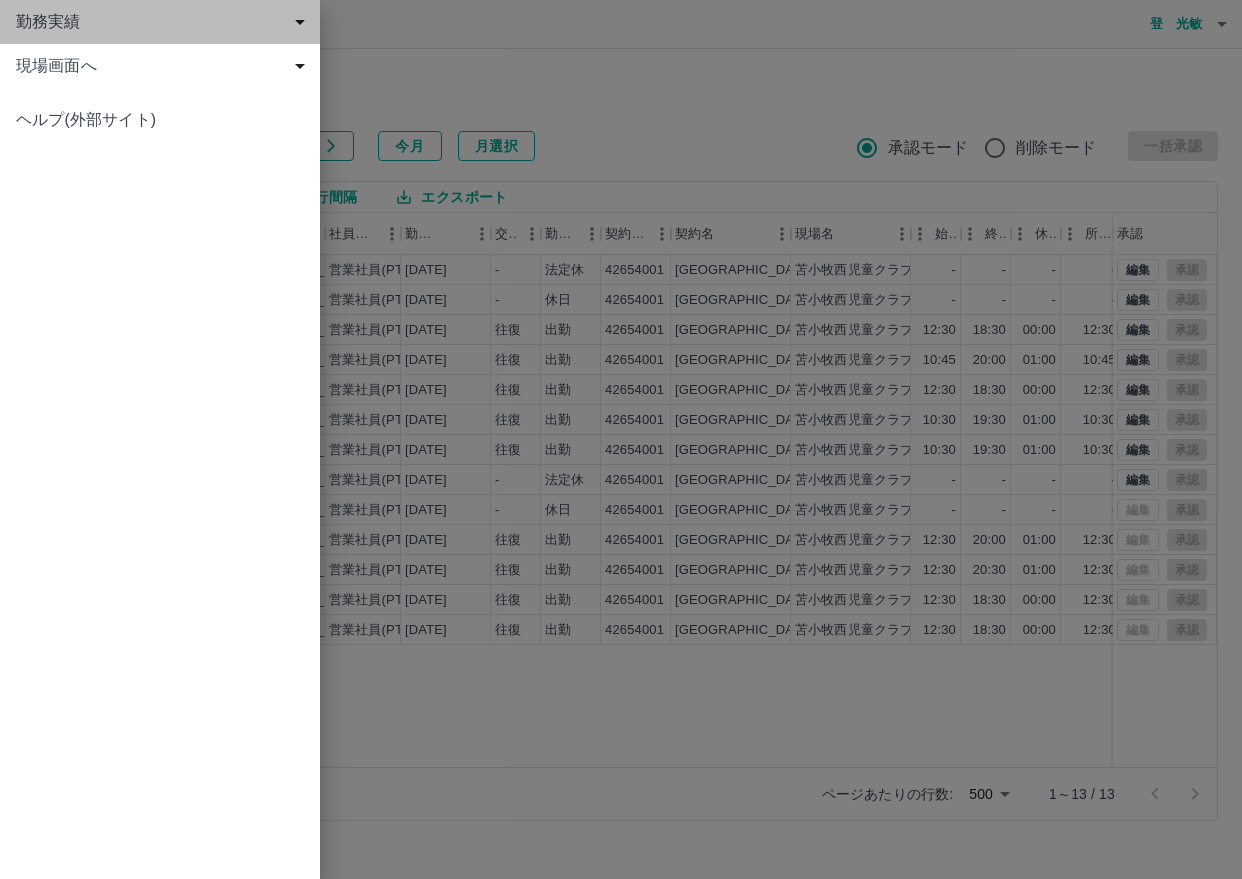 click on "勤務実績" at bounding box center [164, 22] 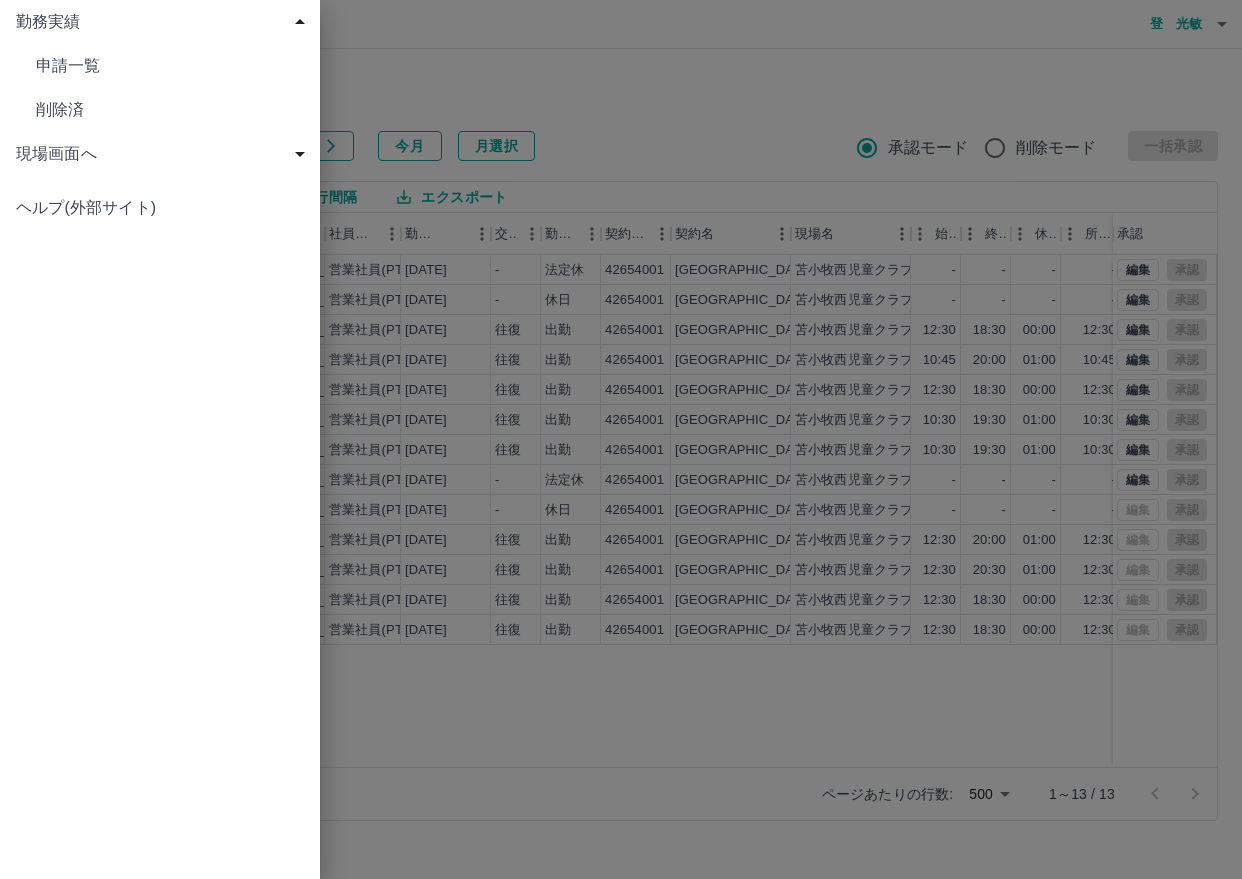 click on "申請一覧" at bounding box center (170, 66) 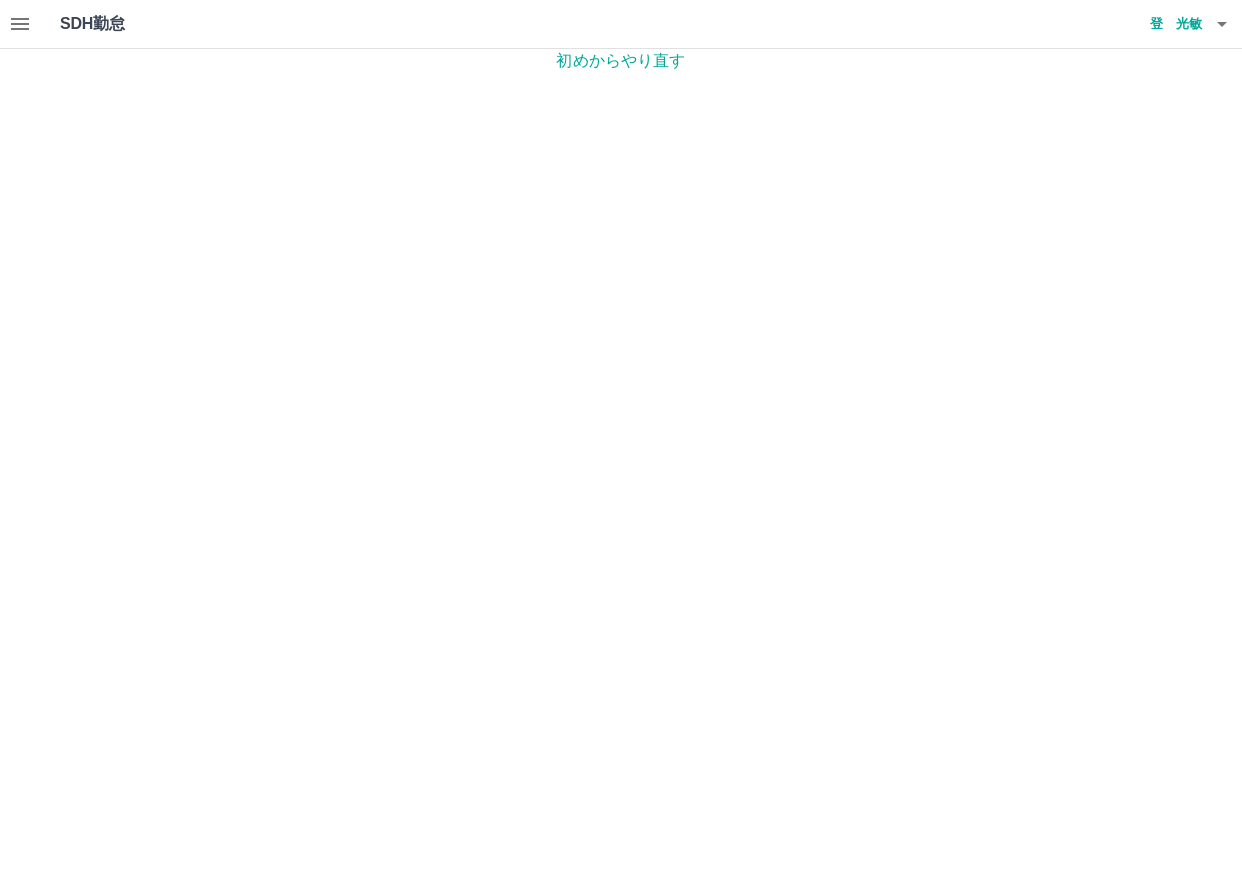 click 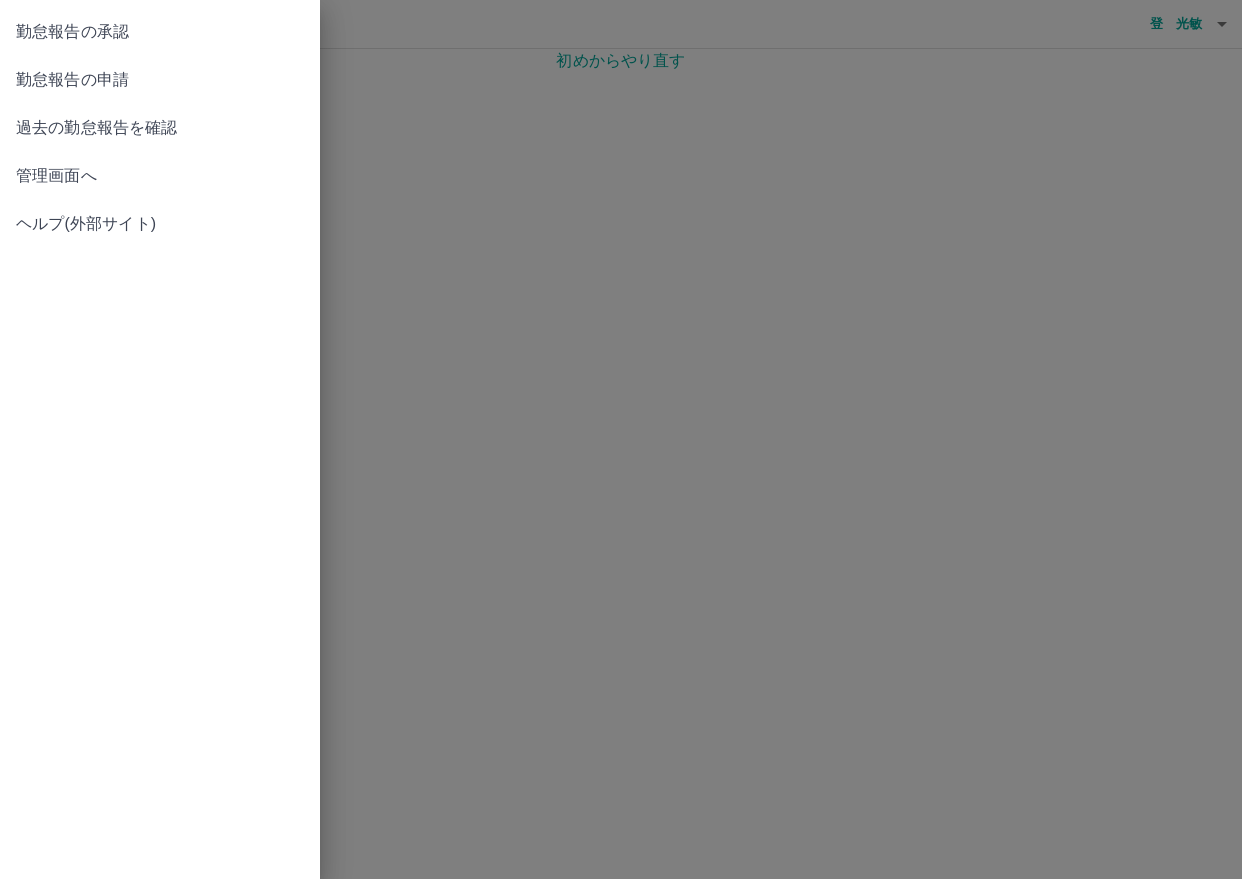 click on "管理画面へ" at bounding box center [160, 176] 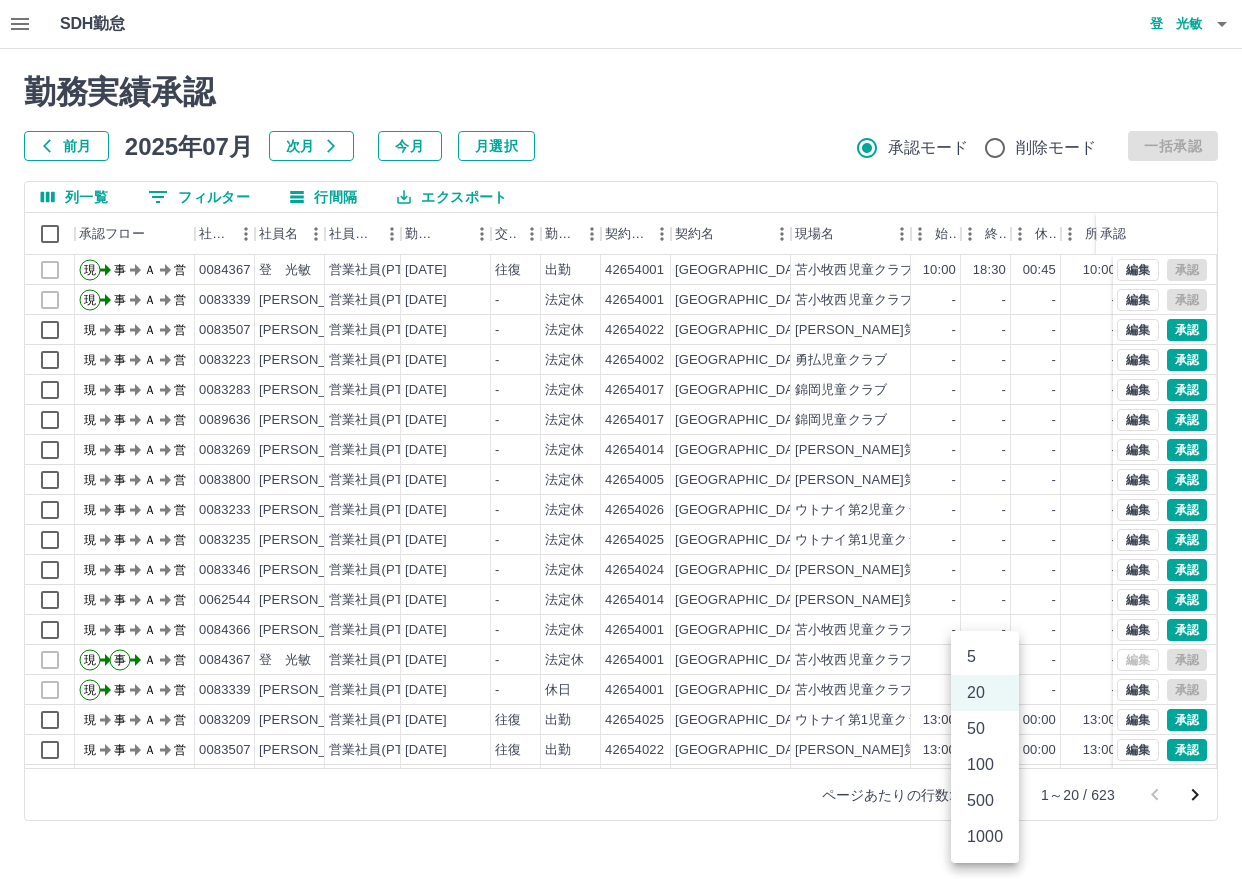 click on "SDH勤怠 [PERSON_NAME] 勤務実績承認 前月 [DATE] 次月 今月 月選択 承認モード 削除モード 一括承認 列一覧 0 フィルター 行間隔 エクスポート 承認フロー 社員番号 社員名 社員区分 勤務日 交通費 勤務区分 契約コード 契約名 現場名 始業 終業 休憩 所定開始 所定終業 所定休憩 拘束 勤務 遅刻等 承認 現 事 Ａ 営 0084367 [PERSON_NAME] 営業社員(PT契約) [DATE] 往復 出勤 42654001 [GEOGRAPHIC_DATA] [GEOGRAPHIC_DATA]児童クラブ 10:00 18:30 00:45 10:00 18:30 00:45 08:30 07:45 00:00 現 事 Ａ 営 0083339 [PERSON_NAME] 営業社員(PT契約) [DATE]  -  法定休 42654001 [GEOGRAPHIC_DATA] [GEOGRAPHIC_DATA]児童クラブ - - - - - - 00:00 00:00 00:00 現 事 Ａ 営 0083507 [PERSON_NAME] 営業社員(PT契約) [DATE]  -  法定休 42654022 [GEOGRAPHIC_DATA] [PERSON_NAME]第1児童クラブ - - - - - - 00:00 00:00 00:00 現 事 Ａ 営 0083223 [PERSON_NAME] 営業社員(PT契約) [DATE]  -  法定休 42654002 -" at bounding box center [621, 422] 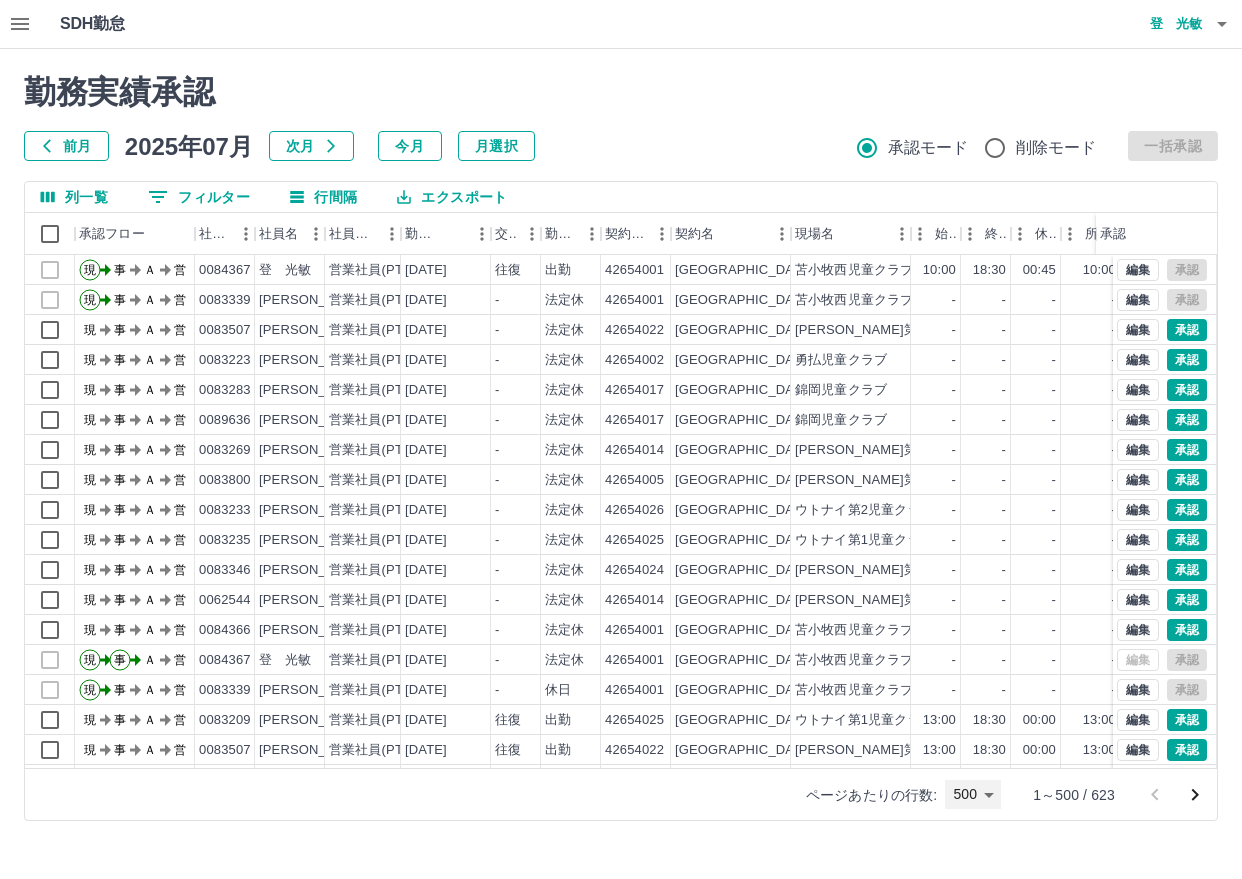 type on "***" 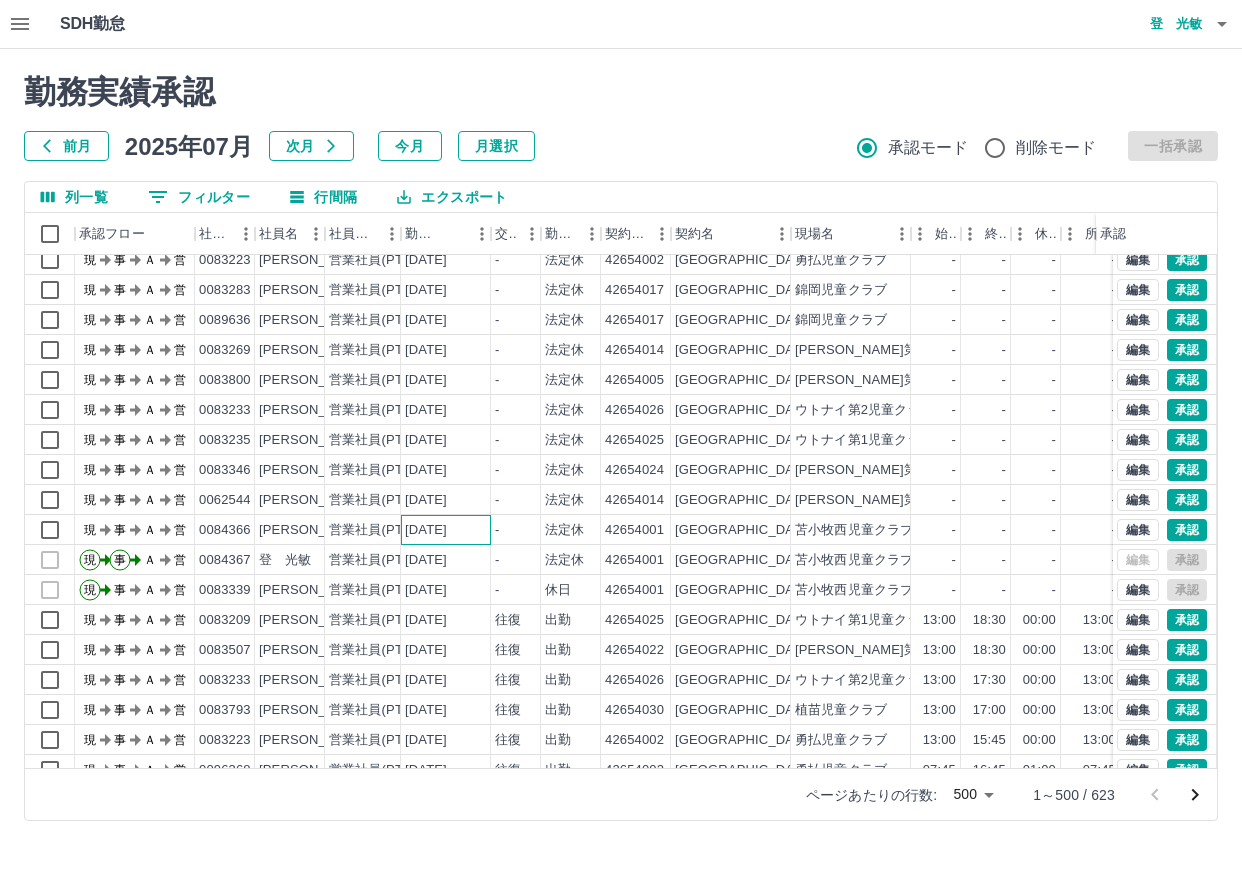 click on "[DATE]" at bounding box center [446, 530] 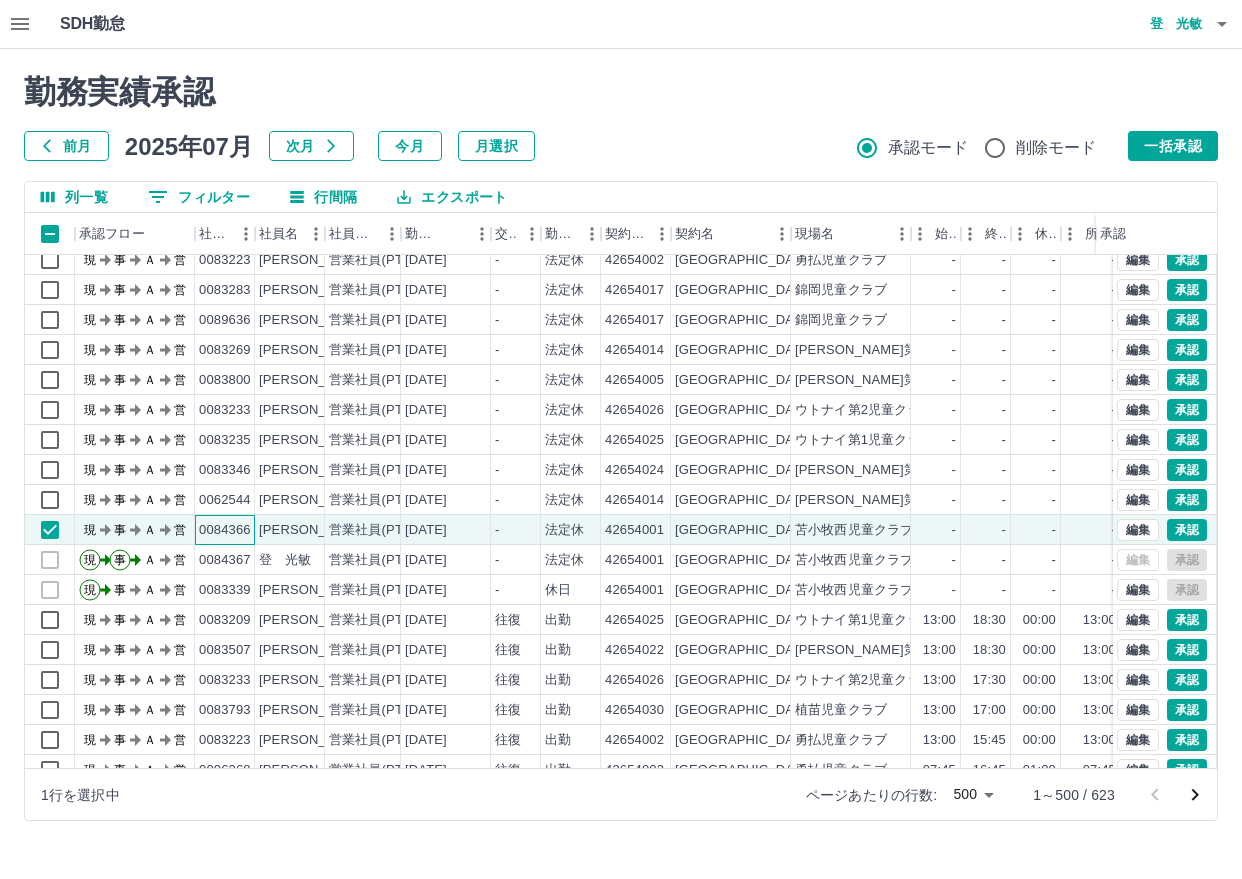 click on "0084366" at bounding box center [225, 530] 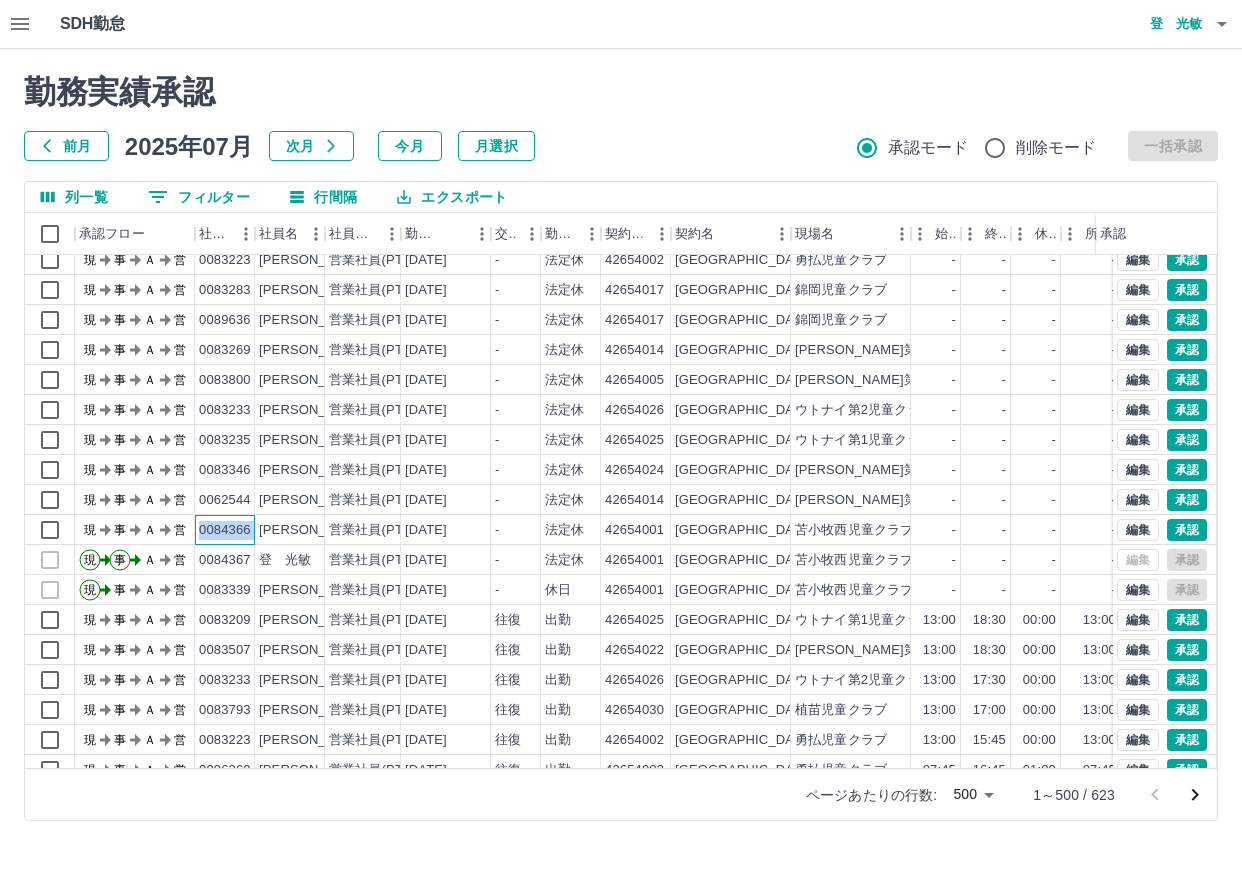 drag, startPoint x: 197, startPoint y: 529, endPoint x: 255, endPoint y: 528, distance: 58.00862 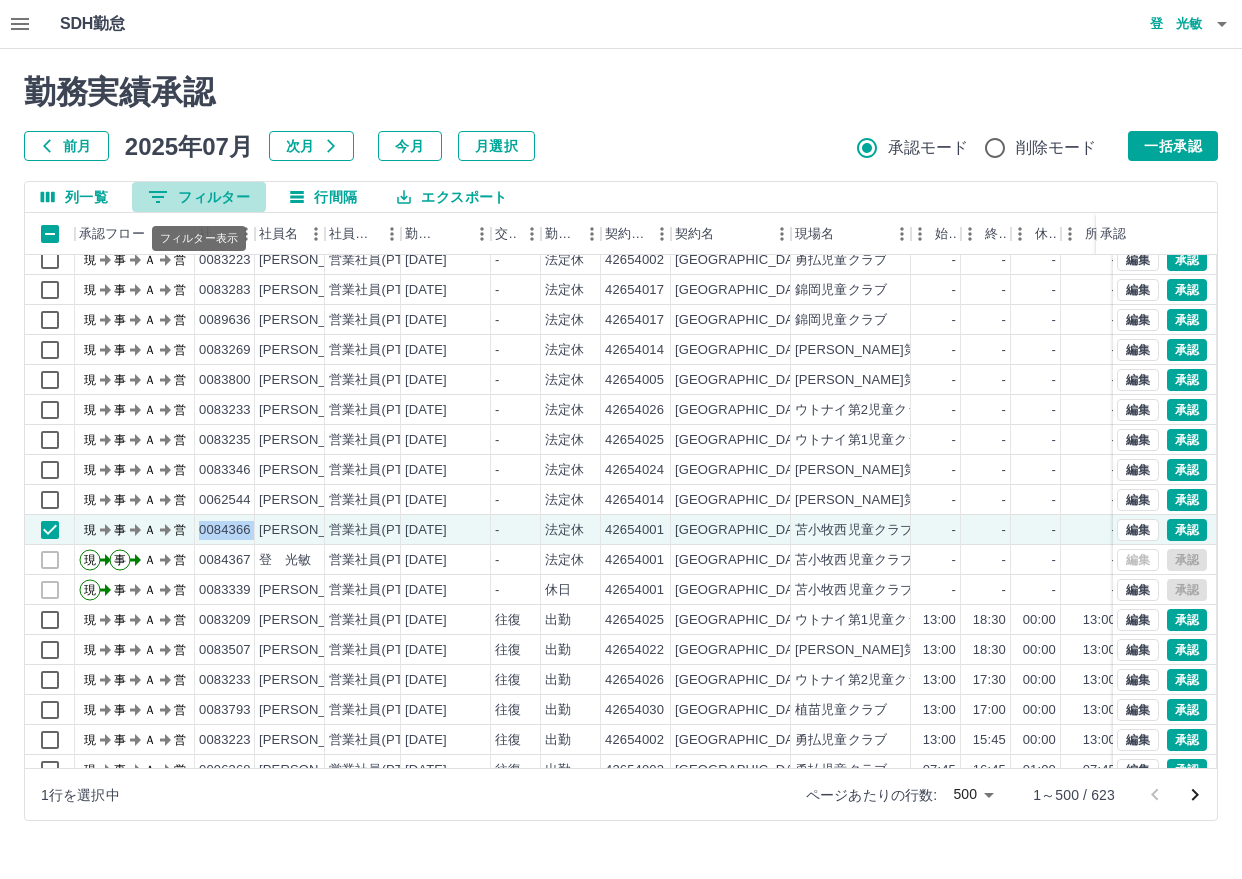 click on "0 フィルター" at bounding box center [199, 197] 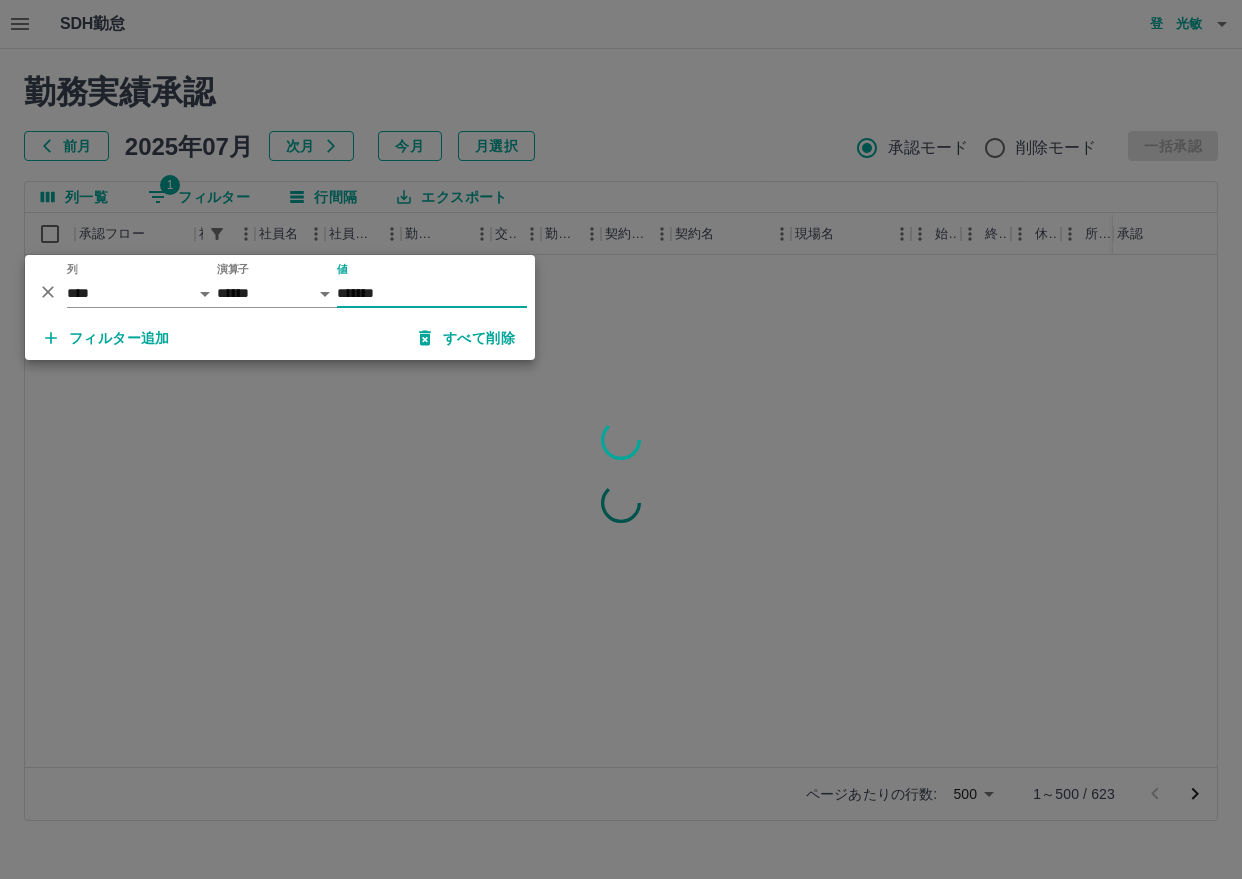 scroll, scrollTop: 0, scrollLeft: 0, axis: both 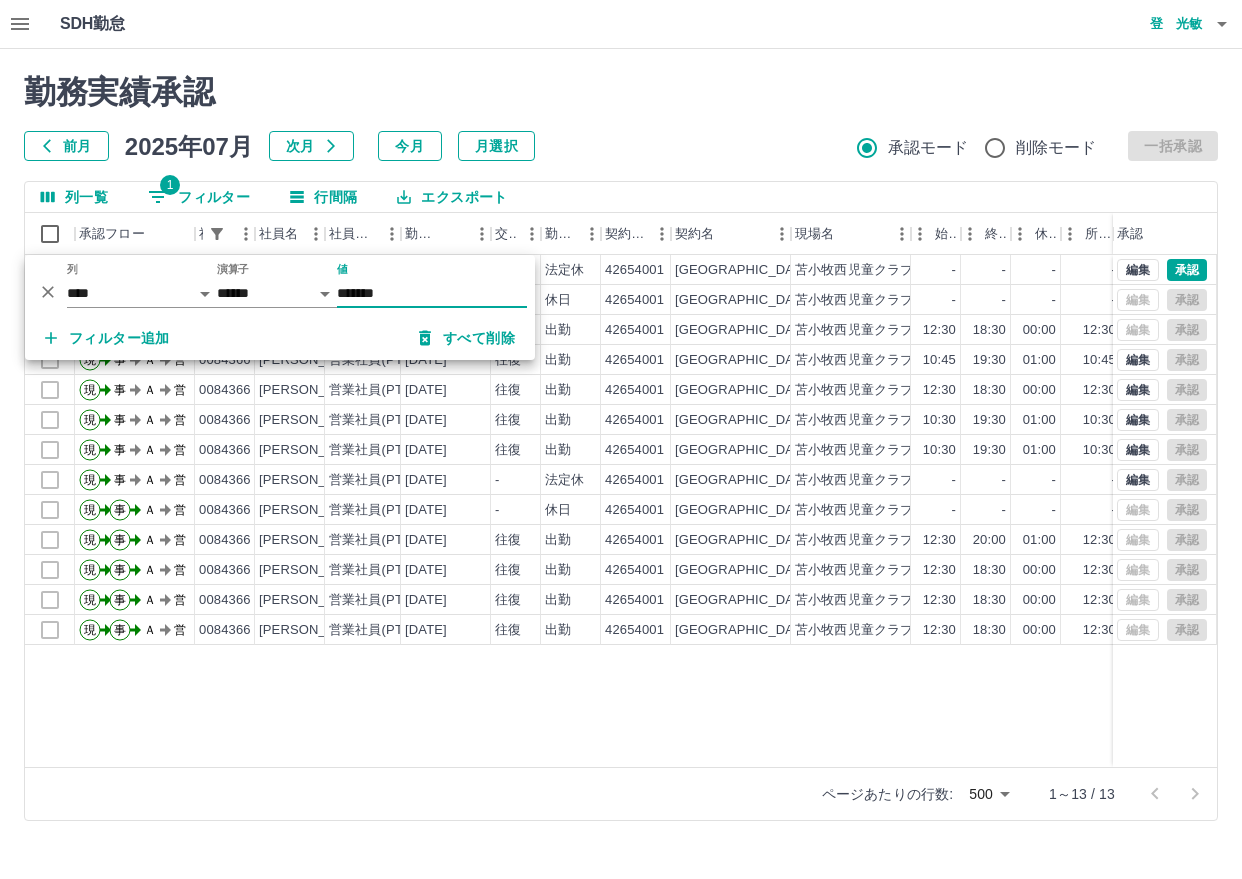 type on "*******" 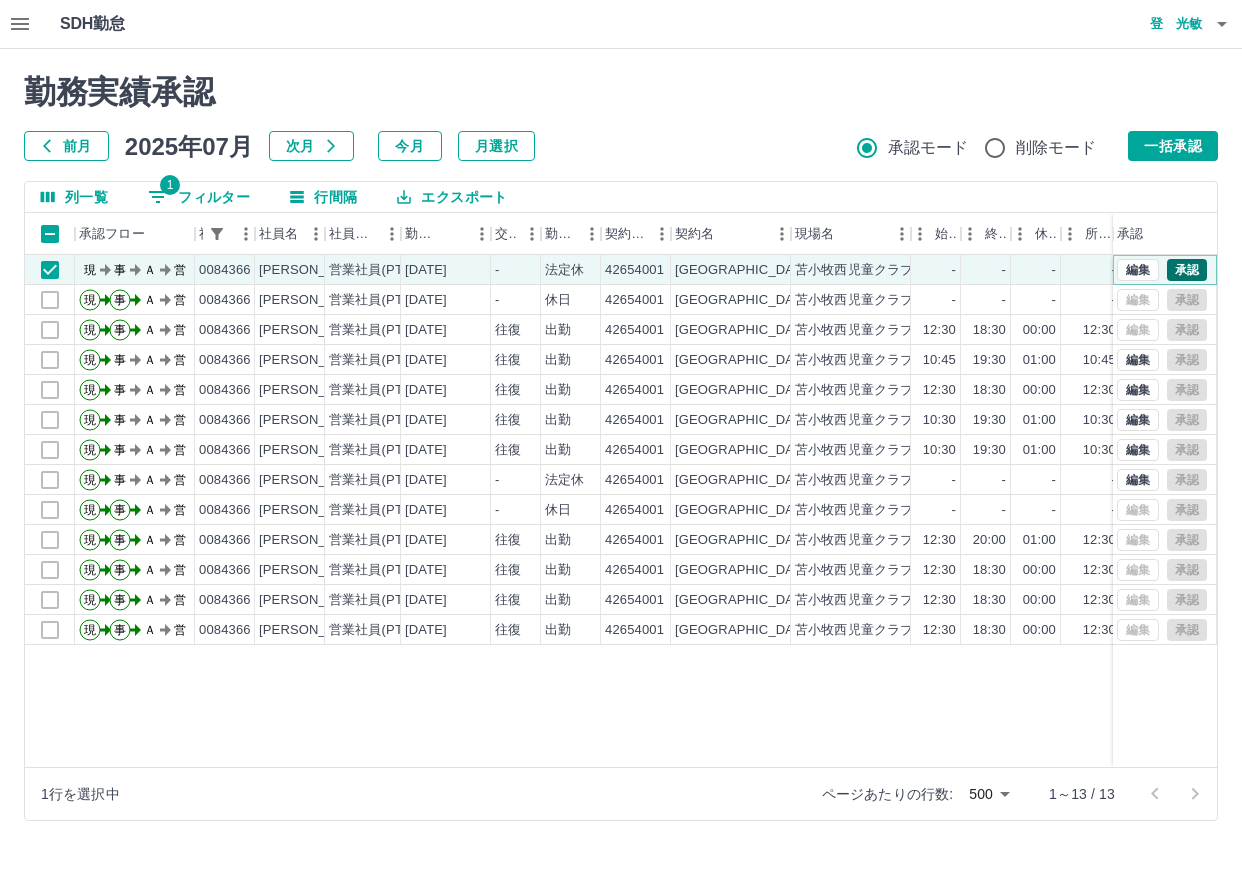click on "承認" at bounding box center (1187, 270) 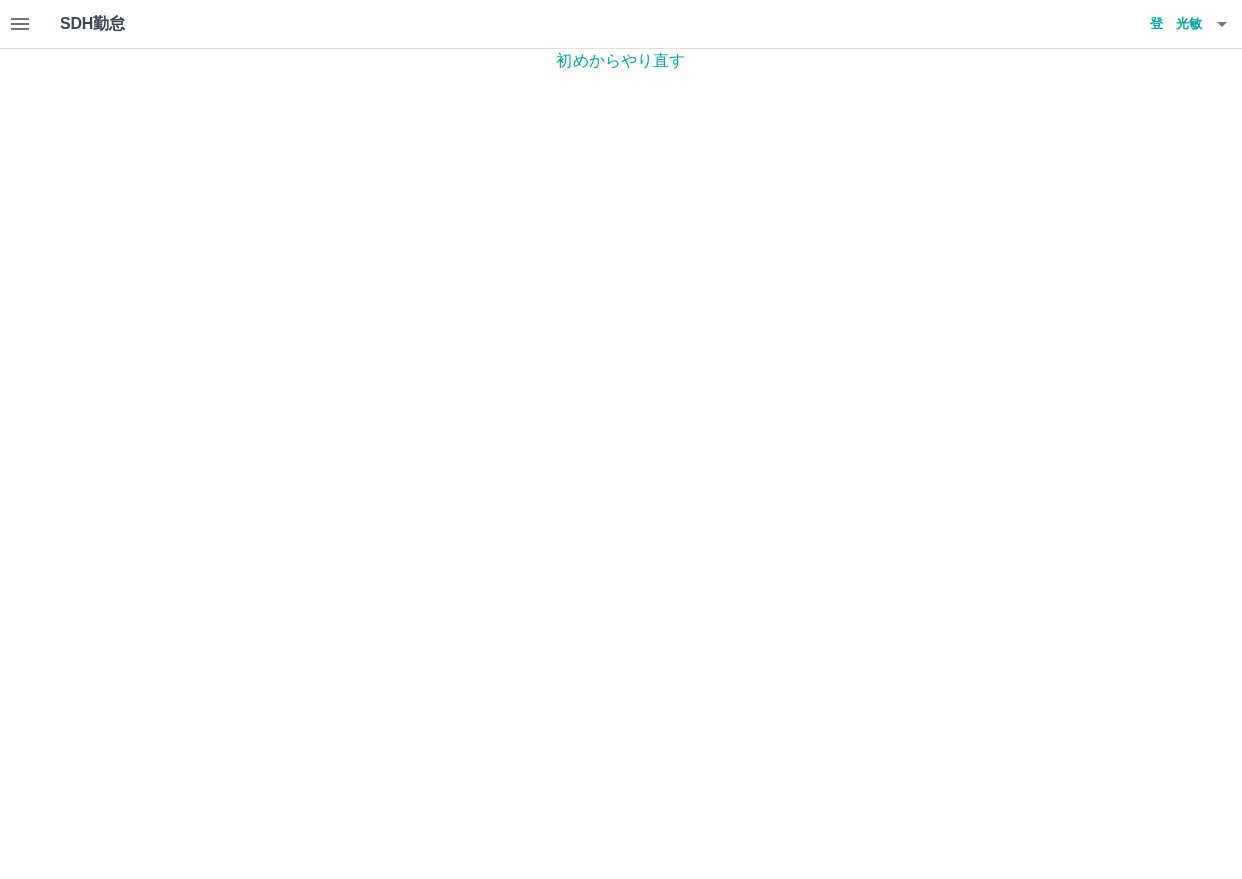 click 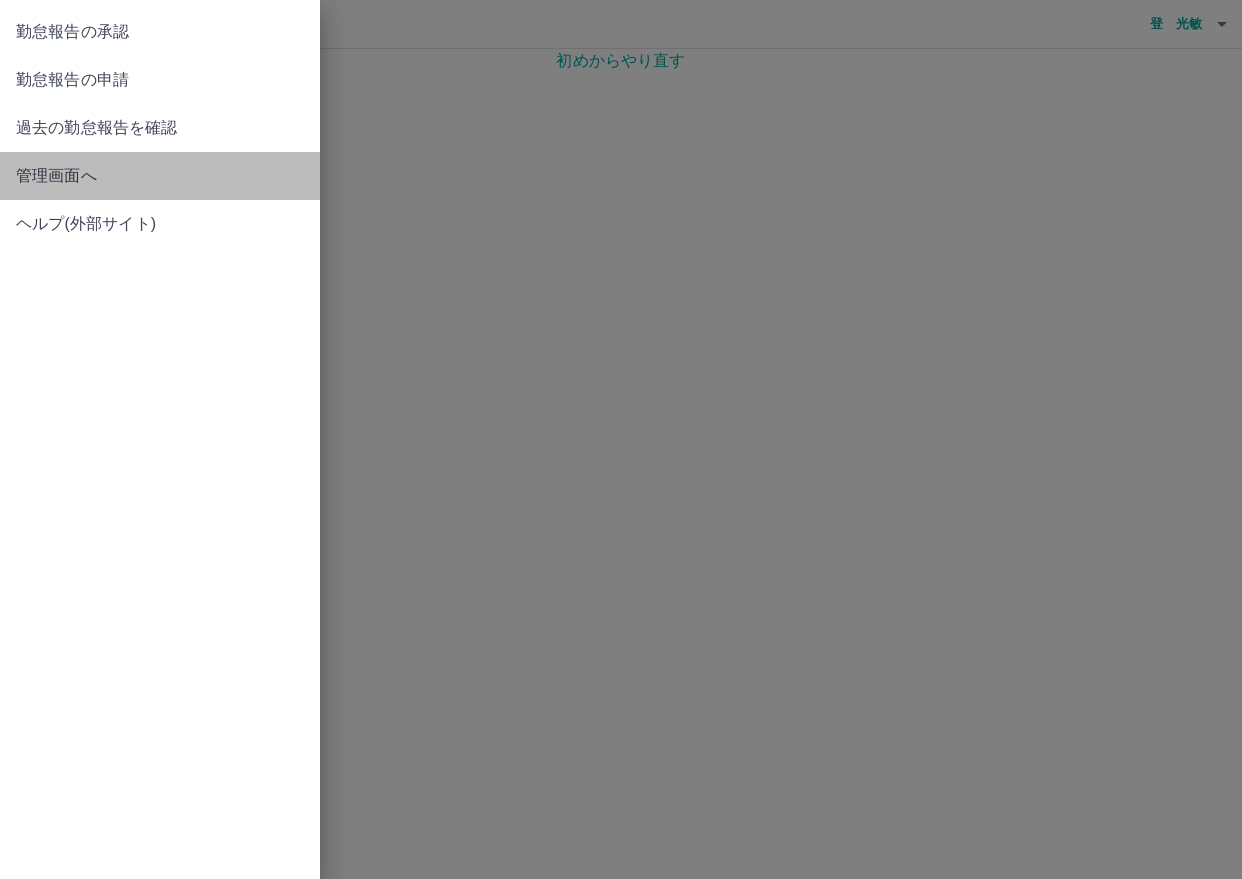 click on "管理画面へ" at bounding box center [160, 176] 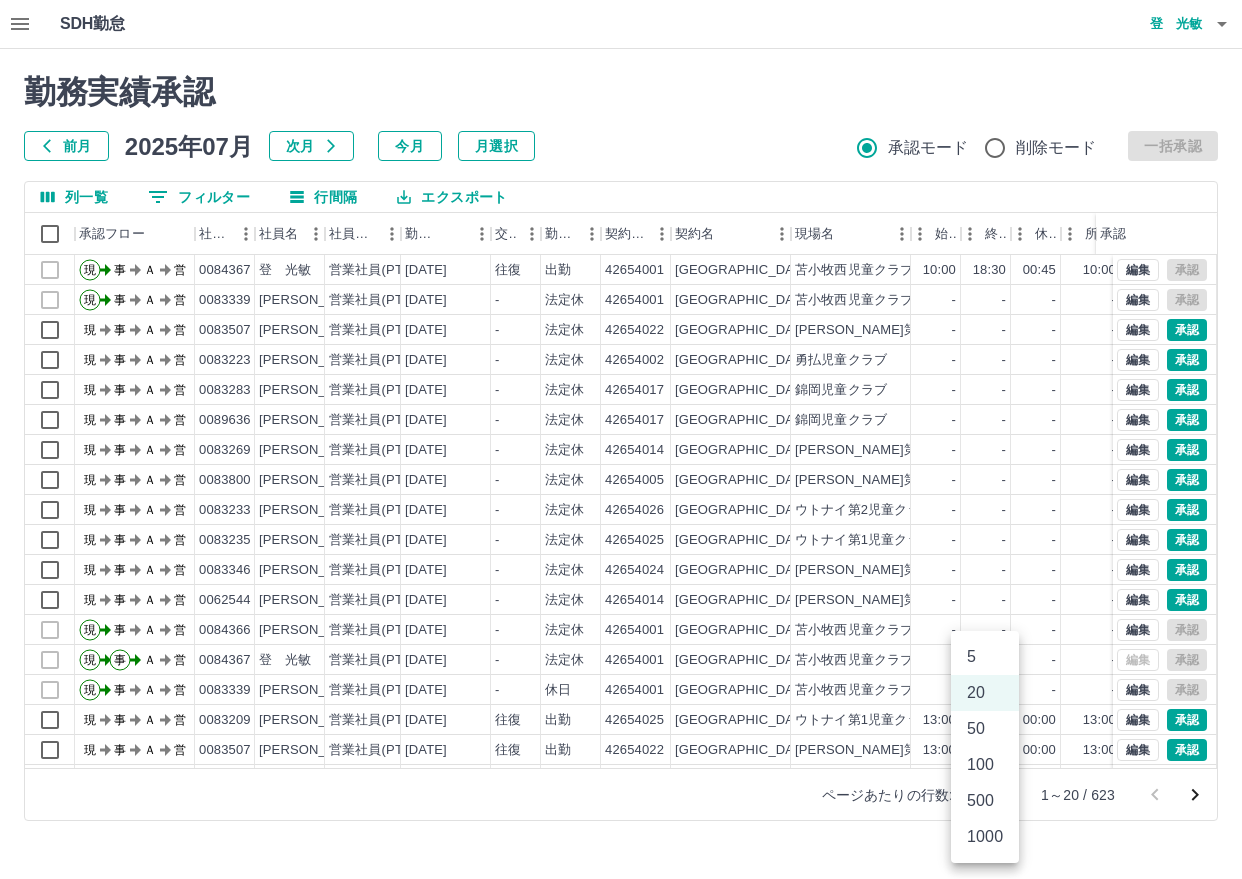click on "SDH勤怠 [PERSON_NAME] 勤務実績承認 前月 [DATE] 次月 今月 月選択 承認モード 削除モード 一括承認 列一覧 0 フィルター 行間隔 エクスポート 承認フロー 社員番号 社員名 社員区分 勤務日 交通費 勤務区分 契約コード 契約名 現場名 始業 終業 休憩 所定開始 所定終業 所定休憩 拘束 勤務 遅刻等 承認 現 事 Ａ 営 0084367 [PERSON_NAME] 営業社員(PT契約) [DATE] 往復 出勤 42654001 [GEOGRAPHIC_DATA] [GEOGRAPHIC_DATA]児童クラブ 10:00 18:30 00:45 10:00 18:30 00:45 08:30 07:45 00:00 現 事 Ａ 営 0083339 [PERSON_NAME] 営業社員(PT契約) [DATE]  -  法定休 42654001 [GEOGRAPHIC_DATA] [GEOGRAPHIC_DATA]児童クラブ - - - - - - 00:00 00:00 00:00 現 事 Ａ 営 0083507 [PERSON_NAME] 営業社員(PT契約) [DATE]  -  法定休 42654022 [GEOGRAPHIC_DATA] [PERSON_NAME]第1児童クラブ - - - - - - 00:00 00:00 00:00 現 事 Ａ 営 0083223 [PERSON_NAME] 営業社員(PT契約) [DATE]  -  法定休 42654002 -" at bounding box center (621, 422) 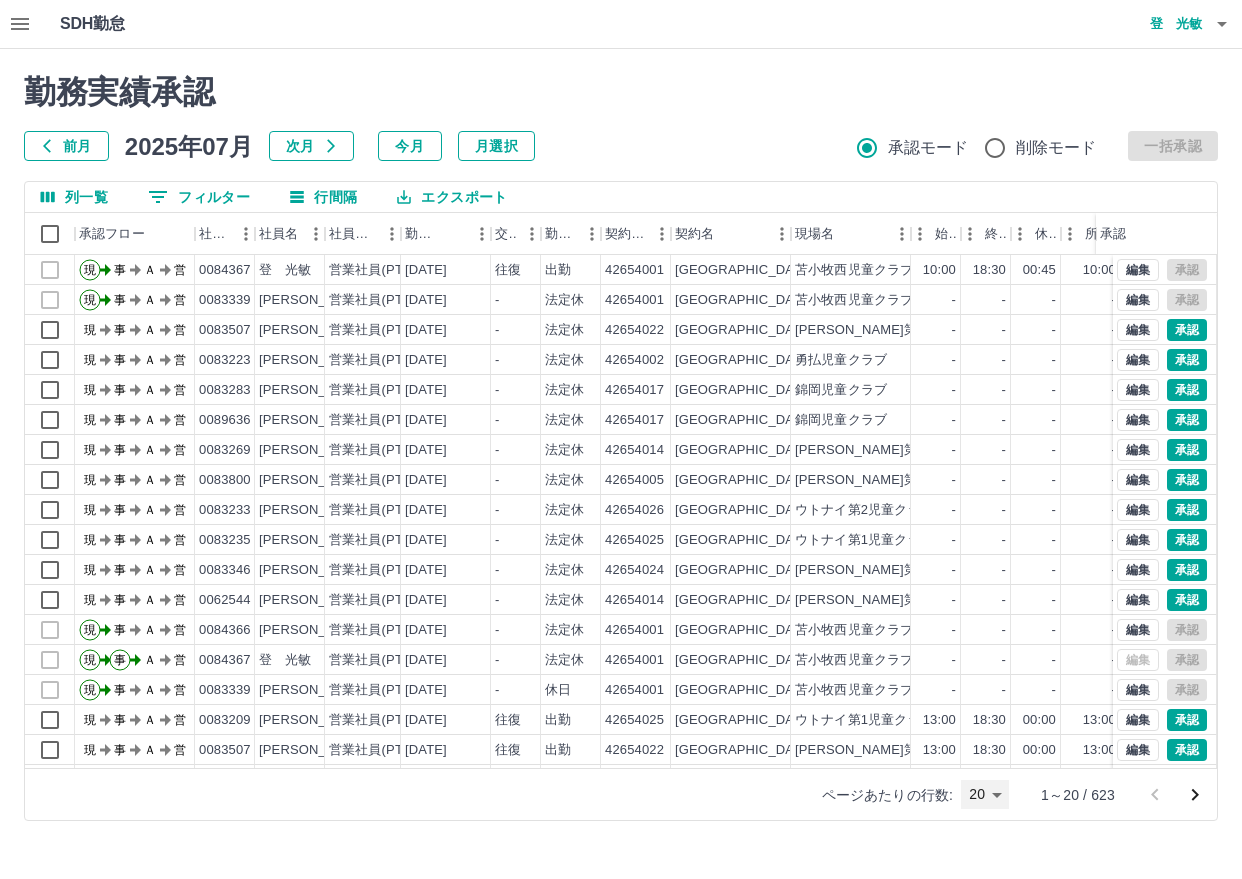 type on "***" 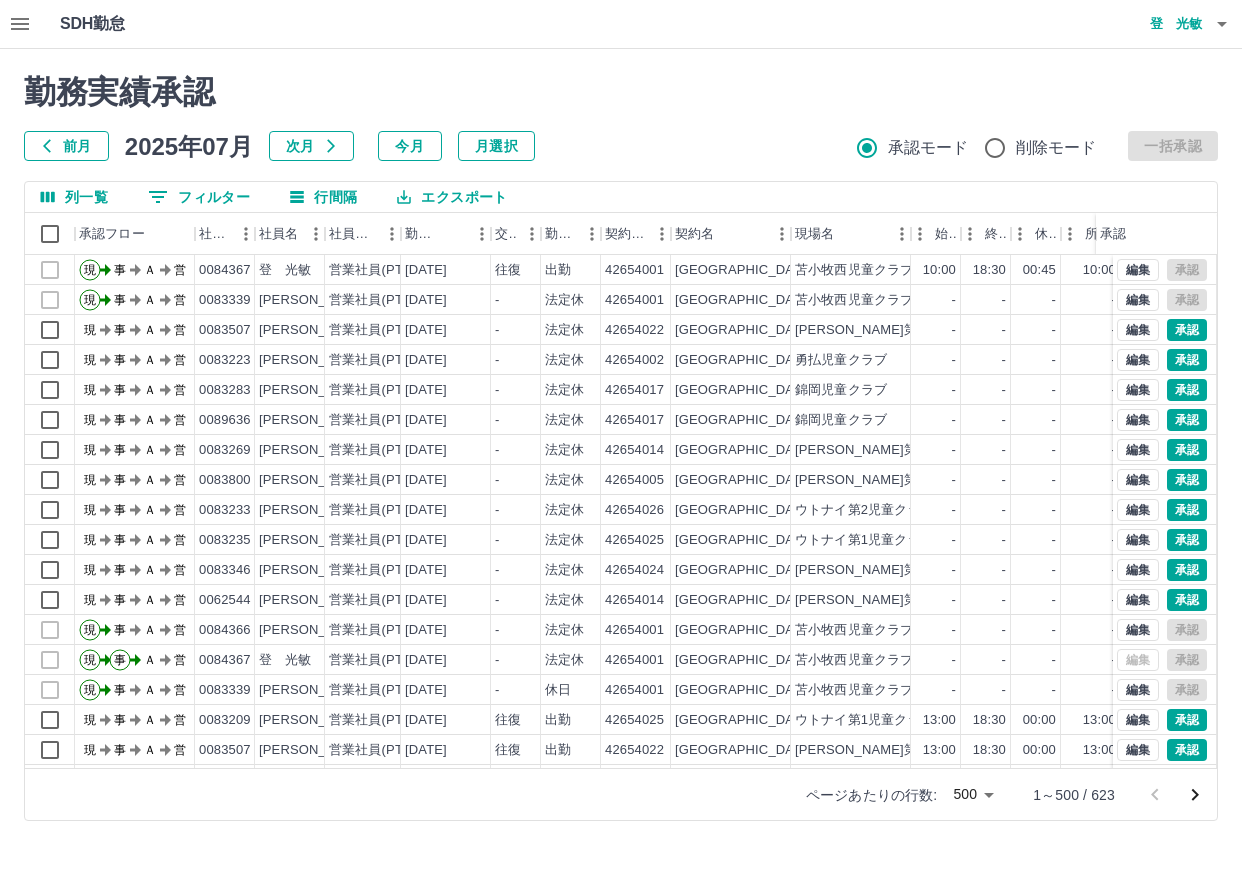 click on "前月 [DATE] 次月 今月 月選択 承認モード 削除モード 一括承認" at bounding box center [621, 146] 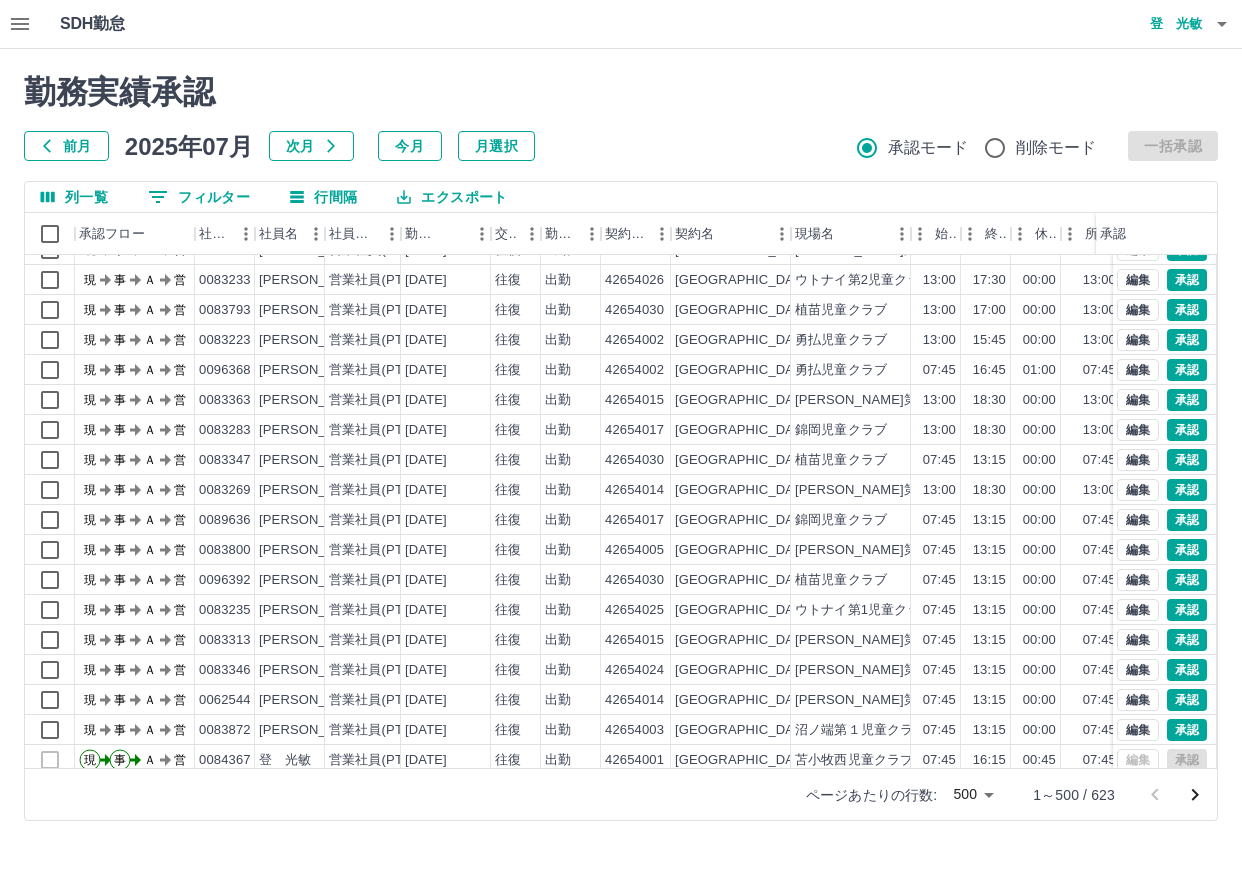scroll, scrollTop: 600, scrollLeft: 0, axis: vertical 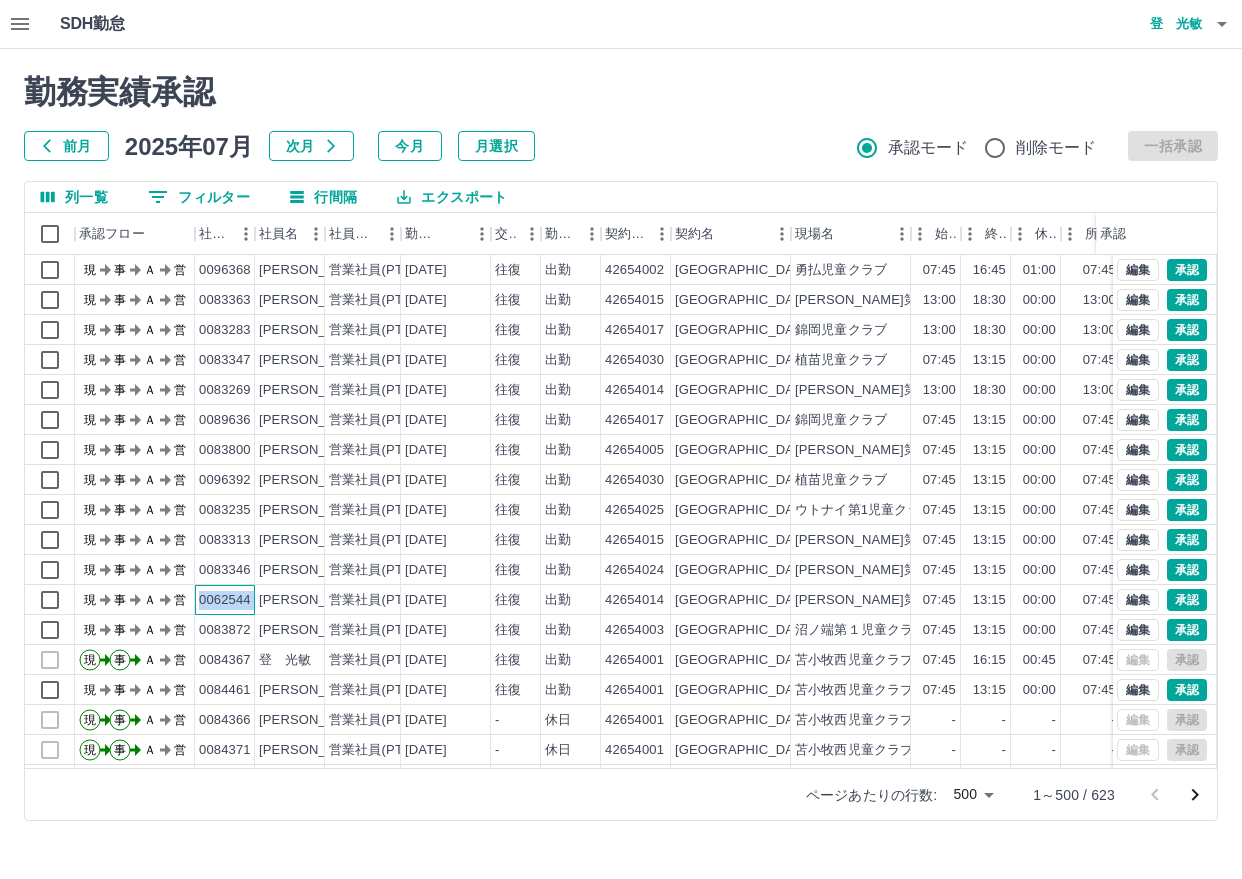 drag, startPoint x: 199, startPoint y: 599, endPoint x: 257, endPoint y: 600, distance: 58.00862 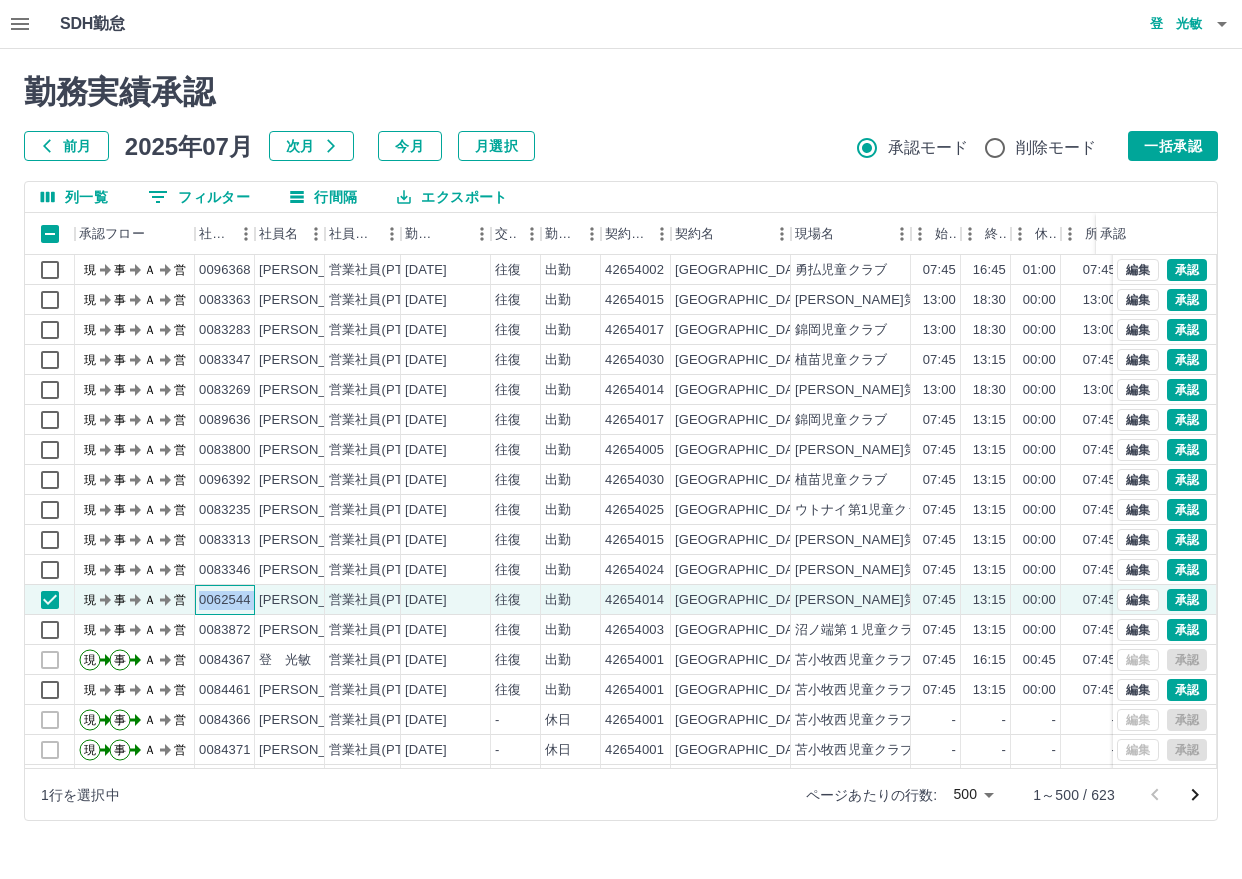 copy on "0062544" 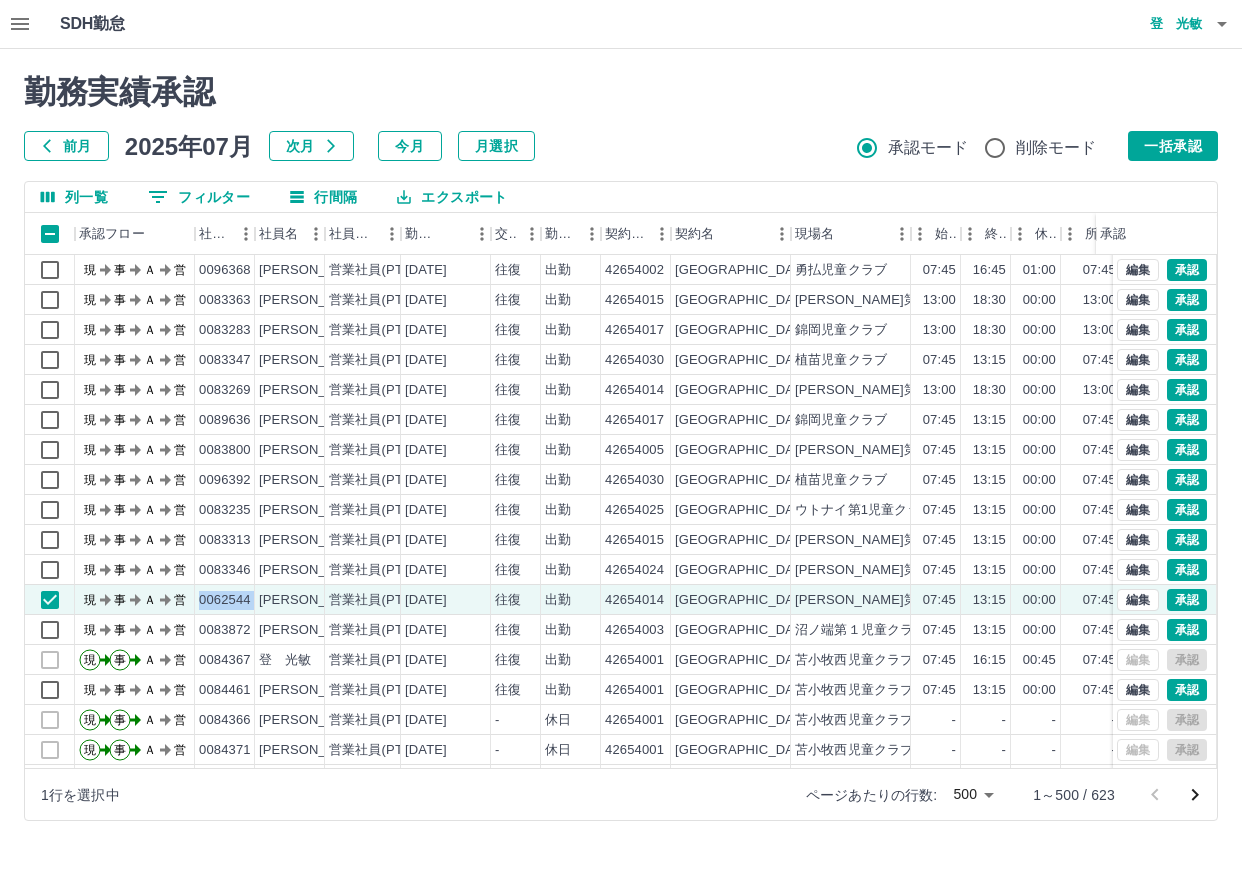 click on "0 フィルター" at bounding box center (199, 197) 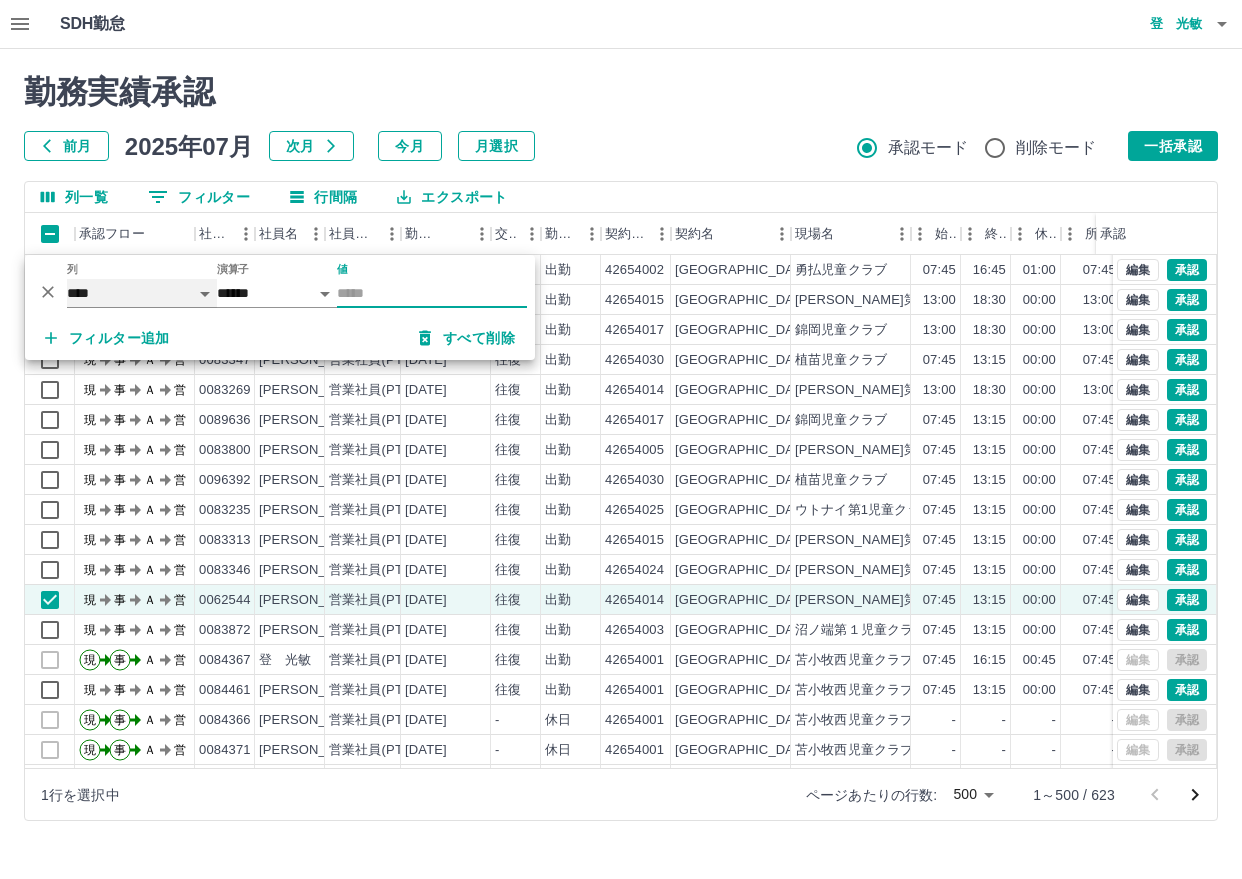 click on "**** *** **** *** *** **** ***** *** *** ** ** ** **** **** **** ** ** *** **** *****" at bounding box center (142, 293) 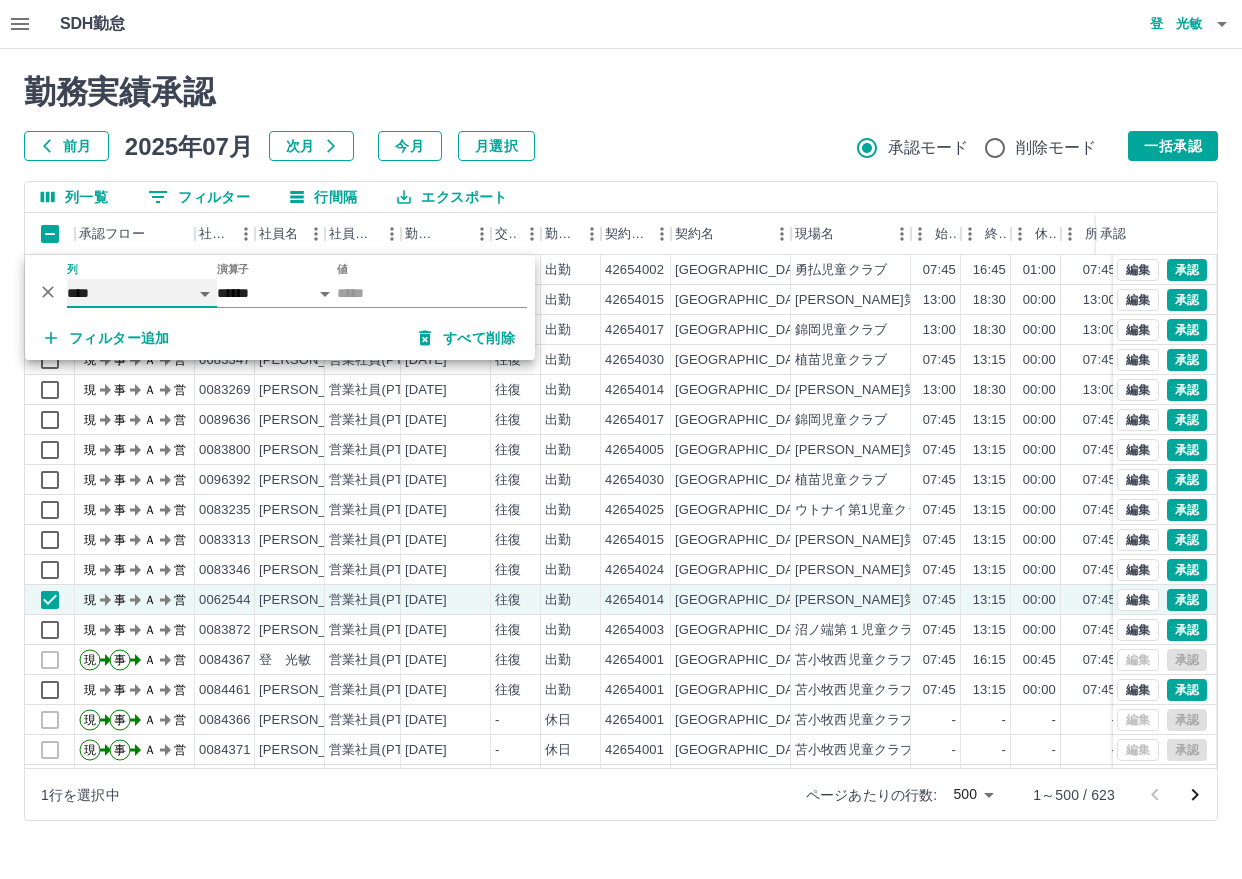 click on "**** *** **** *** *** **** ***** *** *** ** ** ** **** **** **** ** ** *** **** *****" at bounding box center (142, 293) 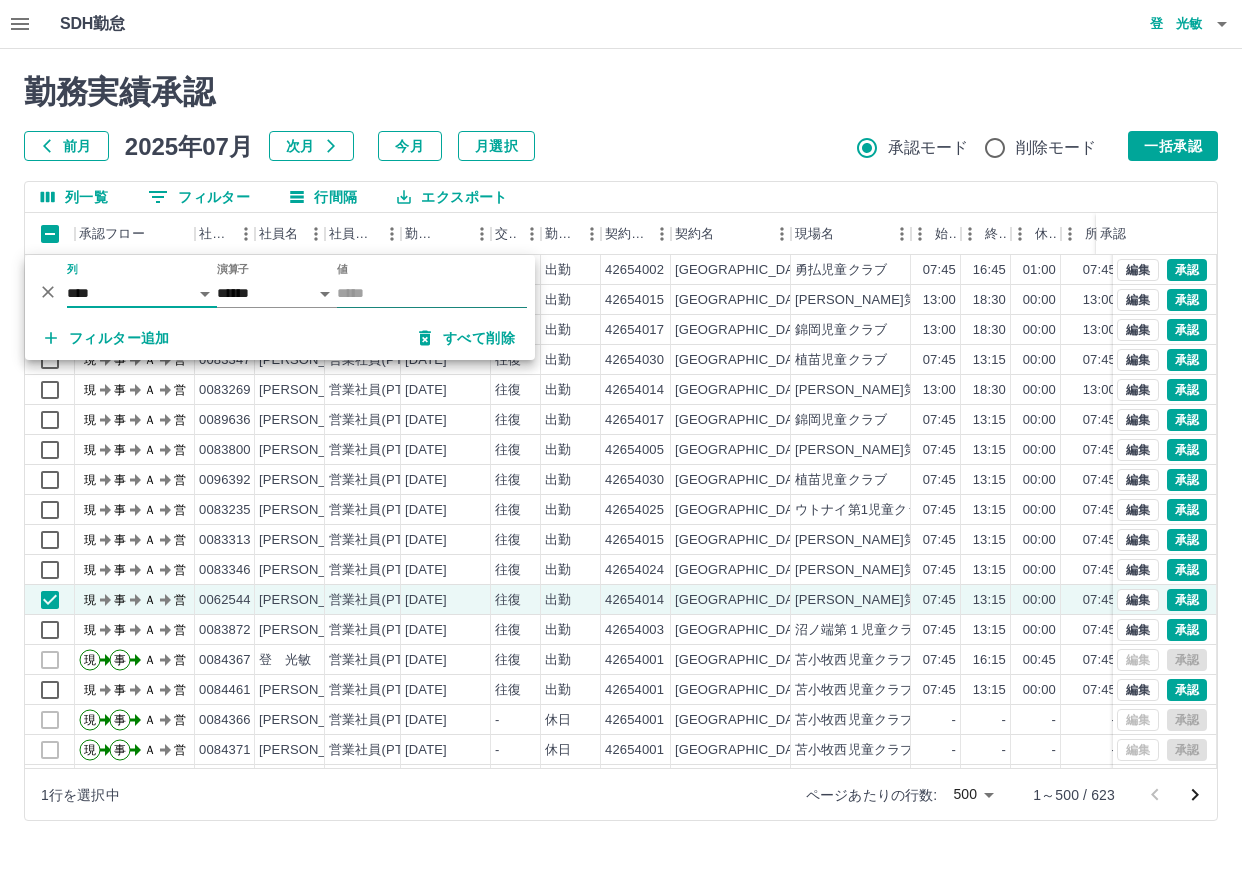 click on "値" at bounding box center (432, 293) 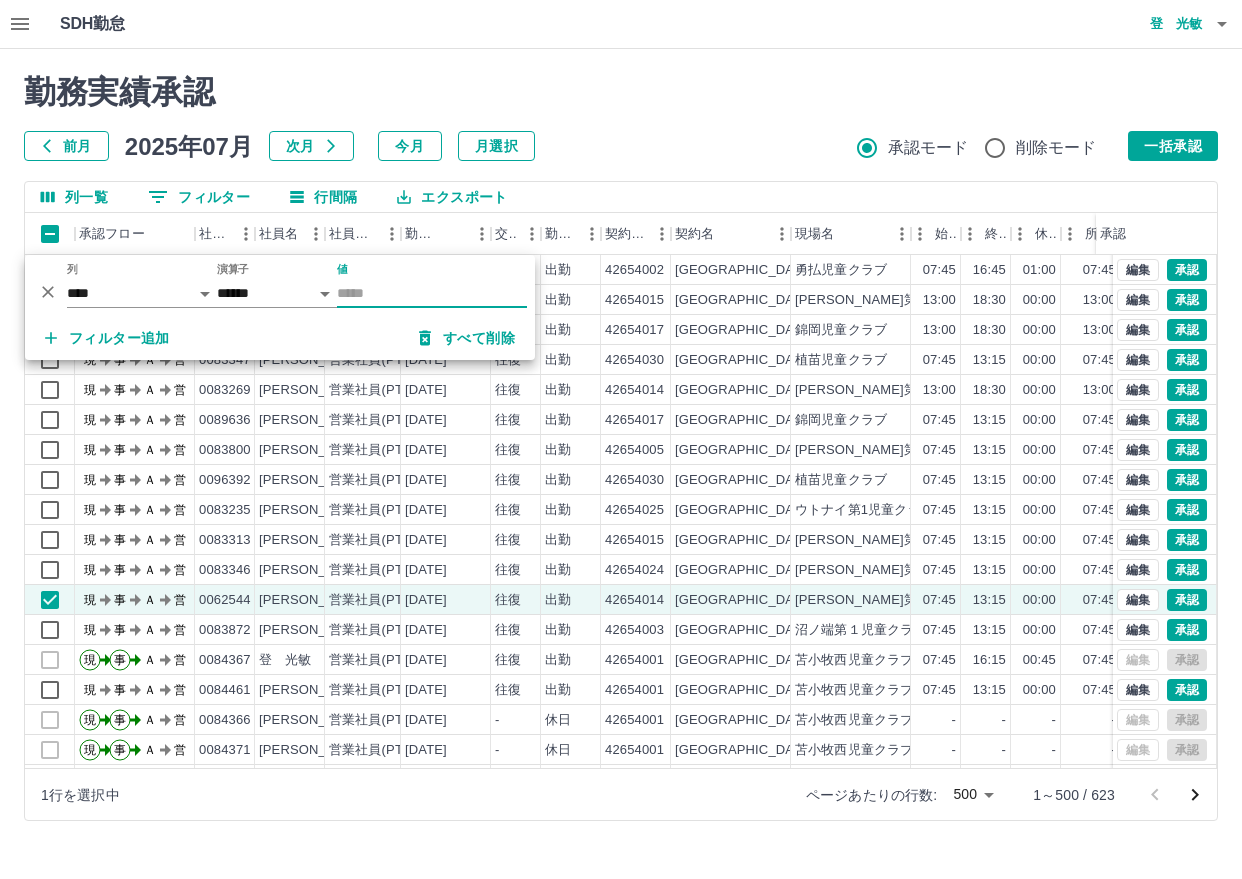 paste on "*******" 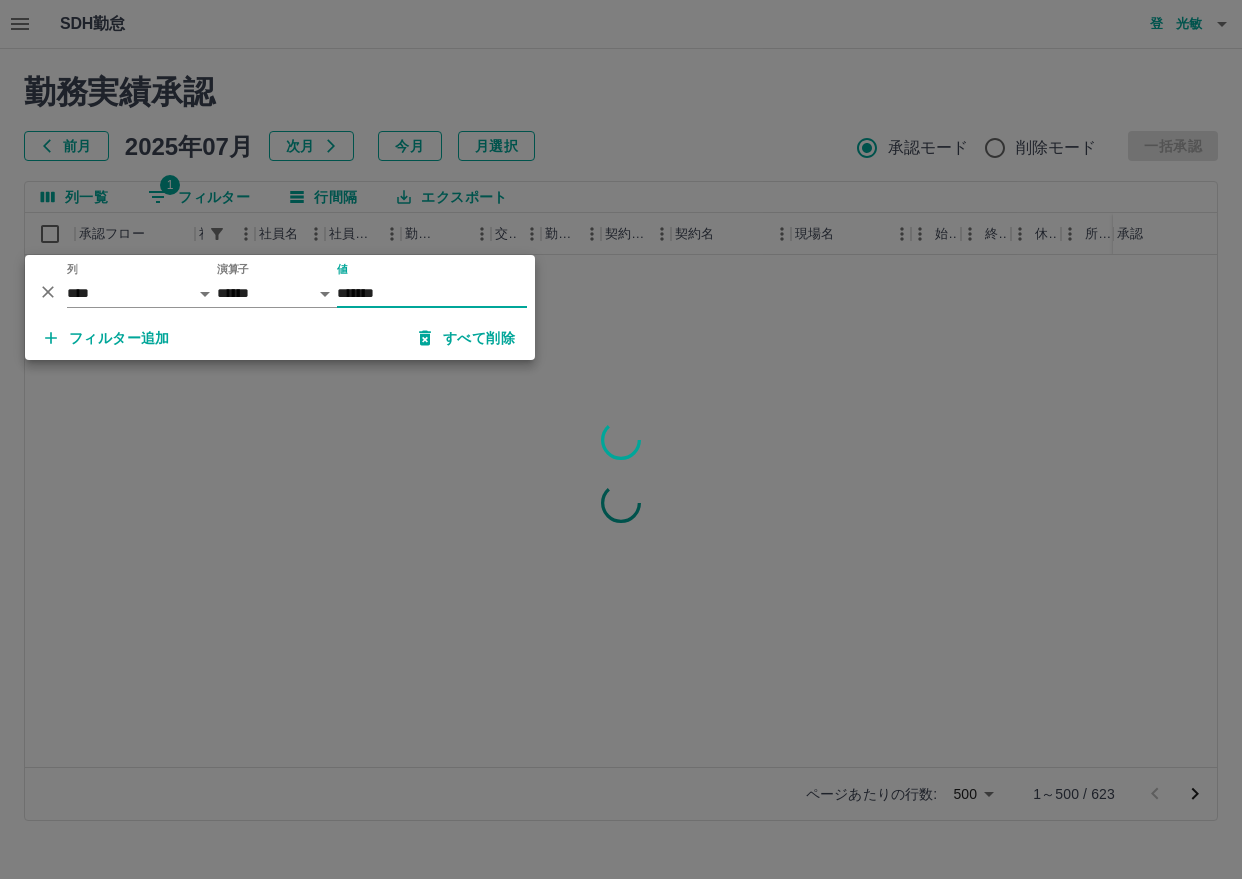 scroll, scrollTop: 0, scrollLeft: 0, axis: both 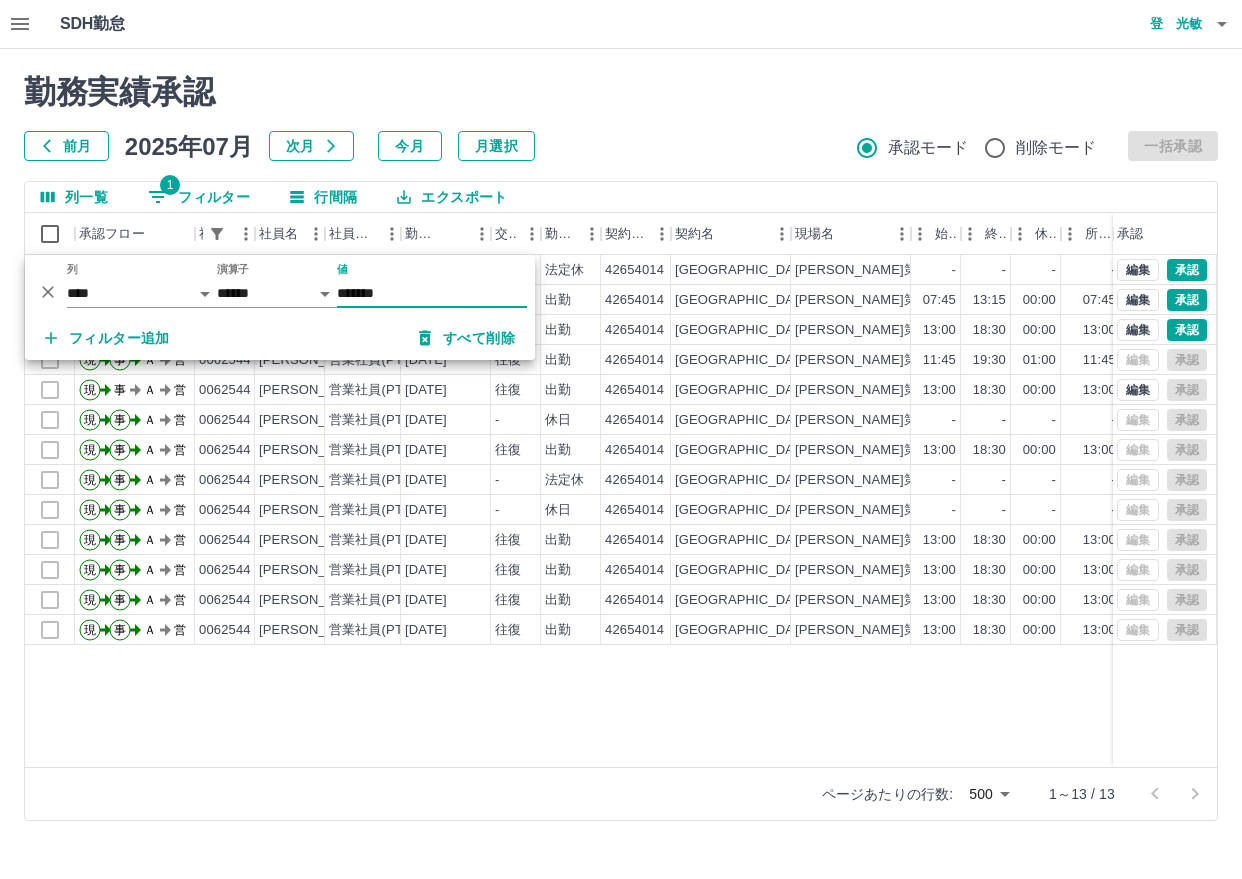 type on "*******" 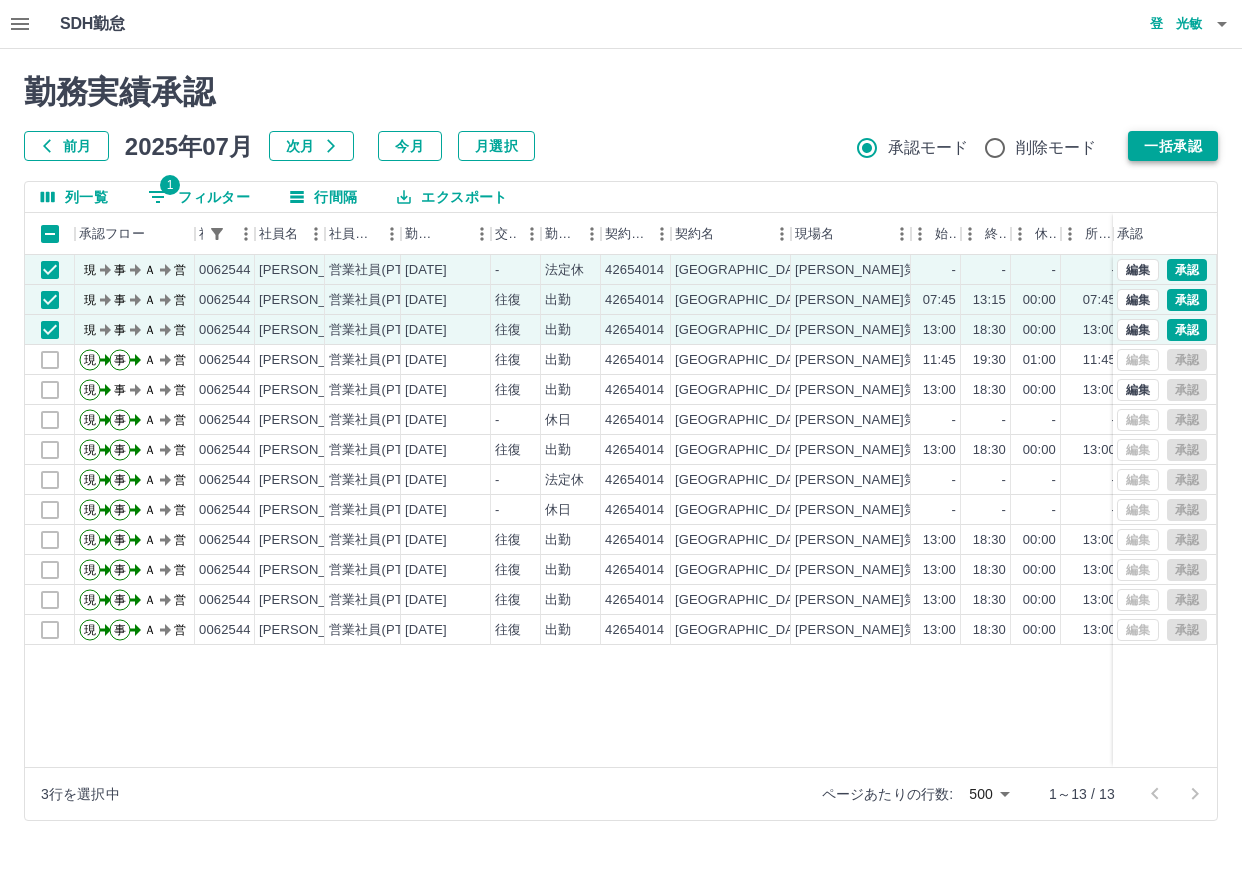 click on "一括承認" at bounding box center (1173, 146) 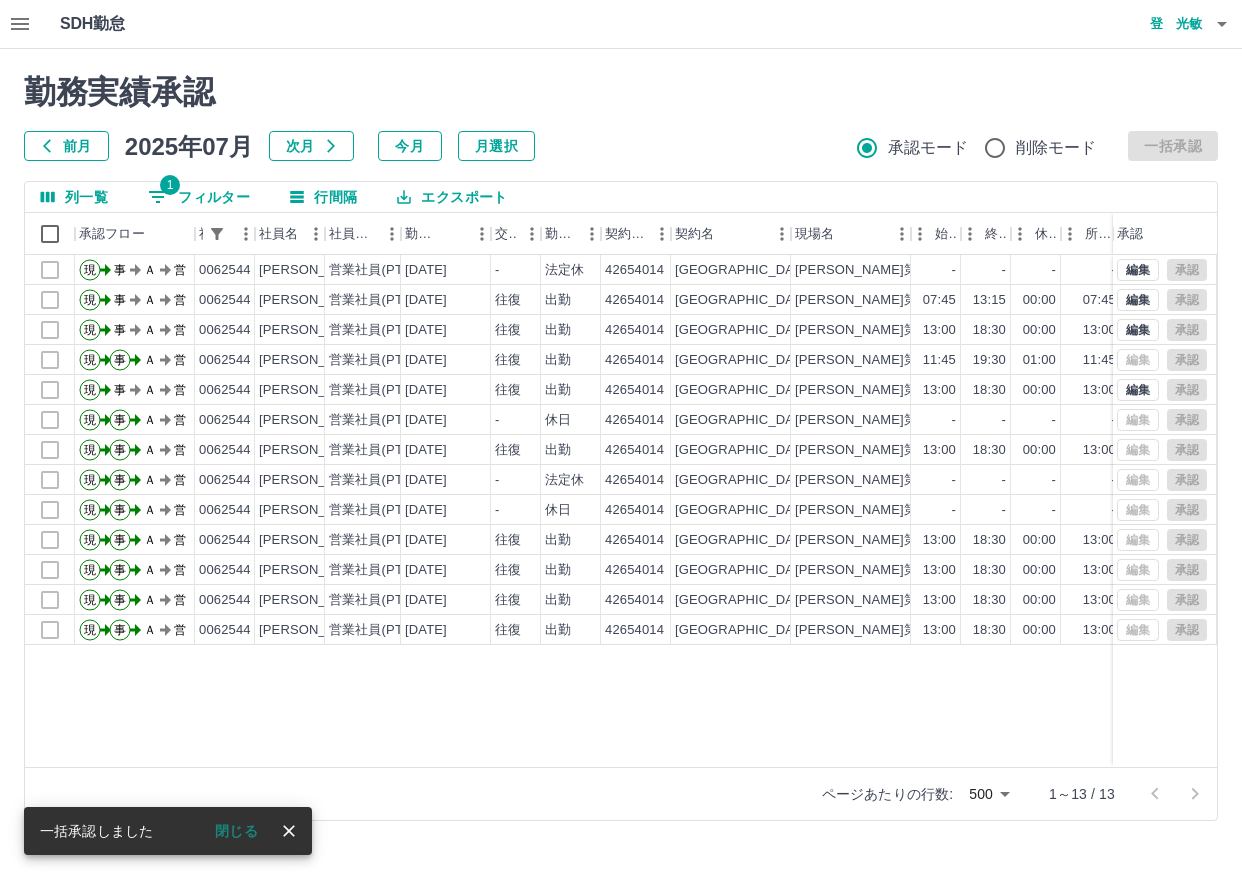 drag, startPoint x: 706, startPoint y: 129, endPoint x: 400, endPoint y: 97, distance: 307.66864 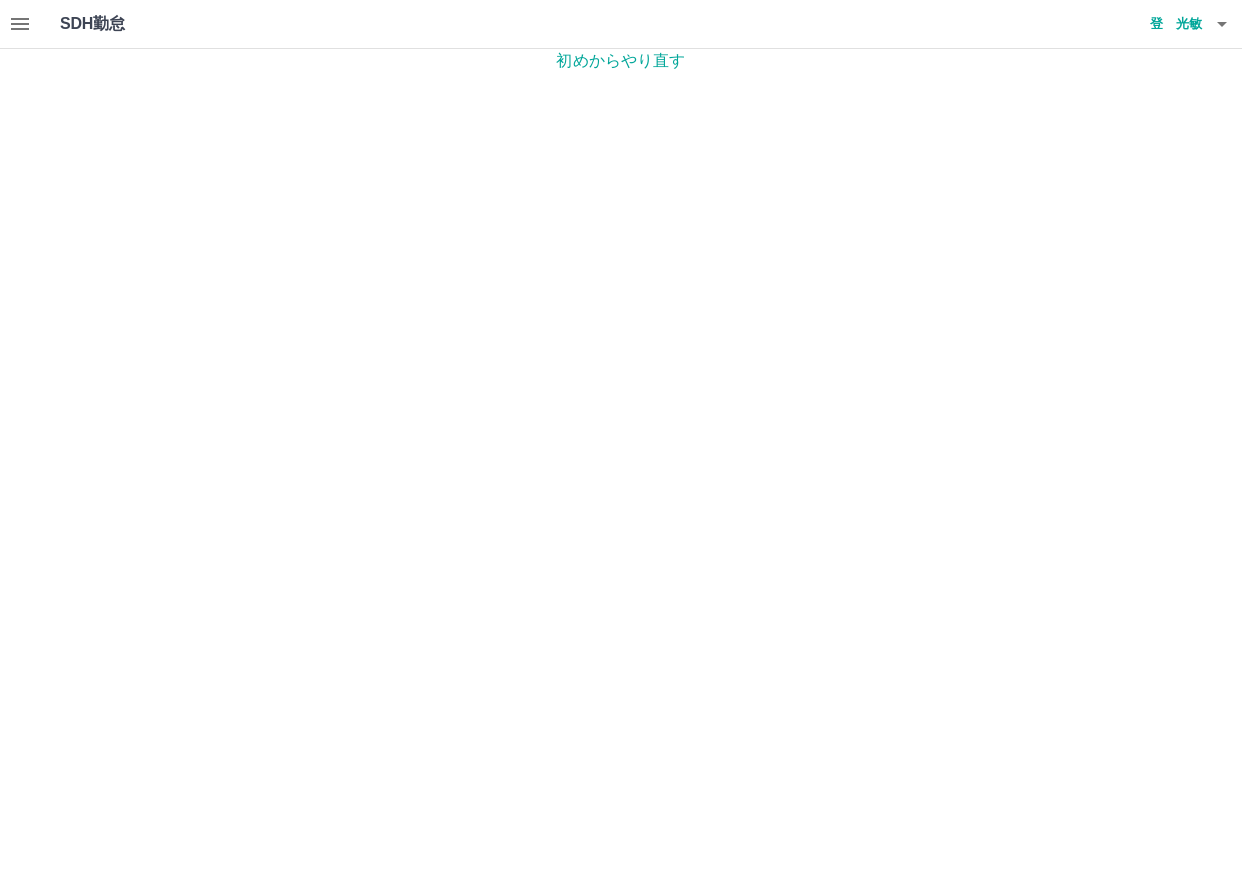 click 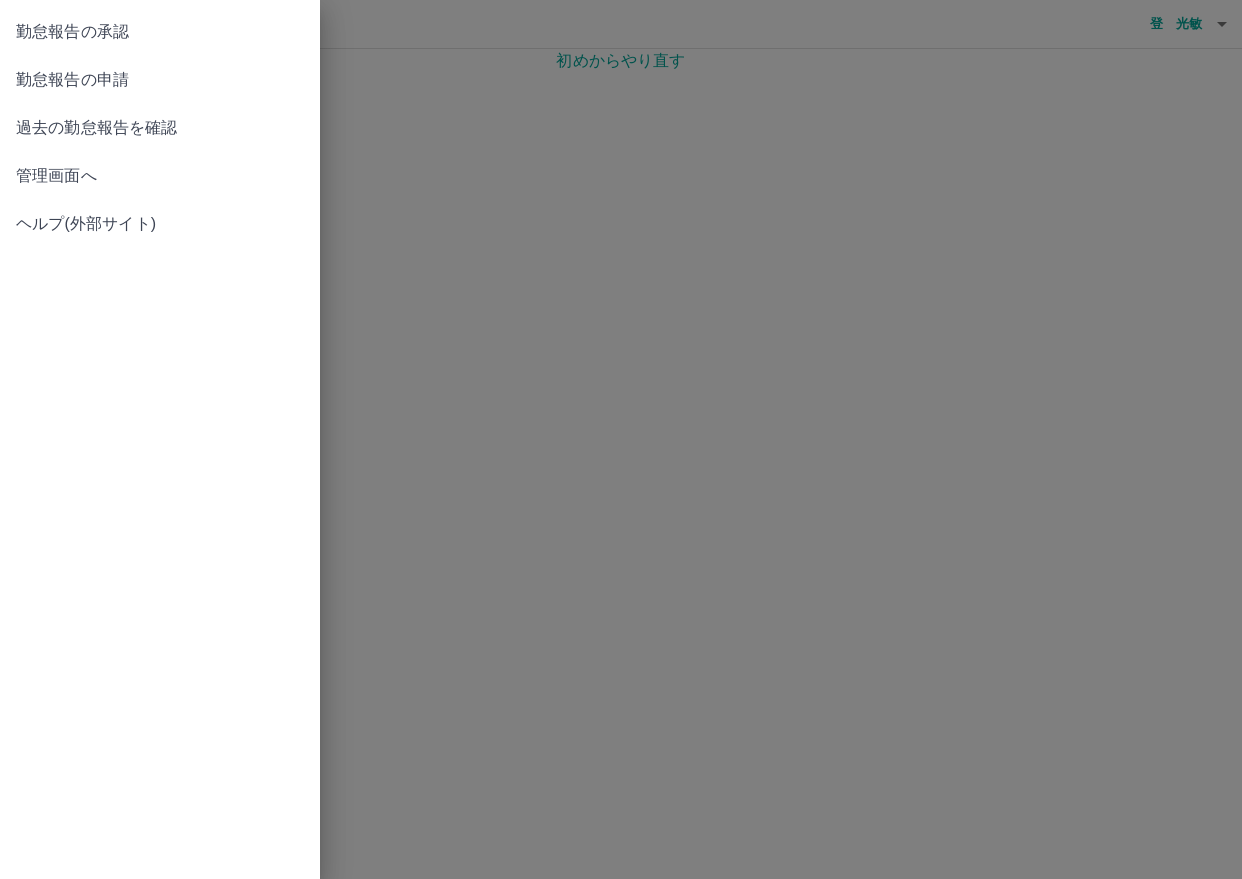 click on "管理画面へ" at bounding box center [160, 176] 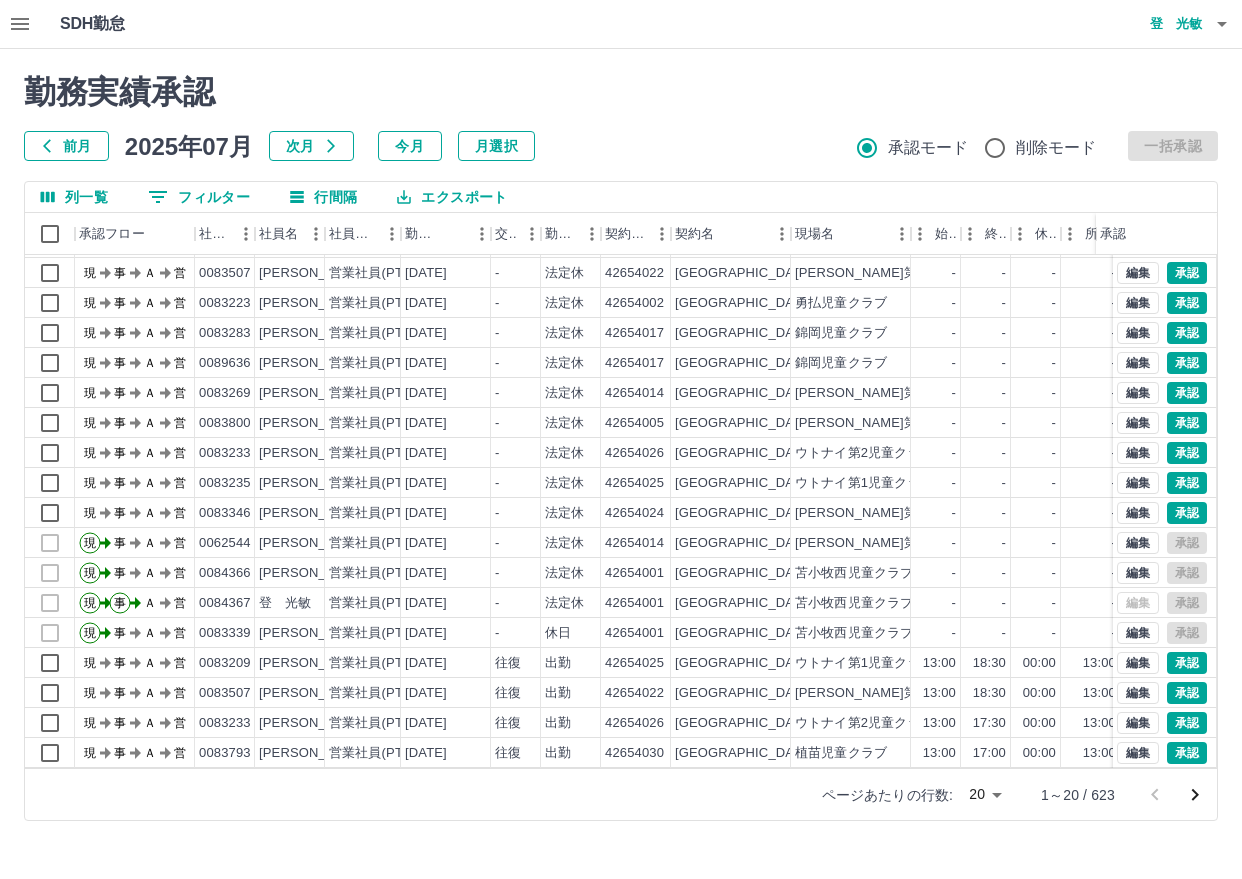 scroll, scrollTop: 104, scrollLeft: 0, axis: vertical 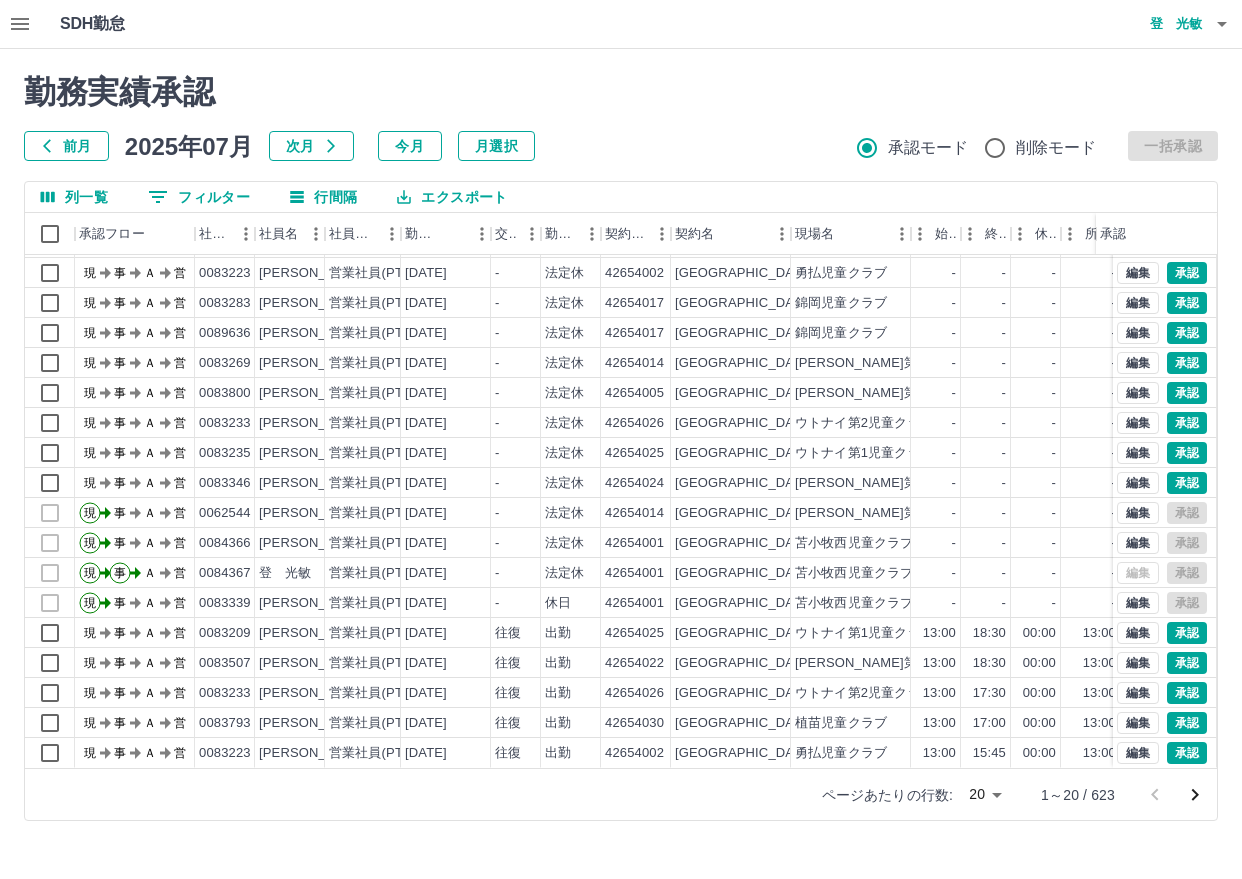 click on "SDH勤怠 [PERSON_NAME] 勤務実績承認 前月 [DATE] 次月 今月 月選択 承認モード 削除モード 一括承認 列一覧 0 フィルター 行間隔 エクスポート 承認フロー 社員番号 社員名 社員区分 勤務日 交通費 勤務区分 契約コード 契約名 現場名 始業 終業 休憩 所定開始 所定終業 所定休憩 拘束 勤務 遅刻等 承認 現 事 Ａ 営 0083339 [PERSON_NAME] 営業社員(PT契約) [DATE]  -  法定休 42654001 [GEOGRAPHIC_DATA] [GEOGRAPHIC_DATA]児童クラブ - - - - - - 00:00 00:00 00:00 現 事 Ａ 営 0083507 [PERSON_NAME] 営業社員(PT契約) [DATE]  -  法定休 42654022 [GEOGRAPHIC_DATA] [PERSON_NAME]第1児童クラブ - - - - - - 00:00 00:00 00:00 現 事 Ａ 営 0083223 [PERSON_NAME] 営業社員(PT契約) [DATE]  -  法定休 42654002 [GEOGRAPHIC_DATA] 勇払児童クラブ - - - - - - 00:00 00:00 00:00 現 事 Ａ 営 0083283 [PERSON_NAME] 営業社員(PT契約) [DATE]  -  法定休 42654017 [GEOGRAPHIC_DATA] - - - - - - 現" at bounding box center (621, 422) 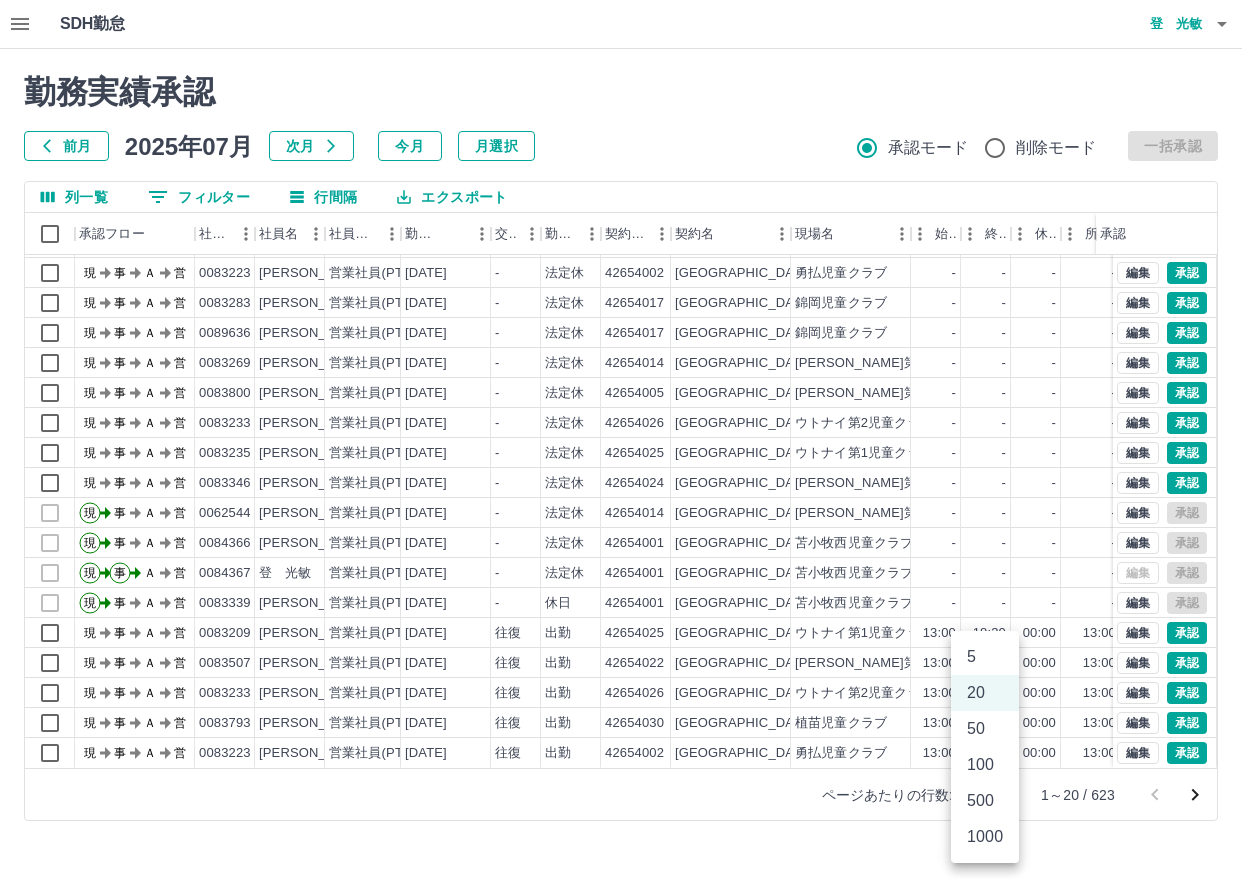 click on "500" at bounding box center [985, 801] 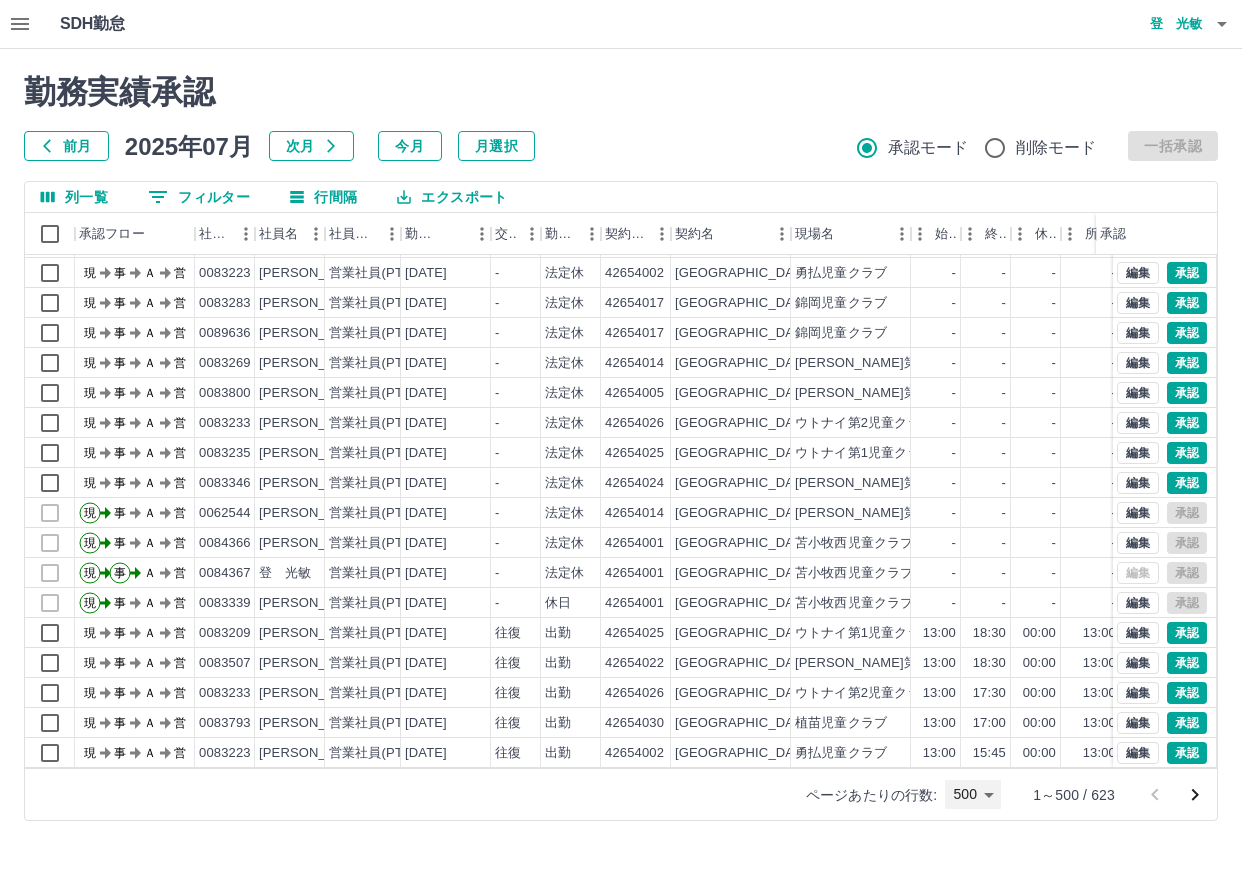type on "***" 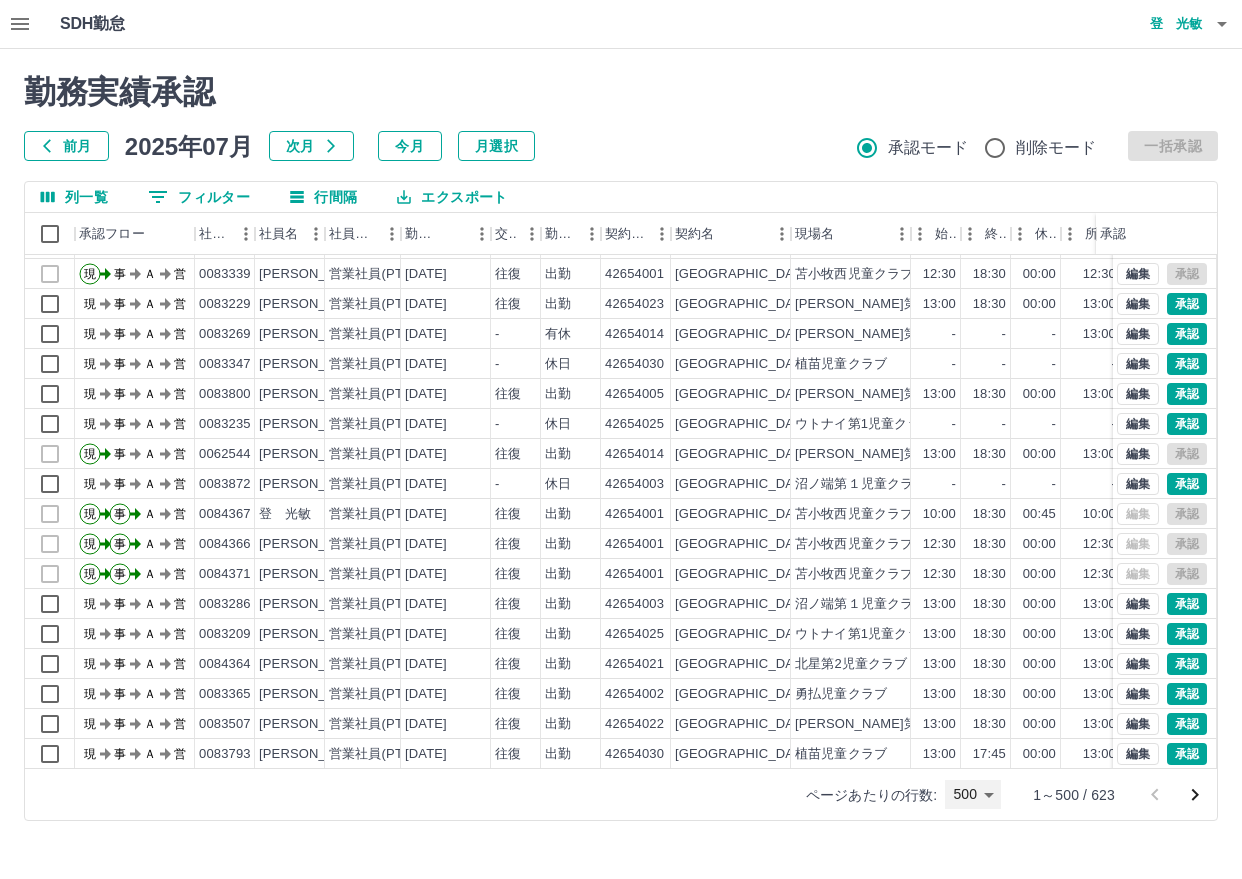 scroll, scrollTop: 1300, scrollLeft: 0, axis: vertical 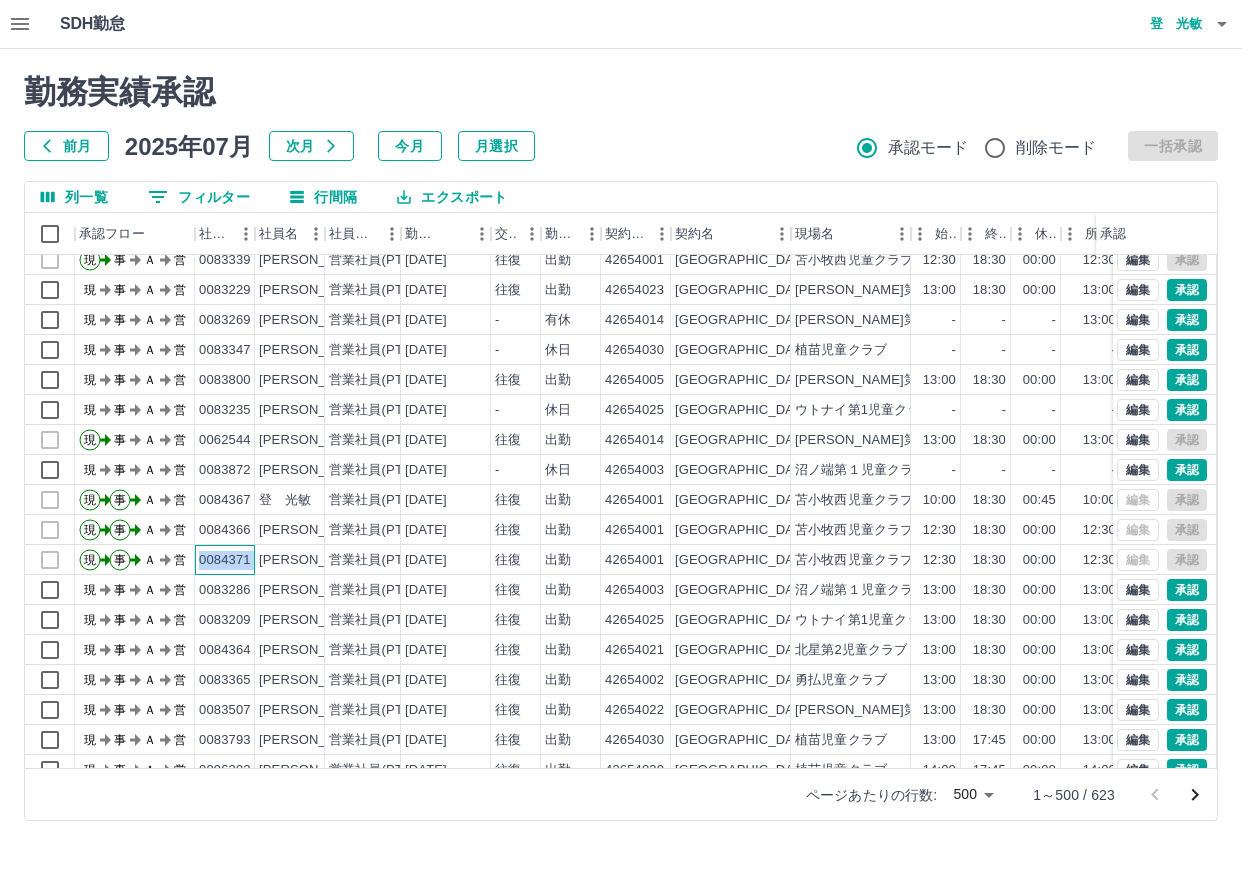 drag, startPoint x: 199, startPoint y: 556, endPoint x: 264, endPoint y: 551, distance: 65.192024 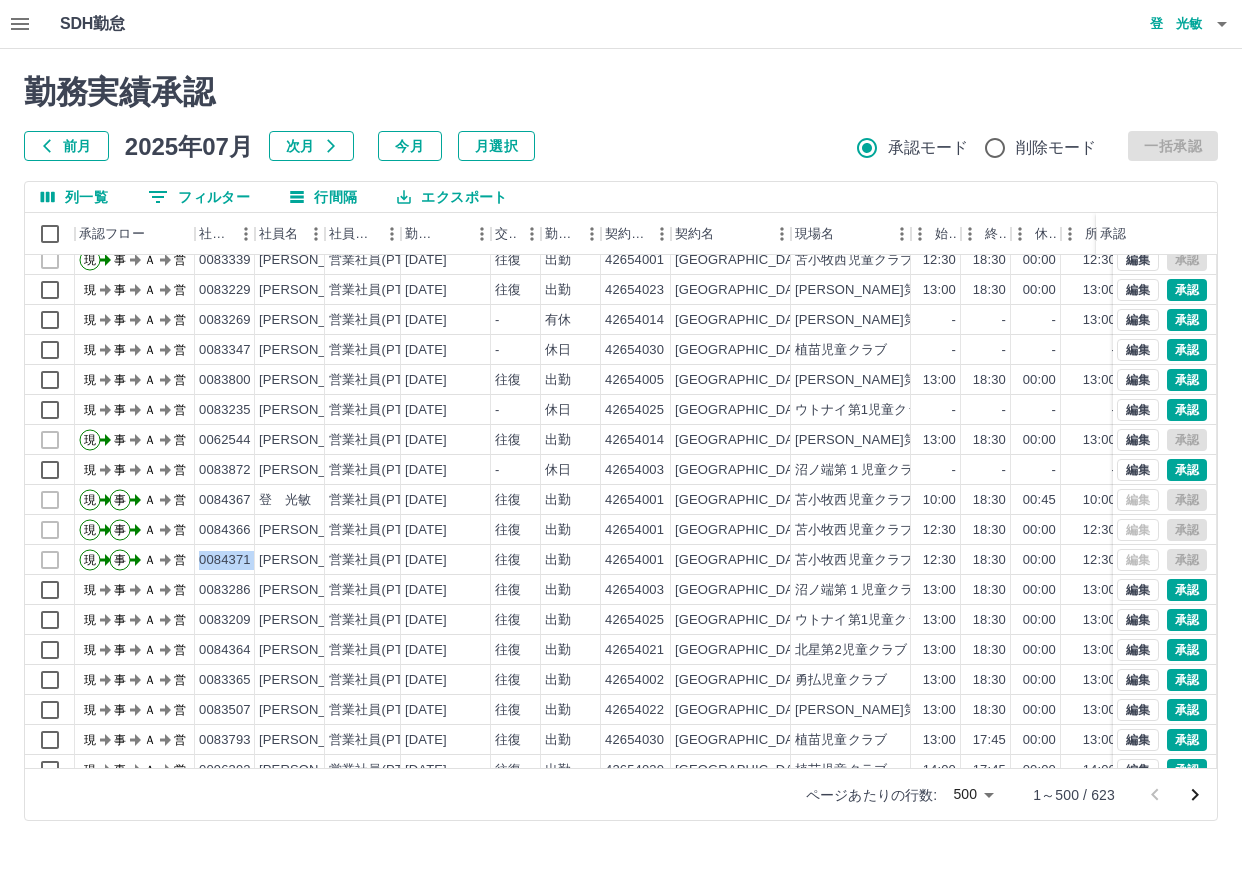 click on "0 フィルター" at bounding box center (199, 197) 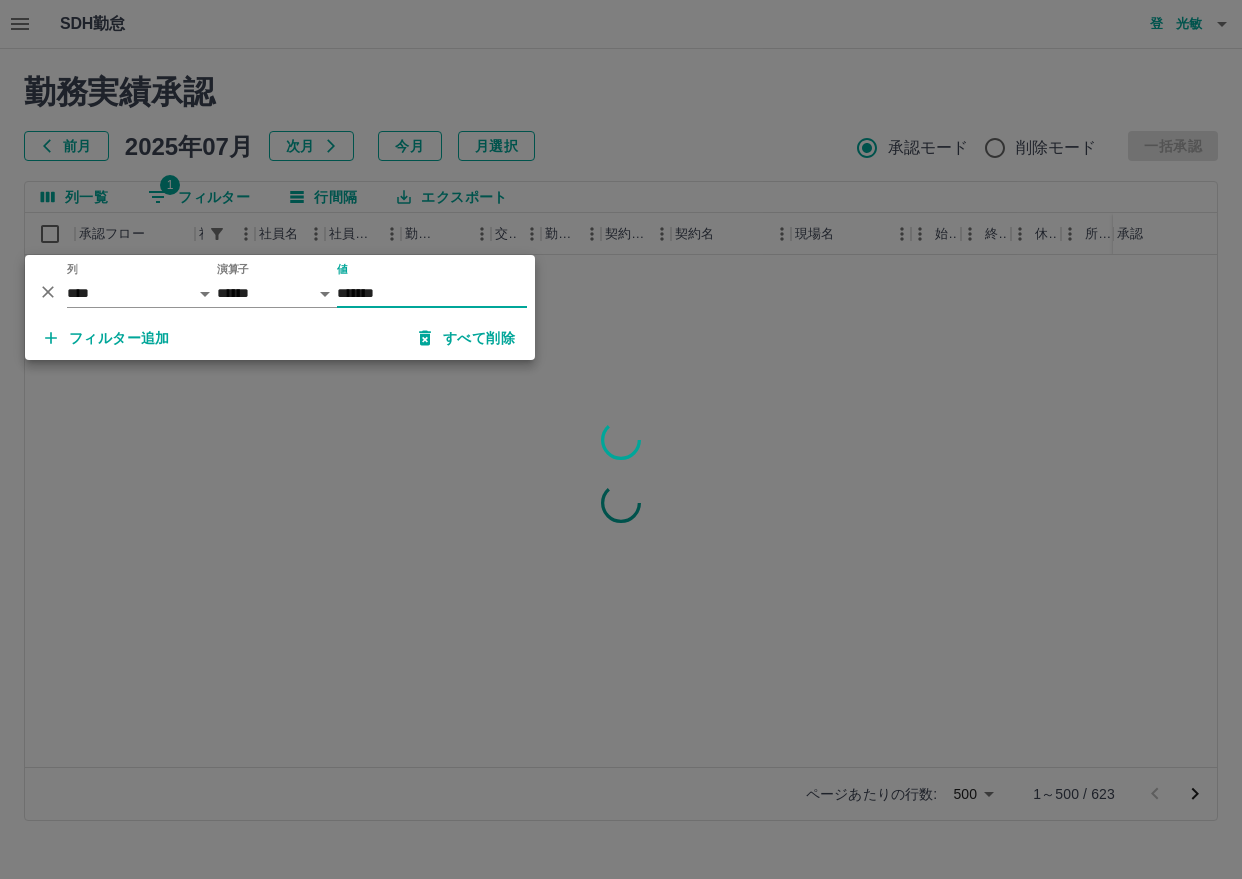 scroll, scrollTop: 0, scrollLeft: 0, axis: both 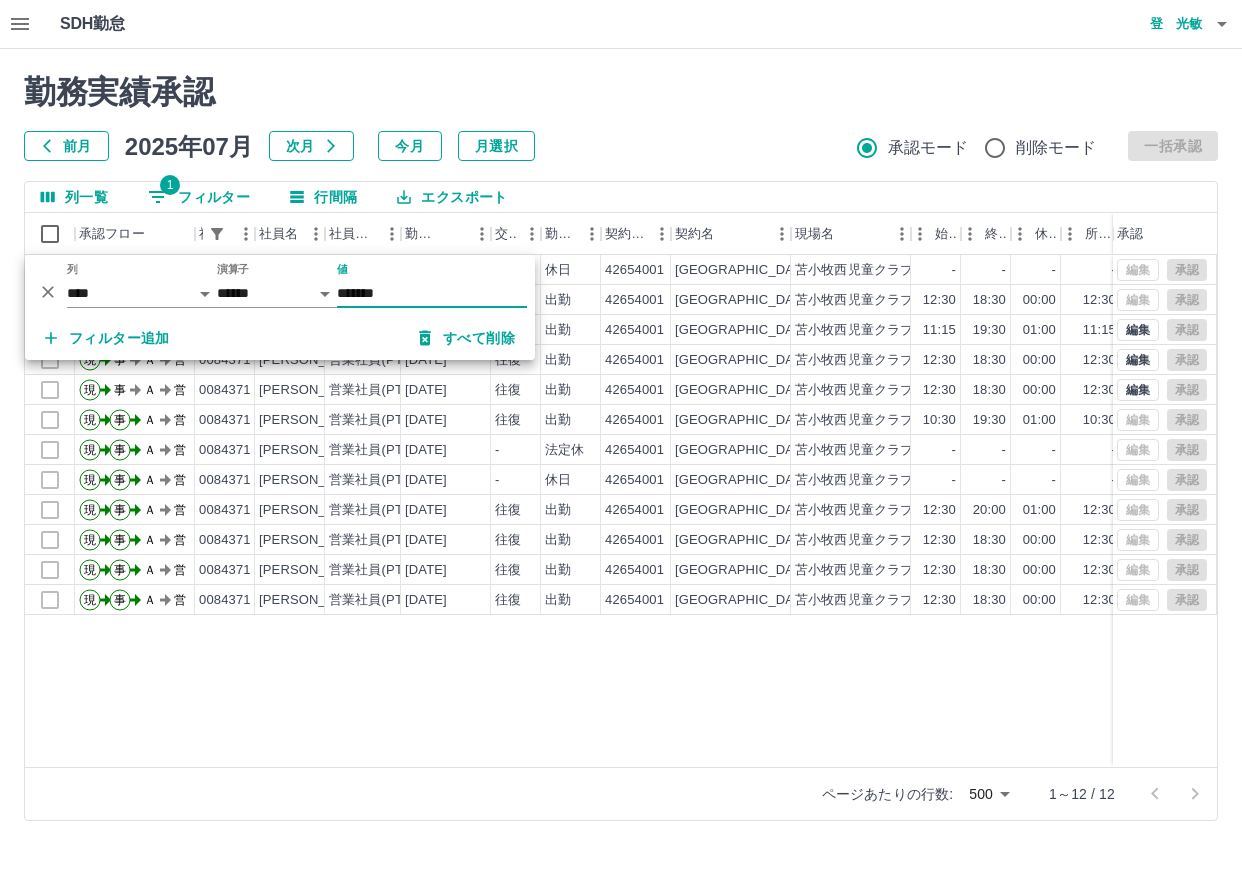 type on "*******" 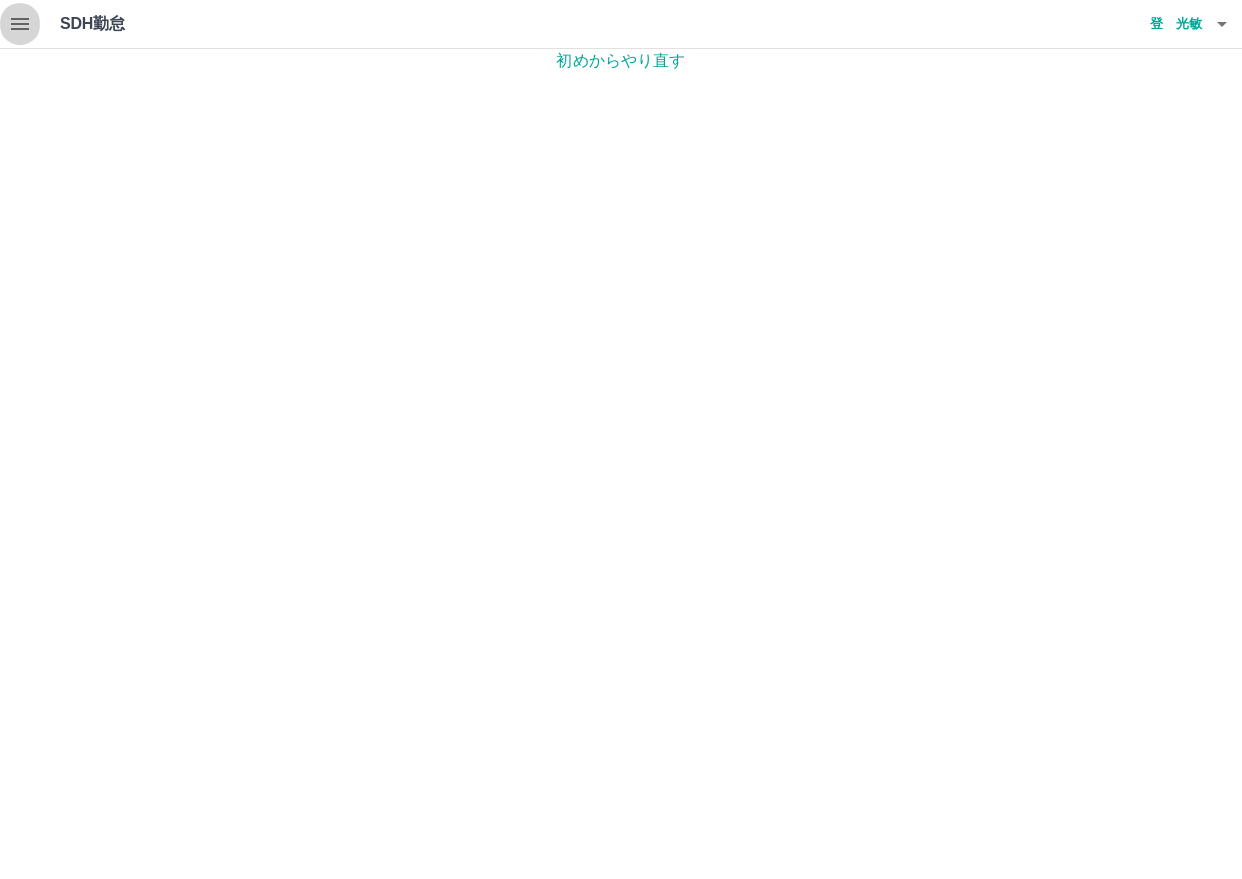 click at bounding box center (20, 24) 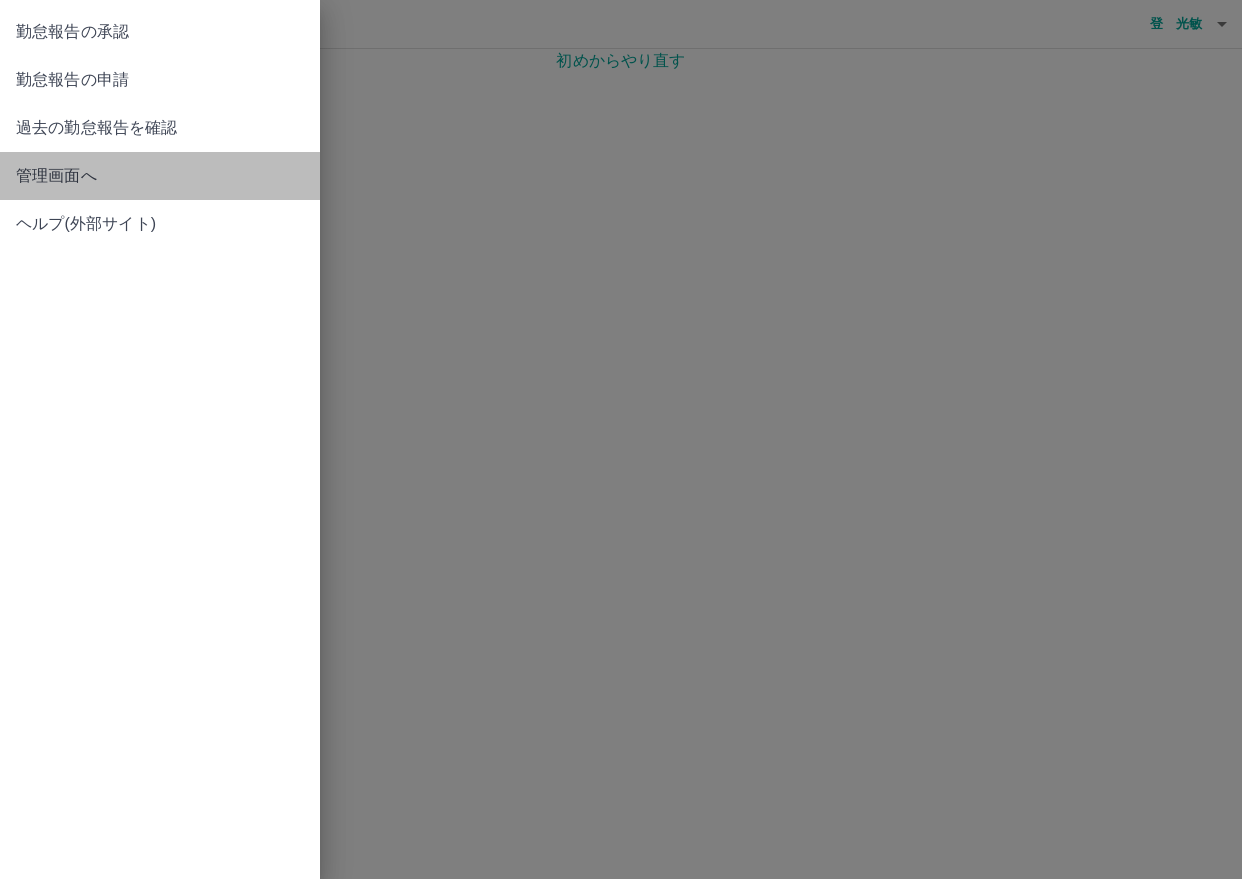 click on "管理画面へ" at bounding box center (160, 176) 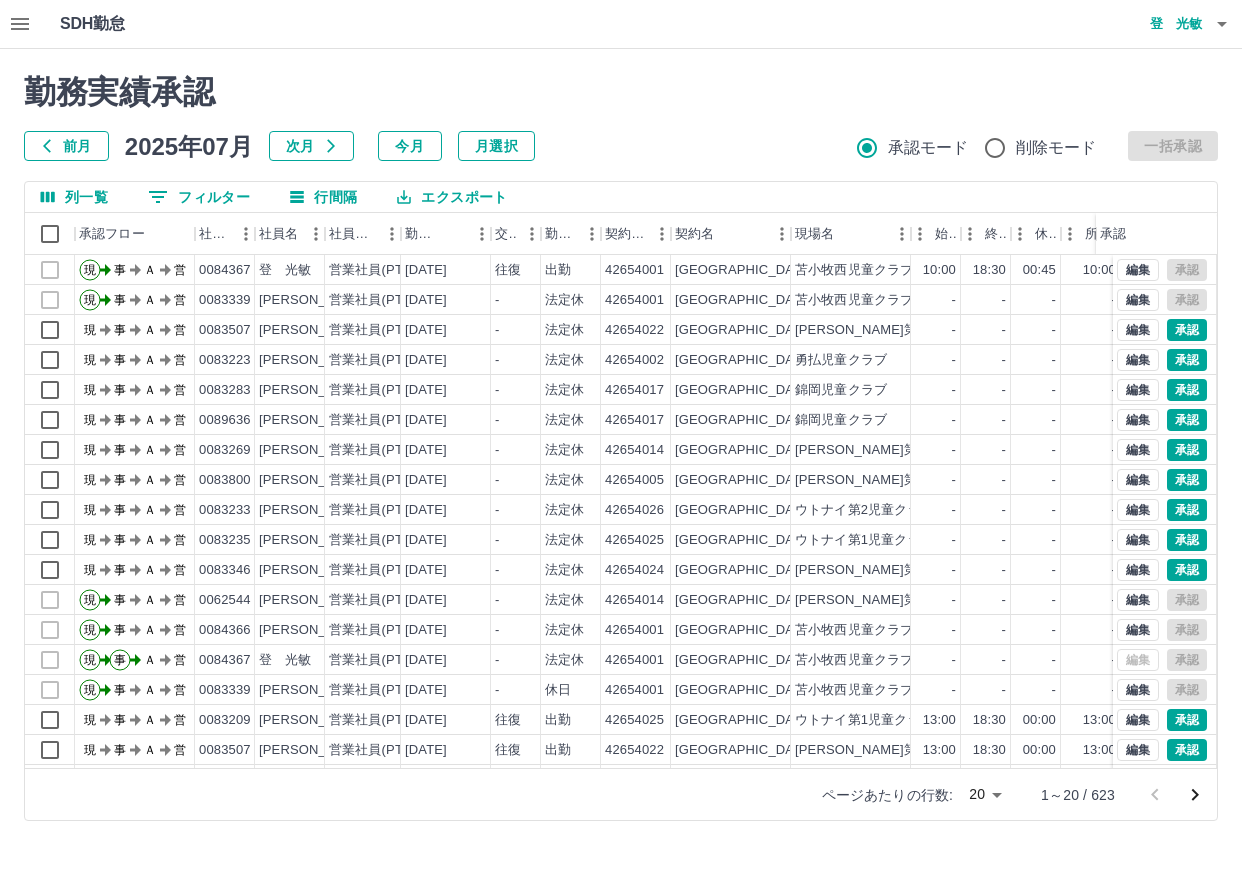 scroll, scrollTop: 104, scrollLeft: 0, axis: vertical 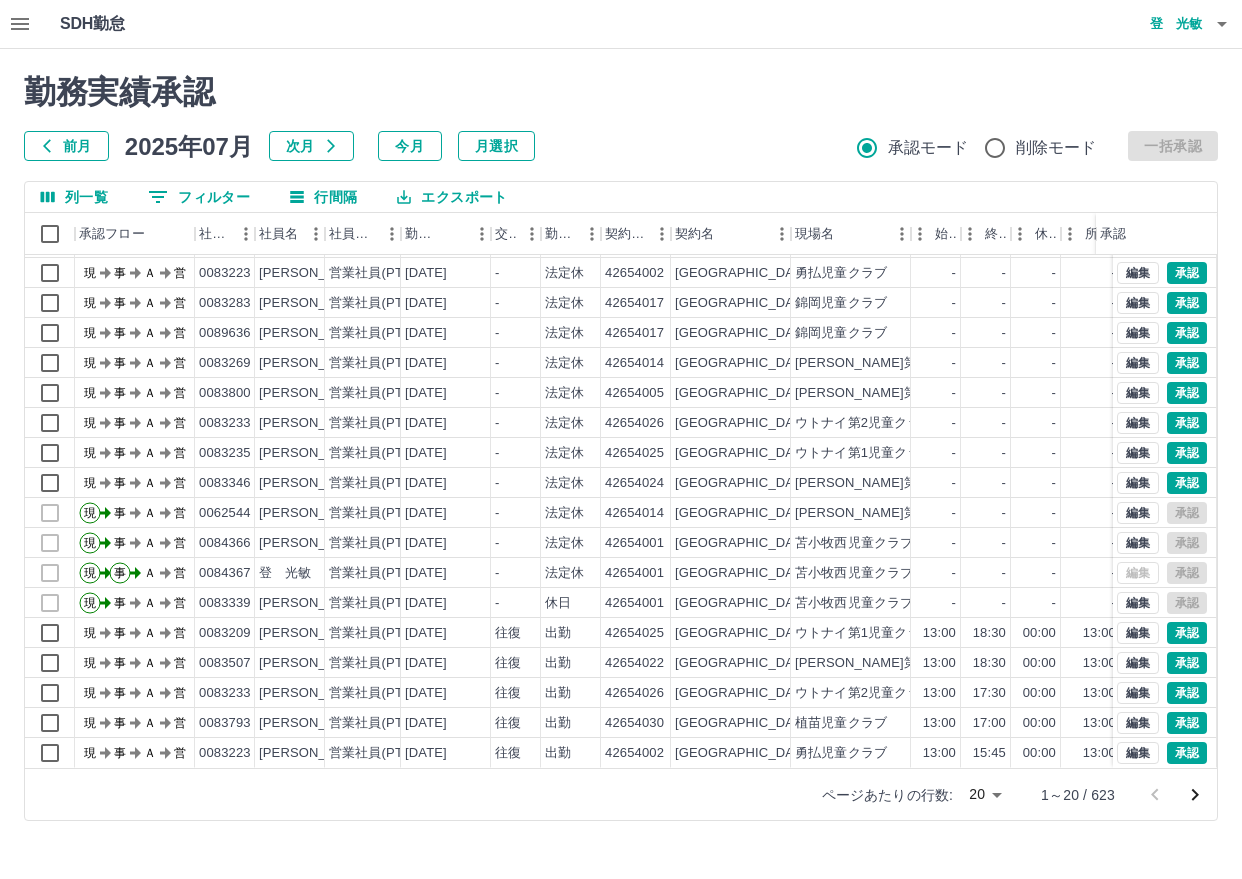 click on "SDH勤怠 [PERSON_NAME] 勤務実績承認 前月 [DATE] 次月 今月 月選択 承認モード 削除モード 一括承認 列一覧 0 フィルター 行間隔 エクスポート 承認フロー 社員番号 社員名 社員区分 勤務日 交通費 勤務区分 契約コード 契約名 現場名 始業 終業 休憩 所定開始 所定終業 所定休憩 拘束 勤務 遅刻等 承認 現 事 Ａ 営 0083339 [PERSON_NAME] 営業社員(PT契約) [DATE]  -  法定休 42654001 [GEOGRAPHIC_DATA] [GEOGRAPHIC_DATA]児童クラブ - - - - - - 00:00 00:00 00:00 現 事 Ａ 営 0083507 [PERSON_NAME] 営業社員(PT契約) [DATE]  -  法定休 42654022 [GEOGRAPHIC_DATA] [PERSON_NAME]第1児童クラブ - - - - - - 00:00 00:00 00:00 現 事 Ａ 営 0083223 [PERSON_NAME] 営業社員(PT契約) [DATE]  -  法定休 42654002 [GEOGRAPHIC_DATA] 勇払児童クラブ - - - - - - 00:00 00:00 00:00 現 事 Ａ 営 0083283 [PERSON_NAME] 営業社員(PT契約) [DATE]  -  法定休 42654017 [GEOGRAPHIC_DATA] - - - - - - 現" at bounding box center (621, 422) 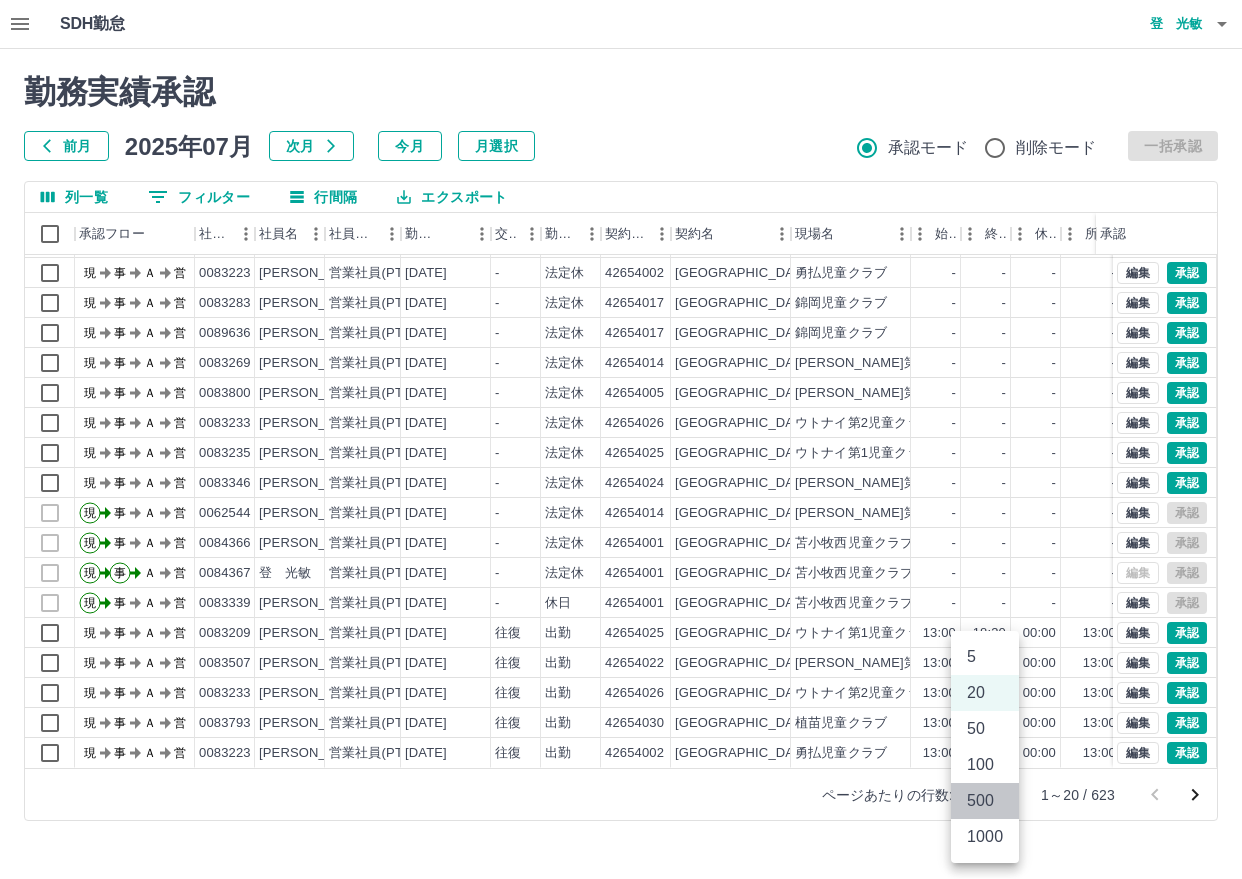 click on "500" at bounding box center (985, 801) 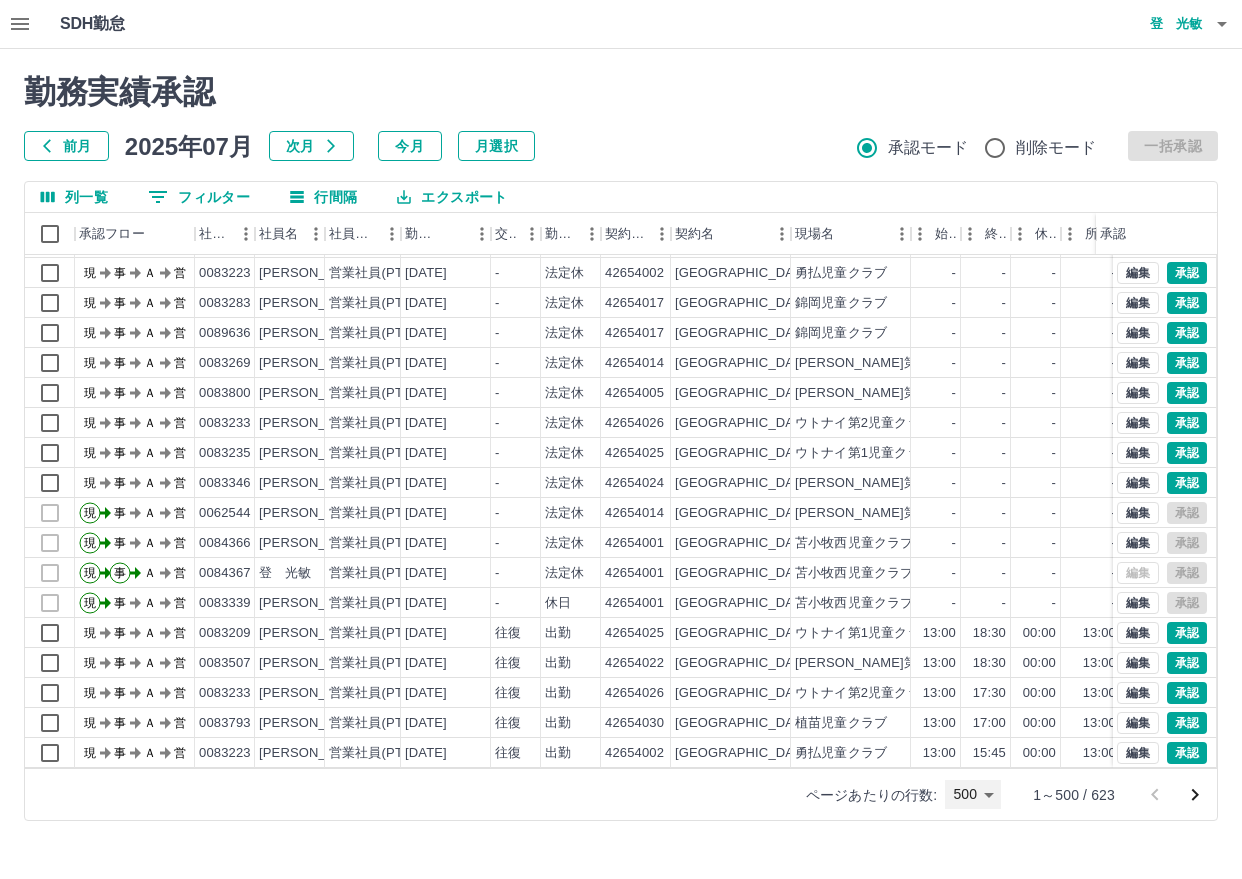 type on "***" 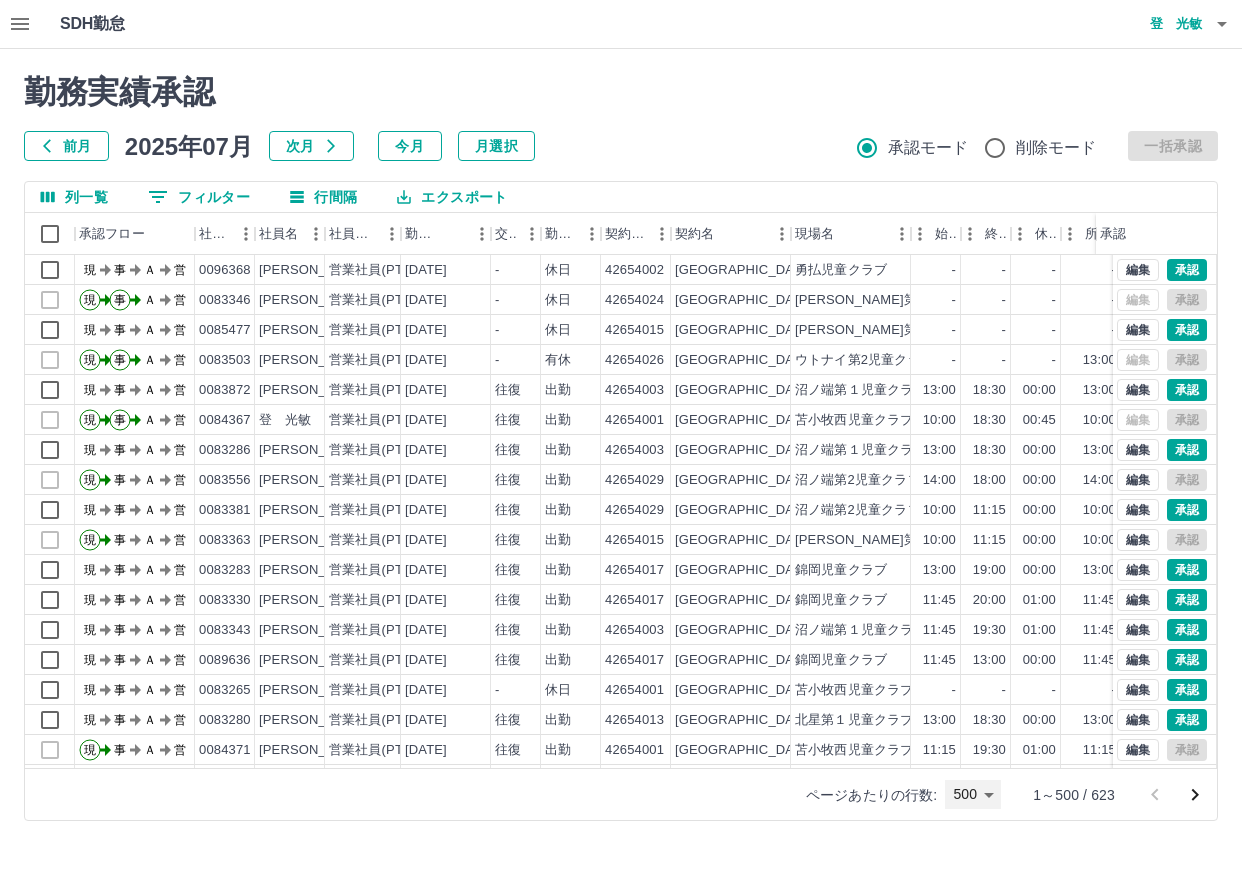 scroll, scrollTop: 2600, scrollLeft: 0, axis: vertical 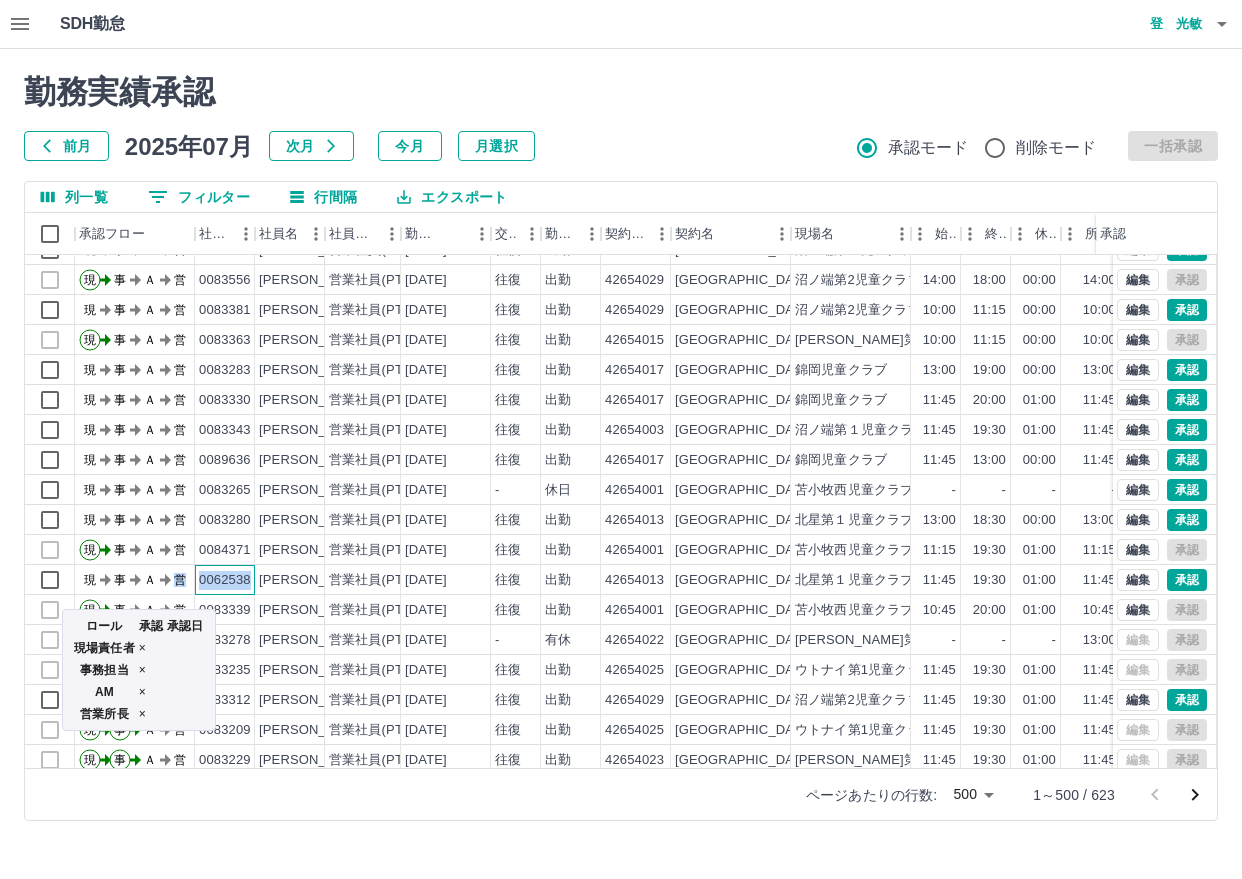 drag, startPoint x: 248, startPoint y: 580, endPoint x: 174, endPoint y: 577, distance: 74.06078 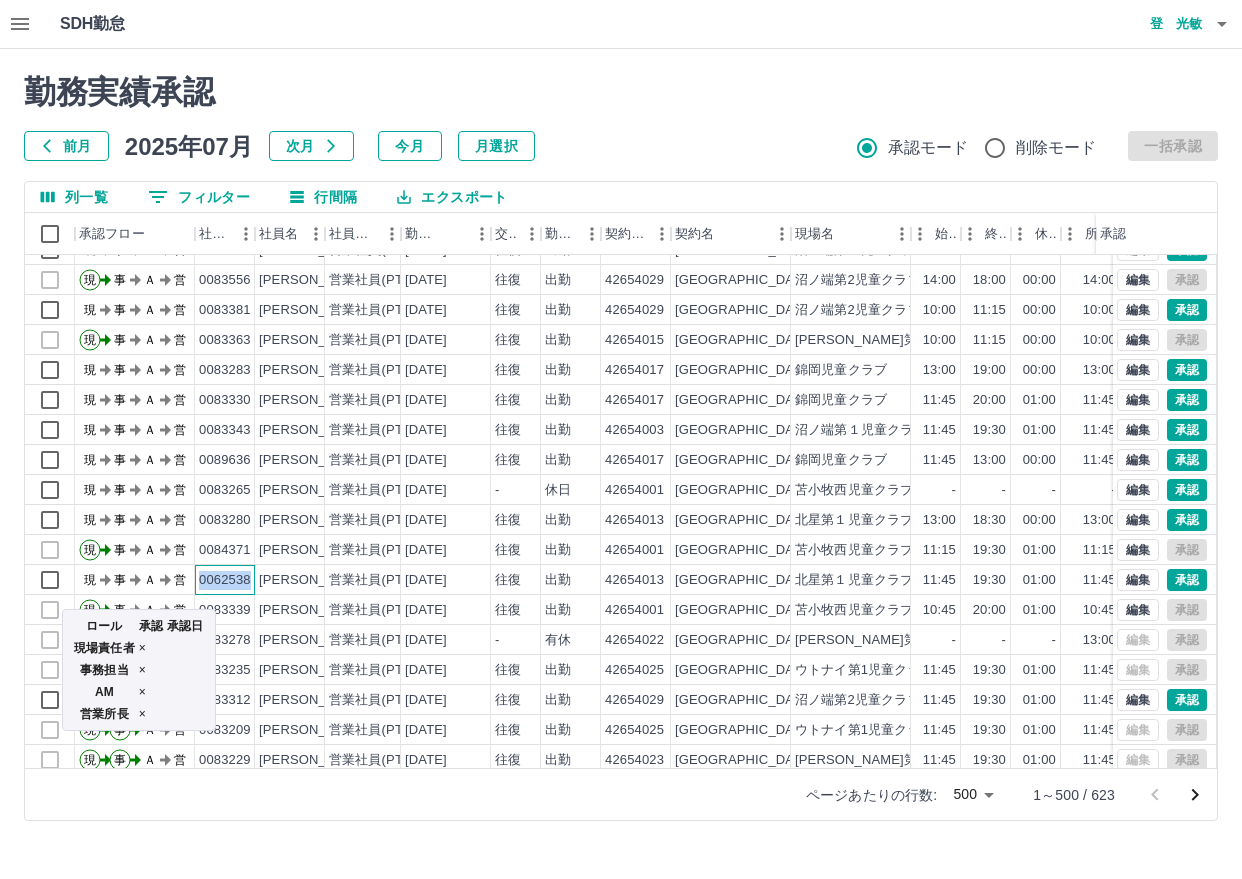 drag, startPoint x: 252, startPoint y: 577, endPoint x: 190, endPoint y: 576, distance: 62.008064 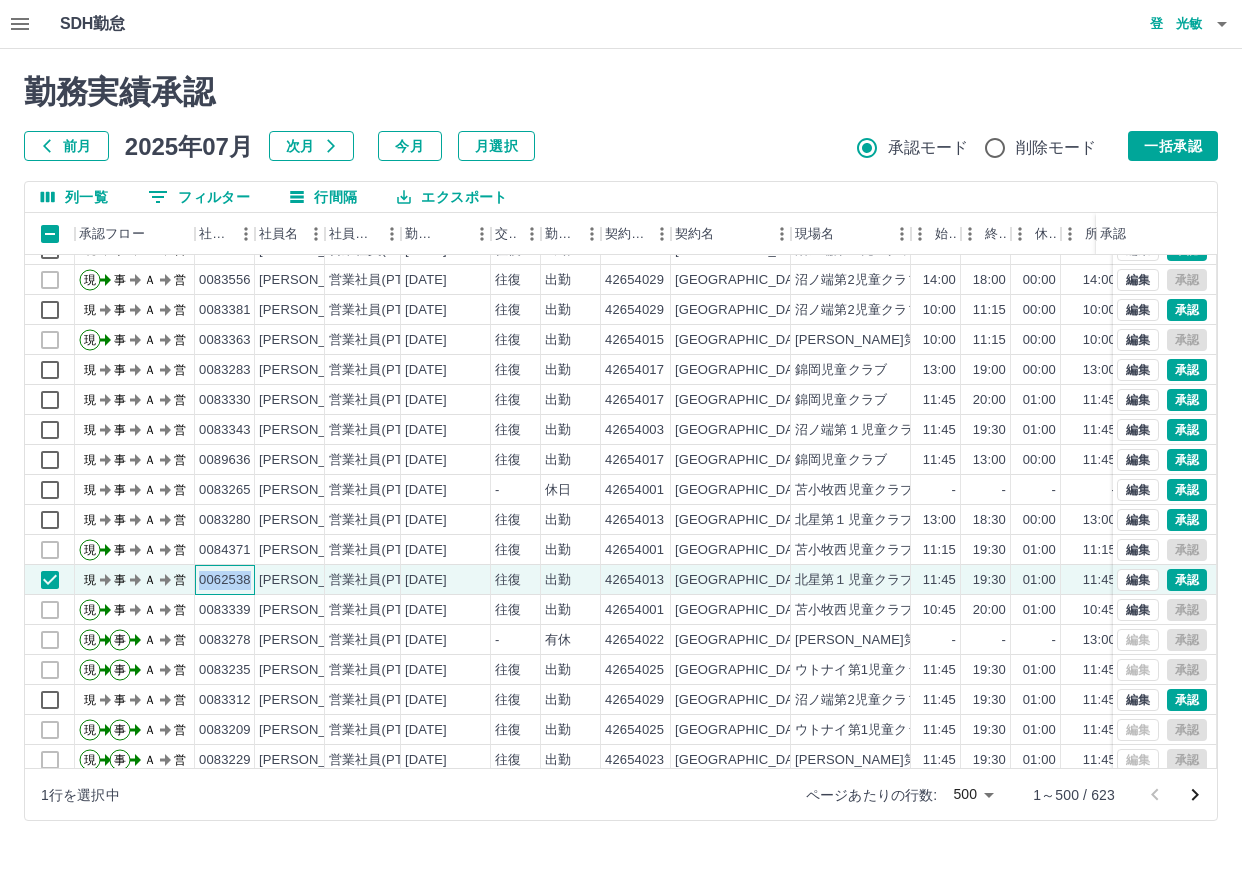 copy on "営 0062538" 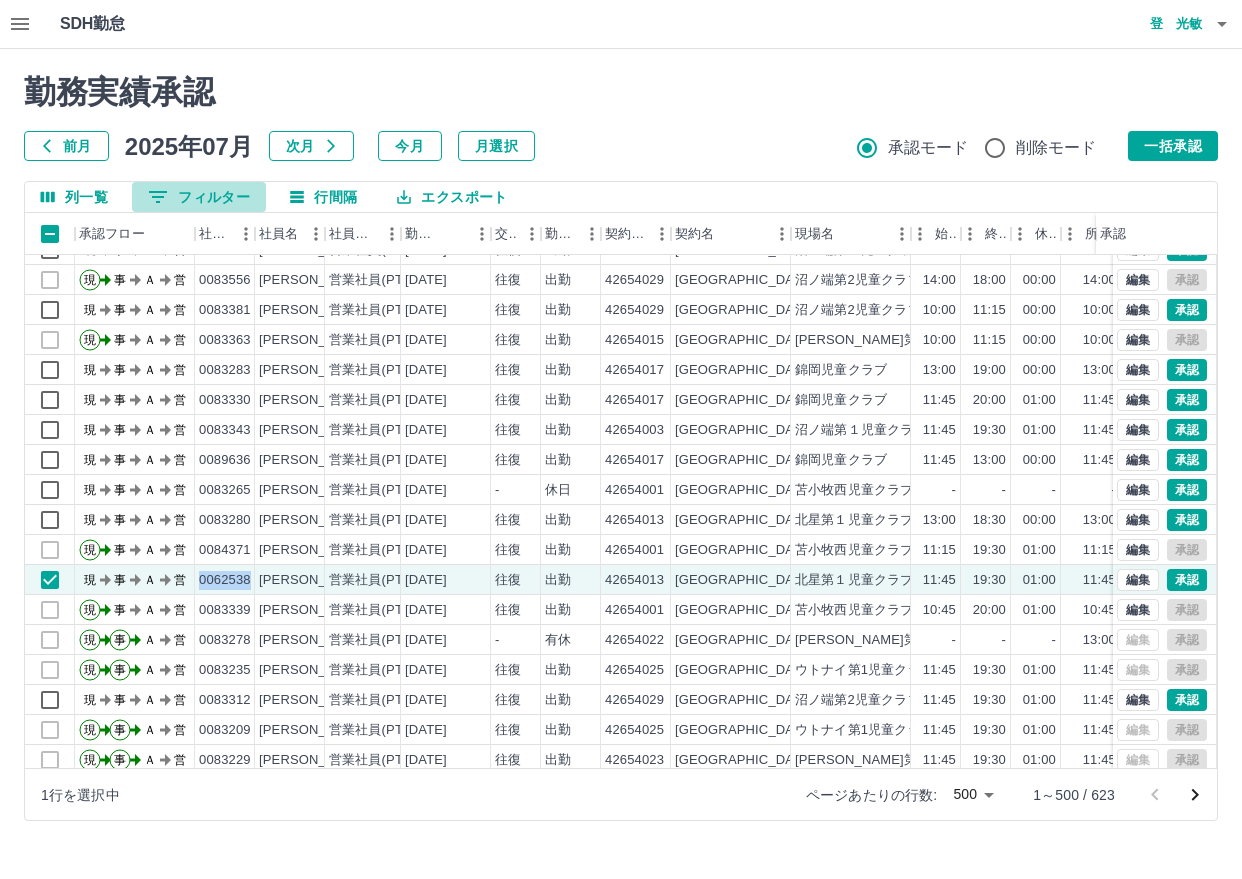 click on "0 フィルター" at bounding box center (199, 197) 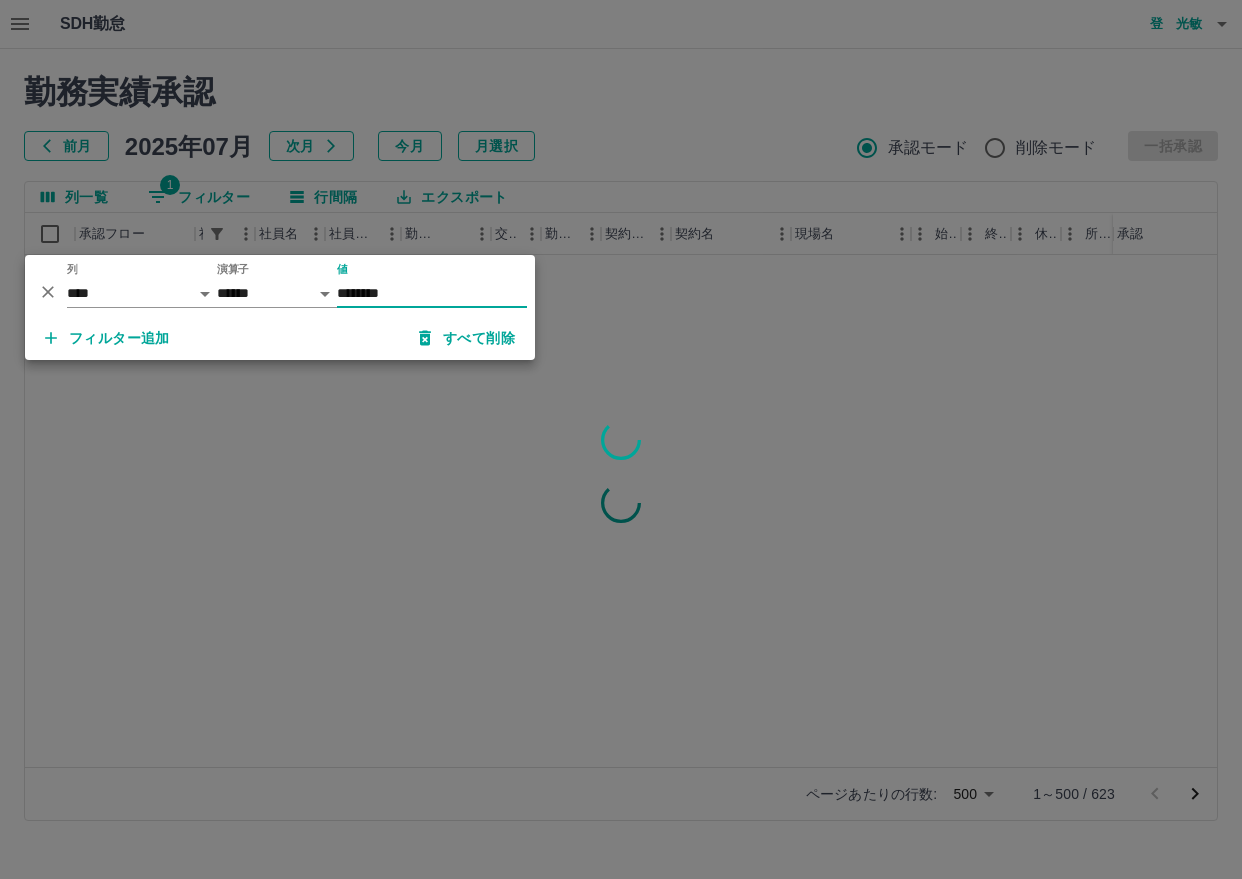 scroll, scrollTop: 0, scrollLeft: 0, axis: both 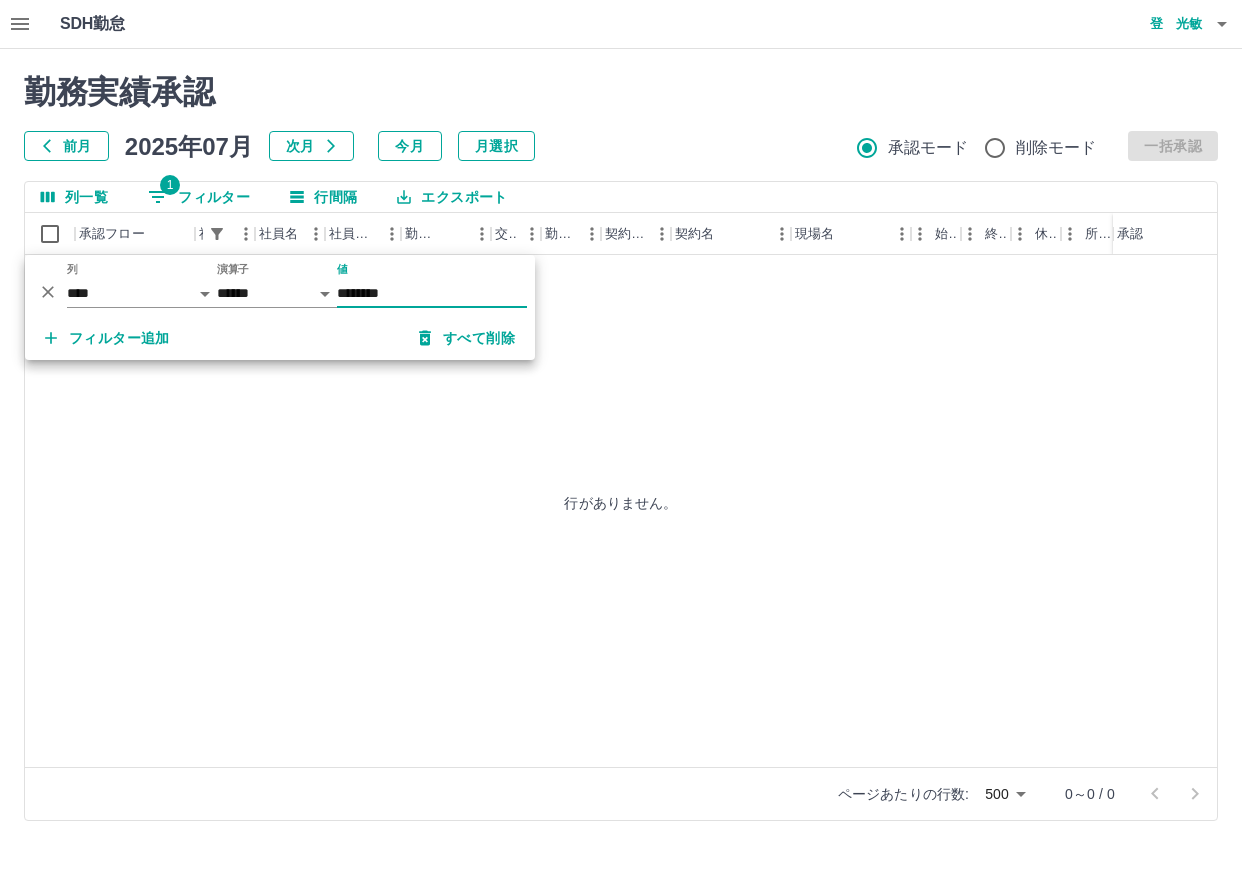 type on "*******" 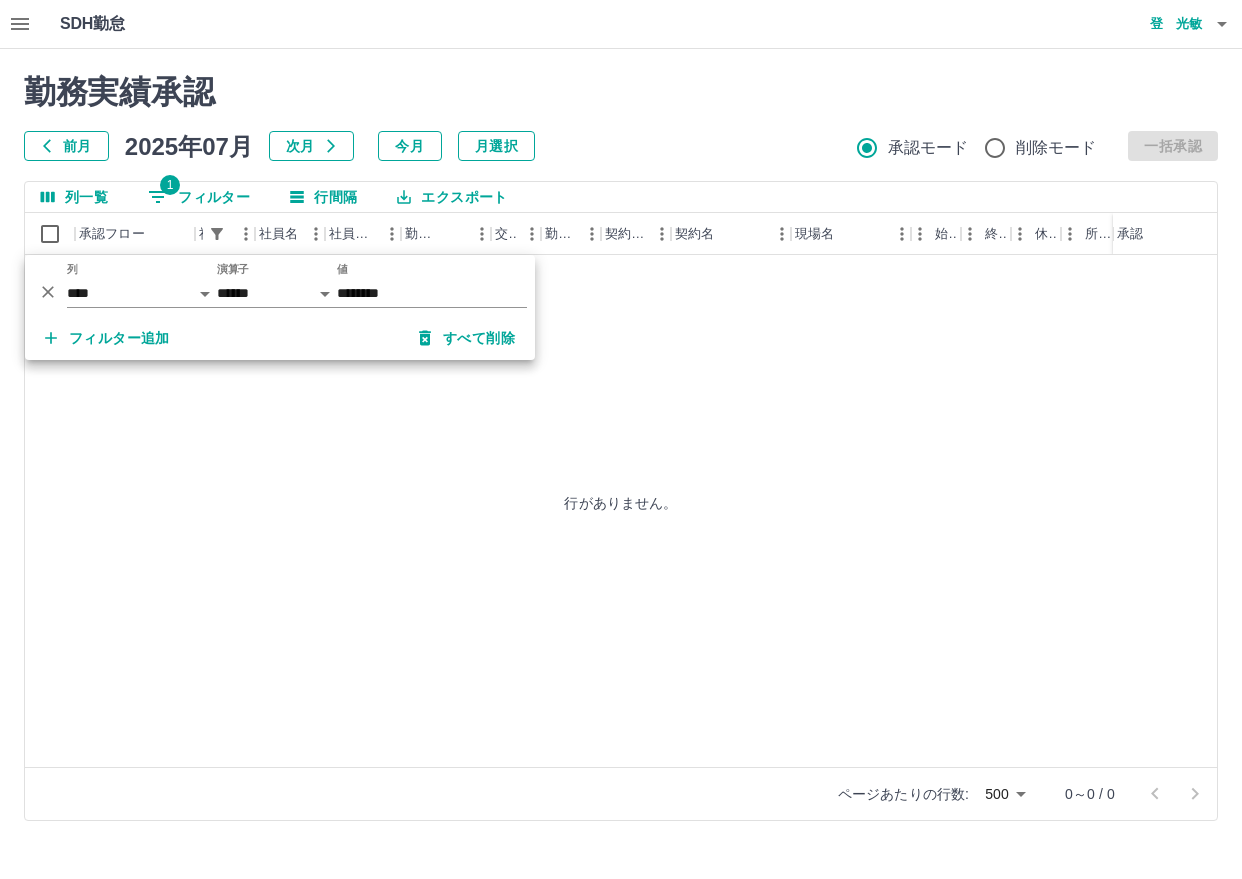 click on "行がありません。" at bounding box center (621, 502) 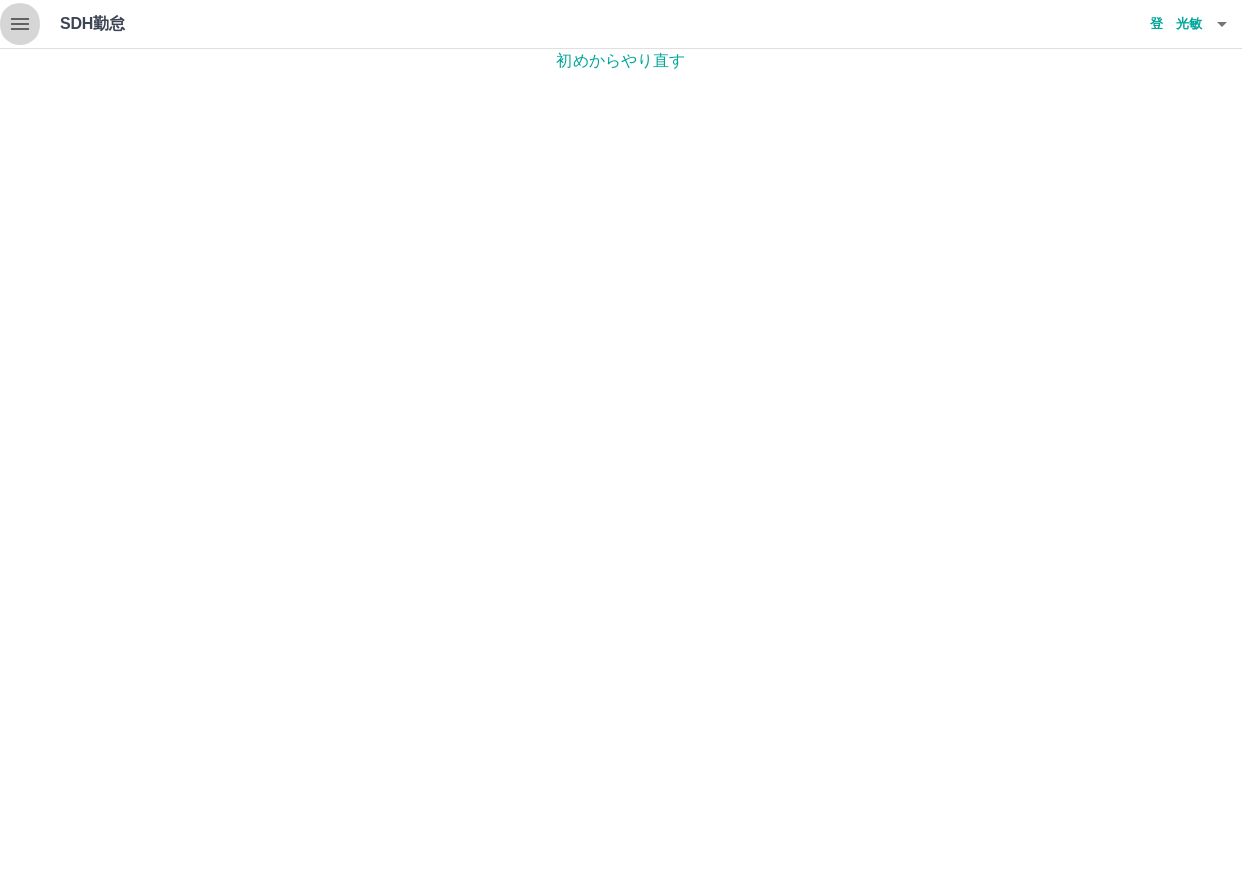 click 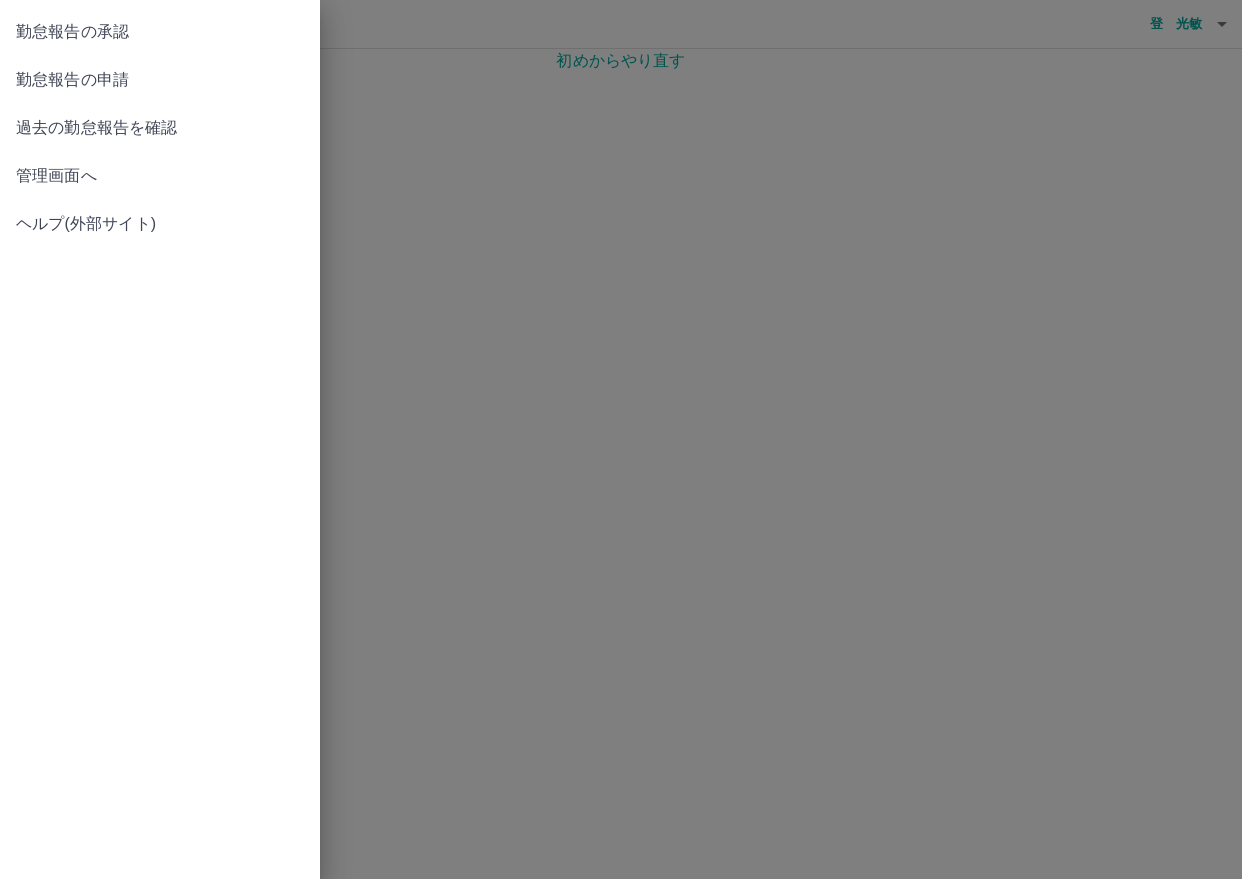 click on "管理画面へ" at bounding box center (160, 176) 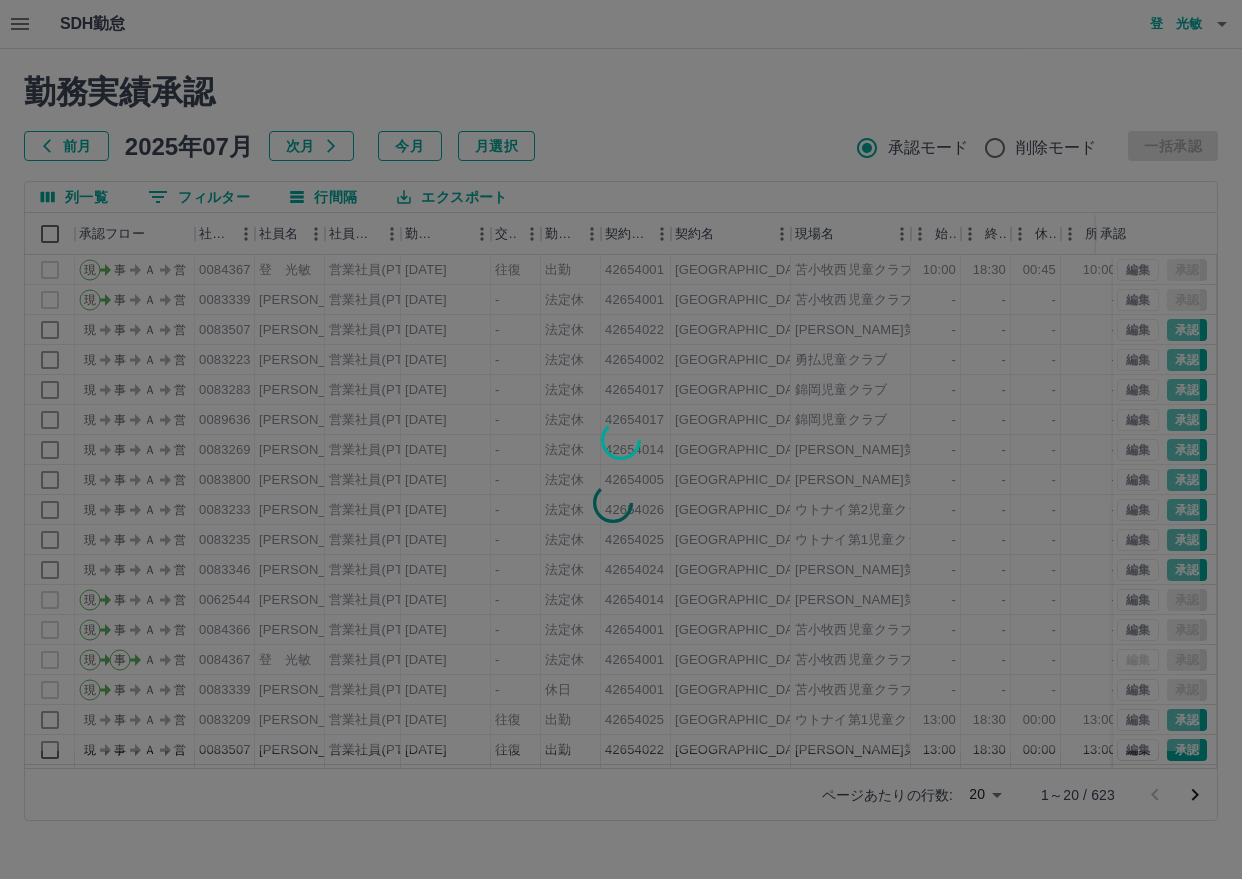 click at bounding box center (621, 439) 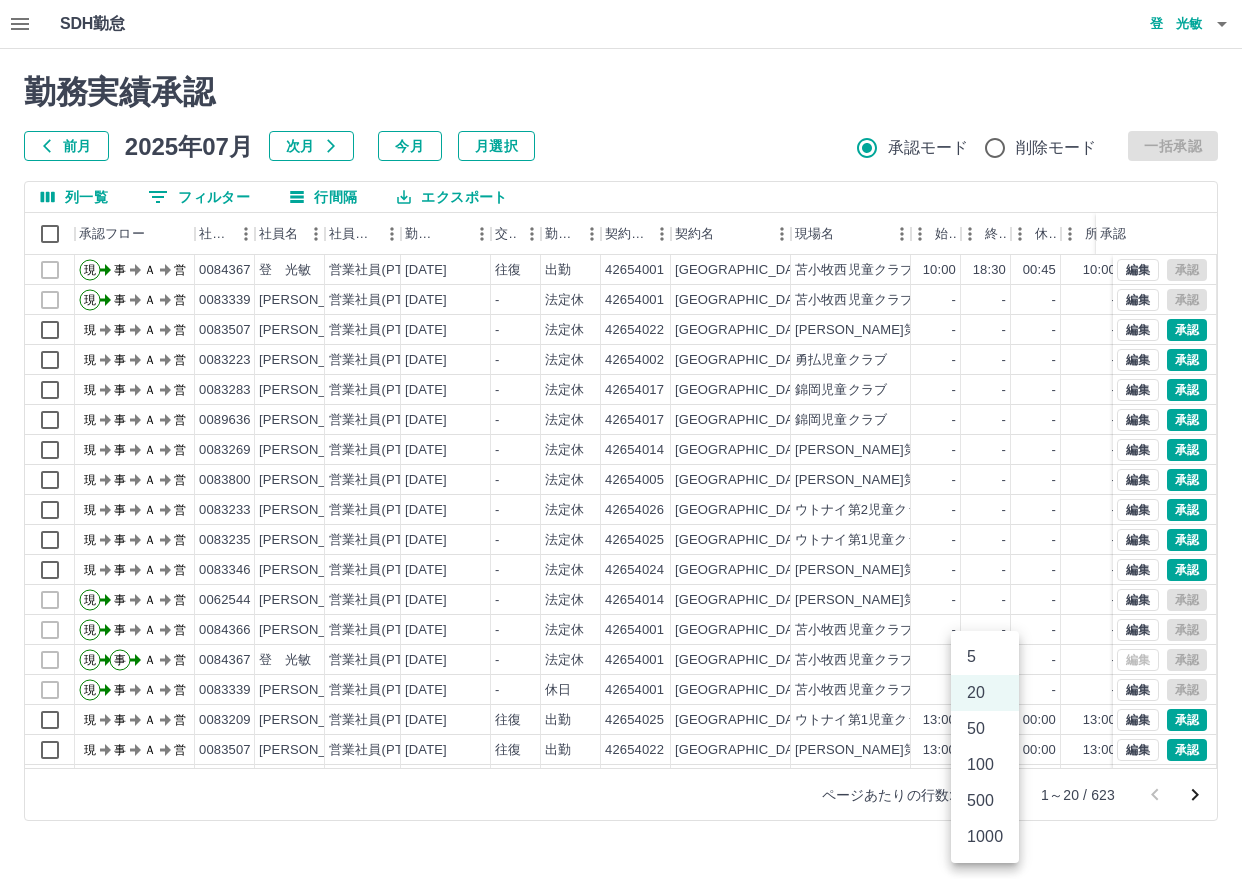 click on "SDH勤怠 [PERSON_NAME] 勤務実績承認 前月 [DATE] 次月 今月 月選択 承認モード 削除モード 一括承認 列一覧 0 フィルター 行間隔 エクスポート 承認フロー 社員番号 社員名 社員区分 勤務日 交通費 勤務区分 契約コード 契約名 現場名 始業 終業 休憩 所定開始 所定終業 所定休憩 拘束 勤務 遅刻等 承認 現 事 Ａ 営 0084367 [PERSON_NAME] 営業社員(PT契約) [DATE] 往復 出勤 42654001 [GEOGRAPHIC_DATA] [GEOGRAPHIC_DATA]児童クラブ 10:00 18:30 00:45 10:00 18:30 00:45 08:30 07:45 00:00 現 事 Ａ 営 0083339 [PERSON_NAME] 営業社員(PT契約) [DATE]  -  法定休 42654001 [GEOGRAPHIC_DATA] [GEOGRAPHIC_DATA]児童クラブ - - - - - - 00:00 00:00 00:00 現 事 Ａ 営 0083507 [PERSON_NAME] 営業社員(PT契約) [DATE]  -  法定休 42654022 [GEOGRAPHIC_DATA] [PERSON_NAME]第1児童クラブ - - - - - - 00:00 00:00 00:00 現 事 Ａ 営 0083223 [PERSON_NAME] 営業社員(PT契約) [DATE]  -  法定休 42654002 -" at bounding box center [621, 422] 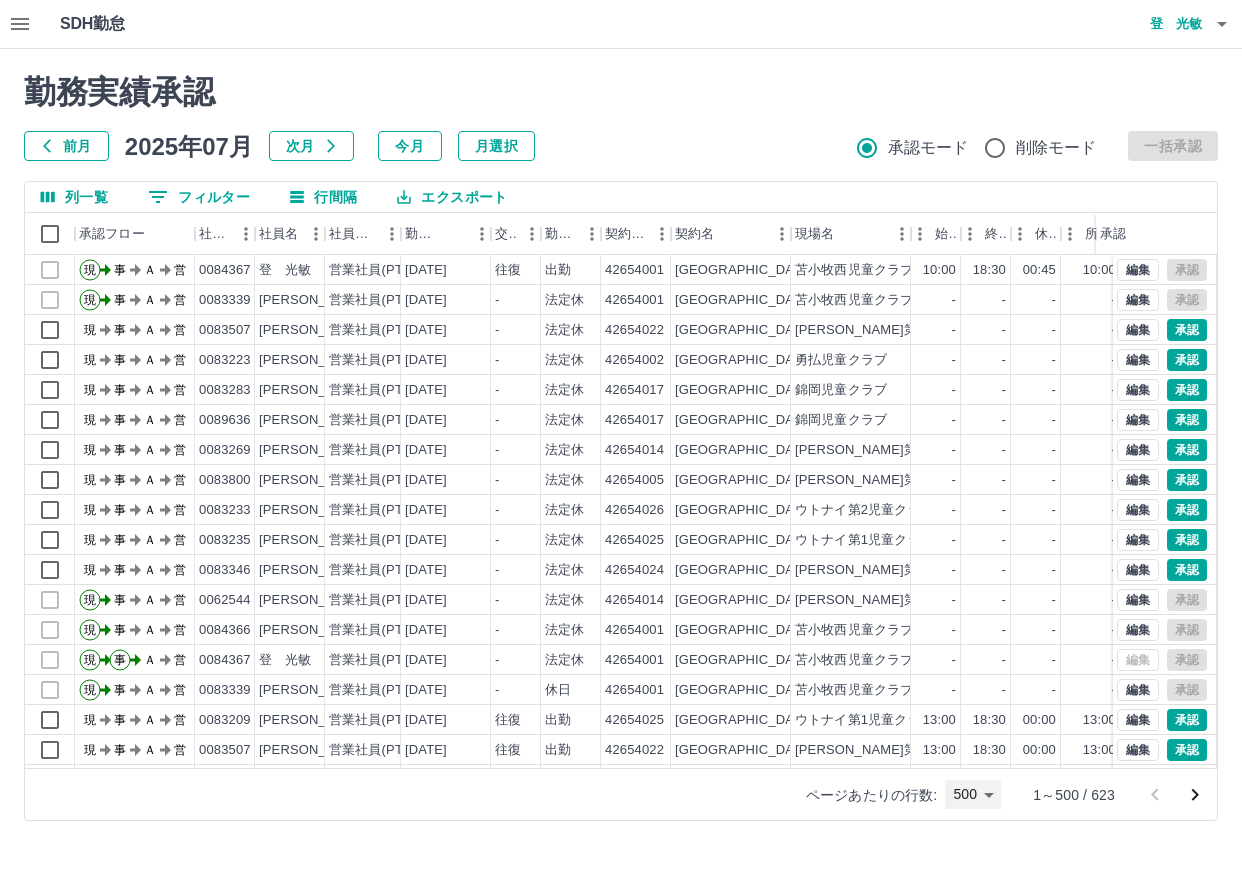 type on "***" 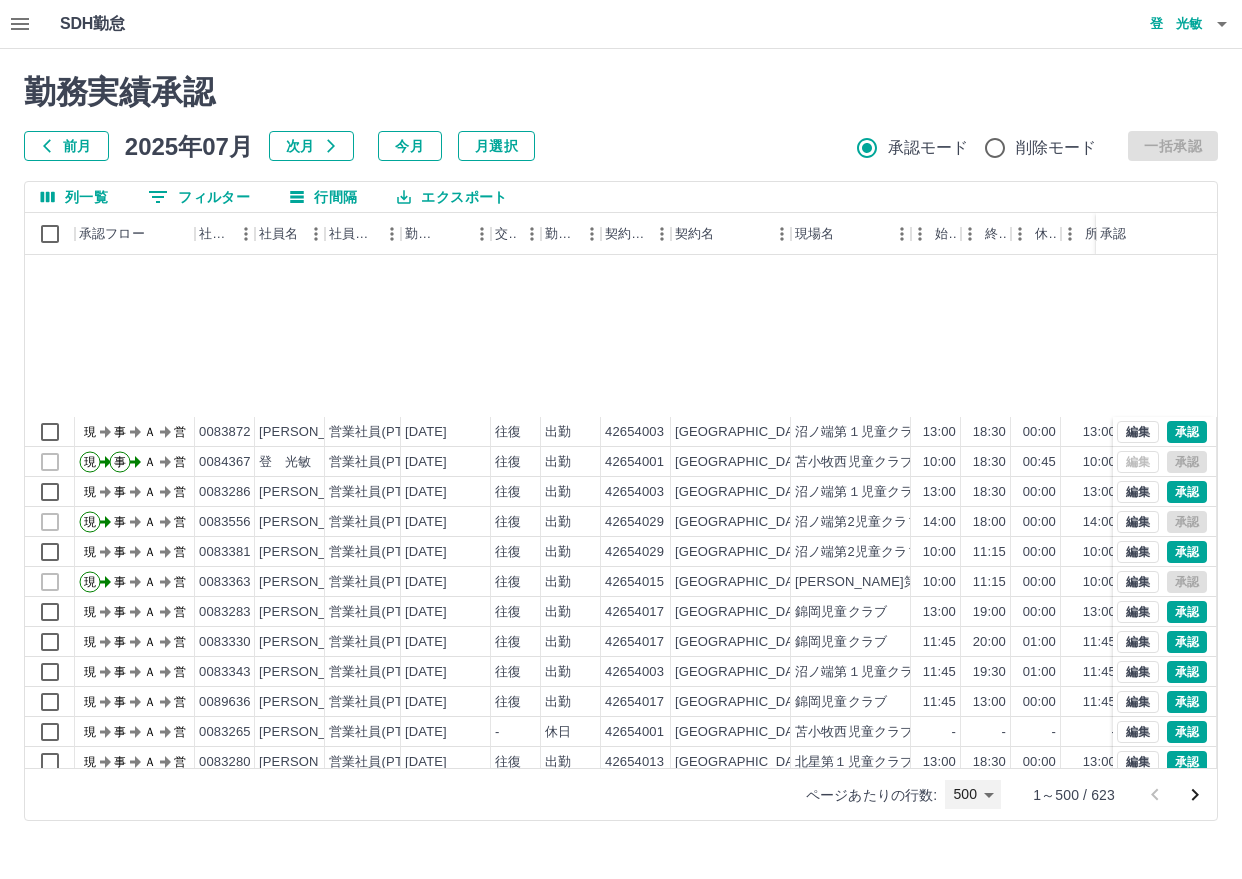 scroll, scrollTop: 2600, scrollLeft: 0, axis: vertical 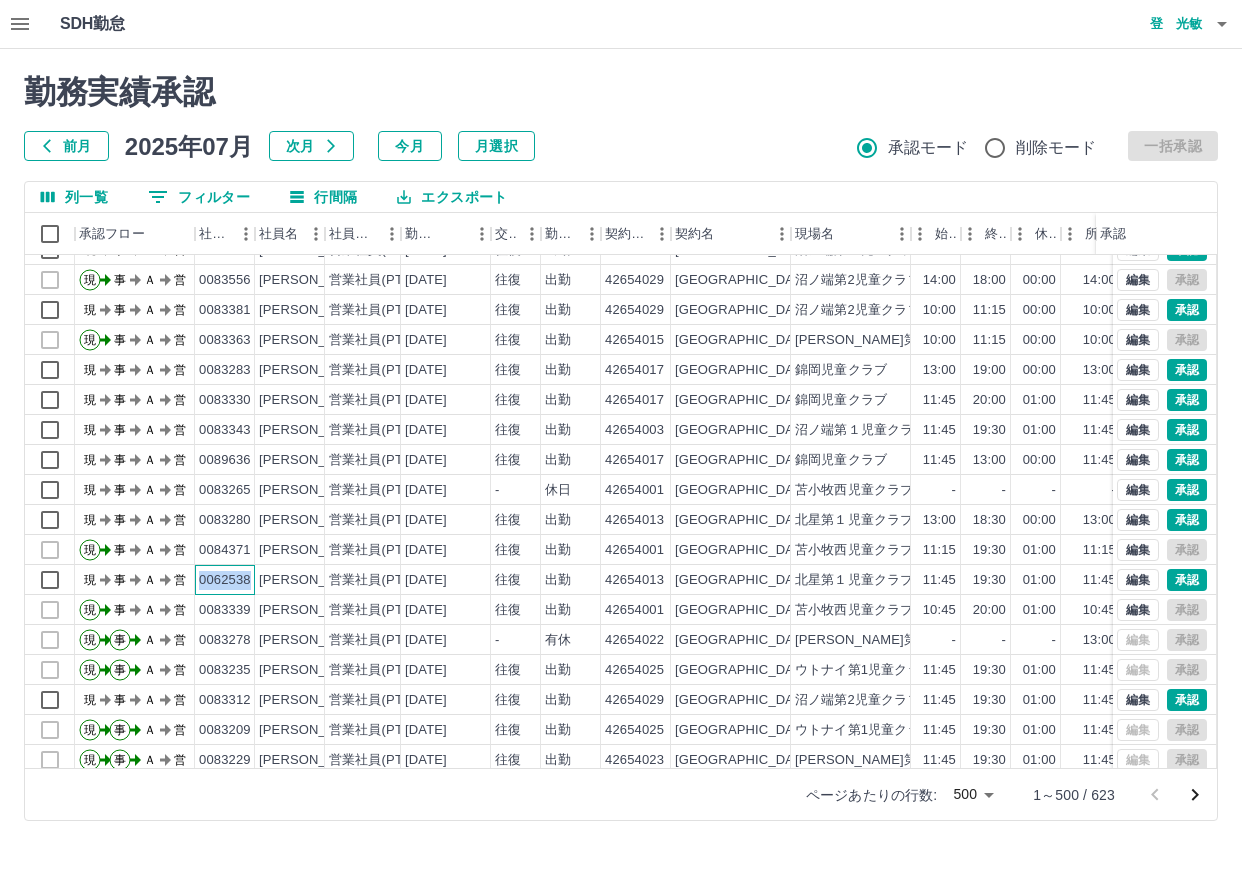 drag, startPoint x: 199, startPoint y: 574, endPoint x: 253, endPoint y: 573, distance: 54.00926 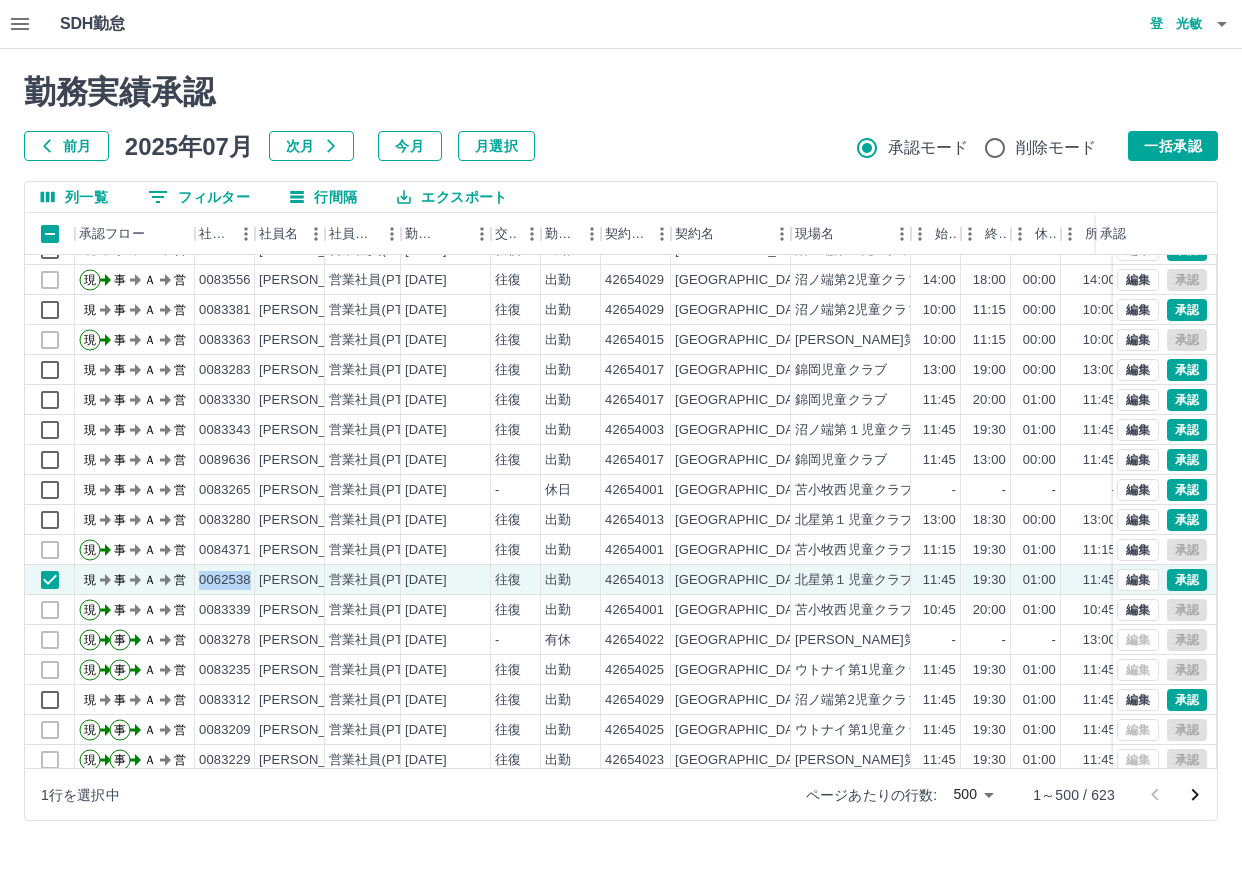 click on "0 フィルター" at bounding box center [199, 197] 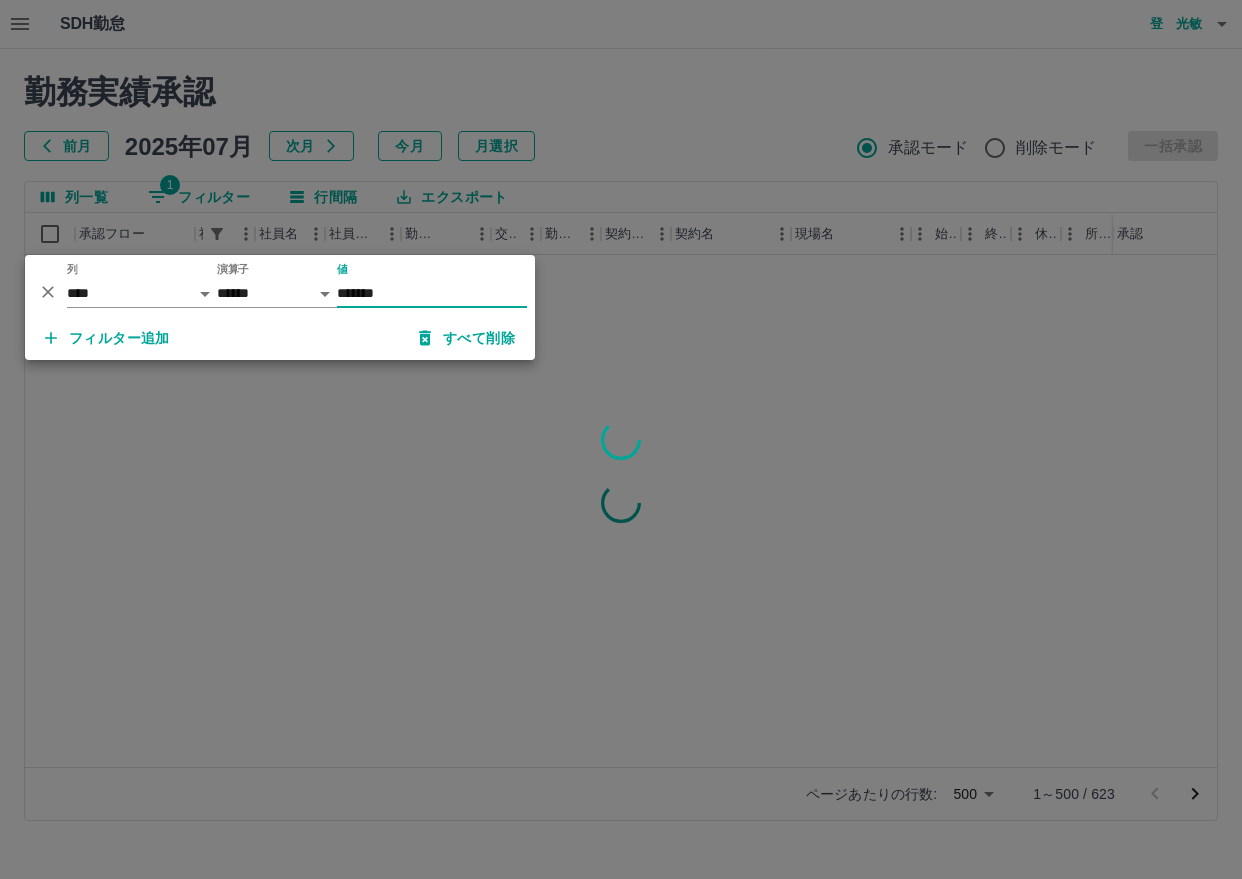scroll, scrollTop: 0, scrollLeft: 0, axis: both 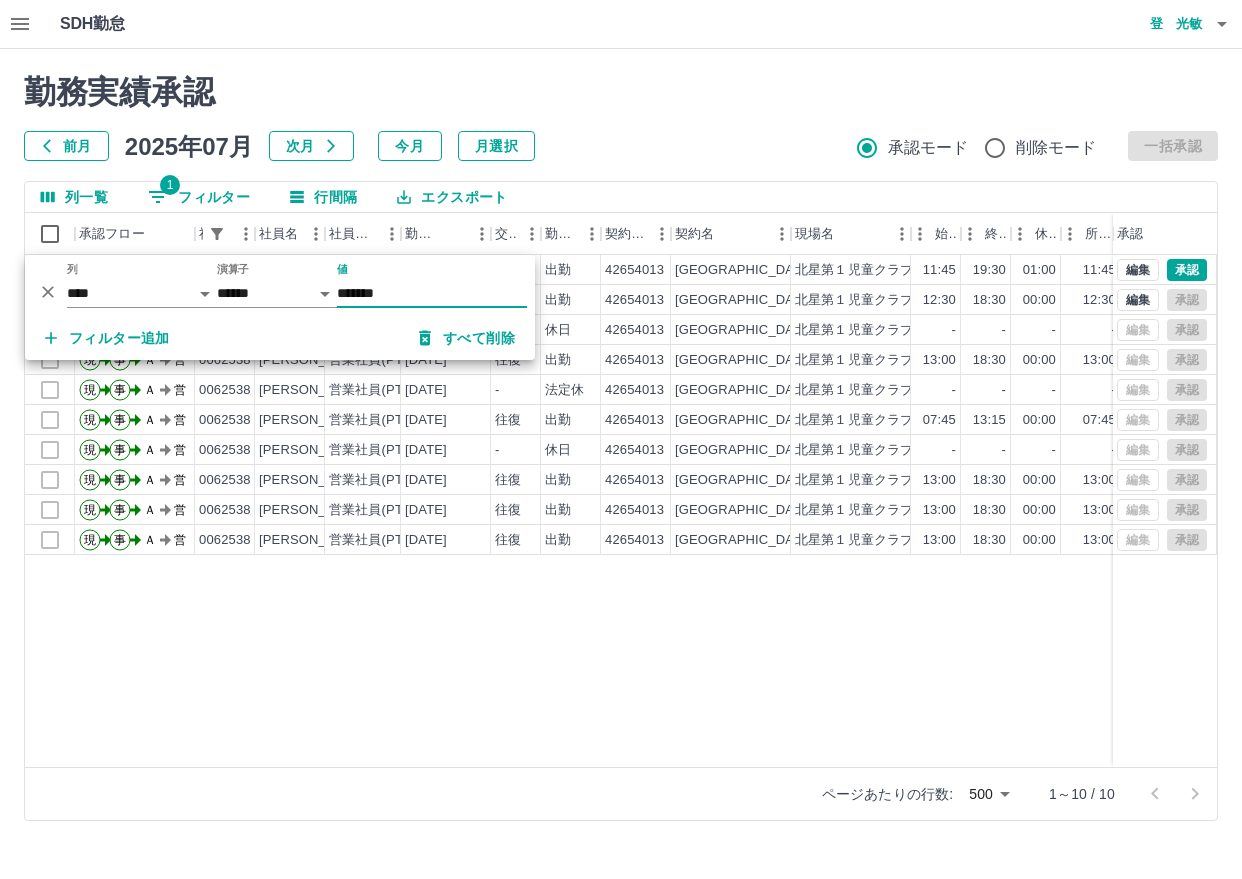 type on "*******" 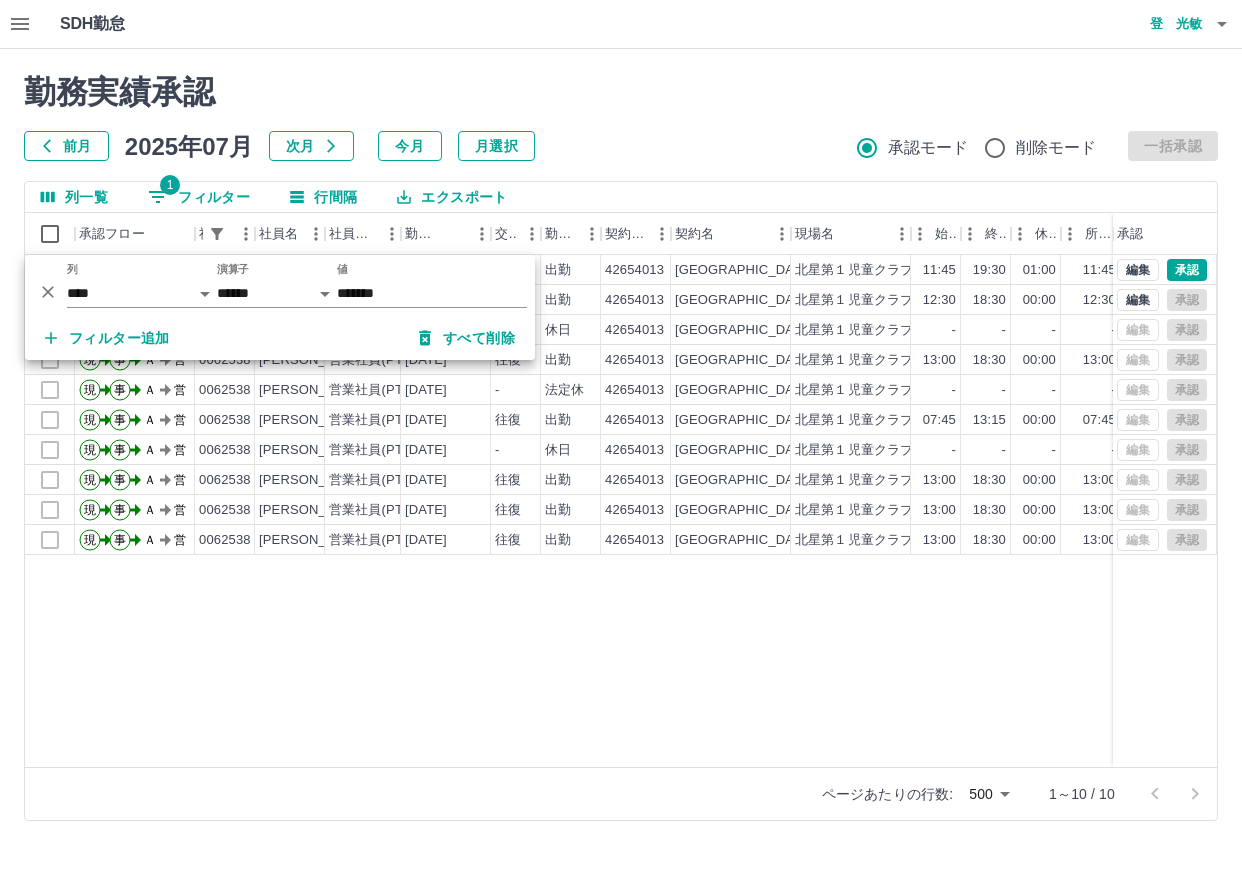 click on "前月 [DATE] 次月 今月 月選択 承認モード 削除モード 一括承認" at bounding box center (621, 146) 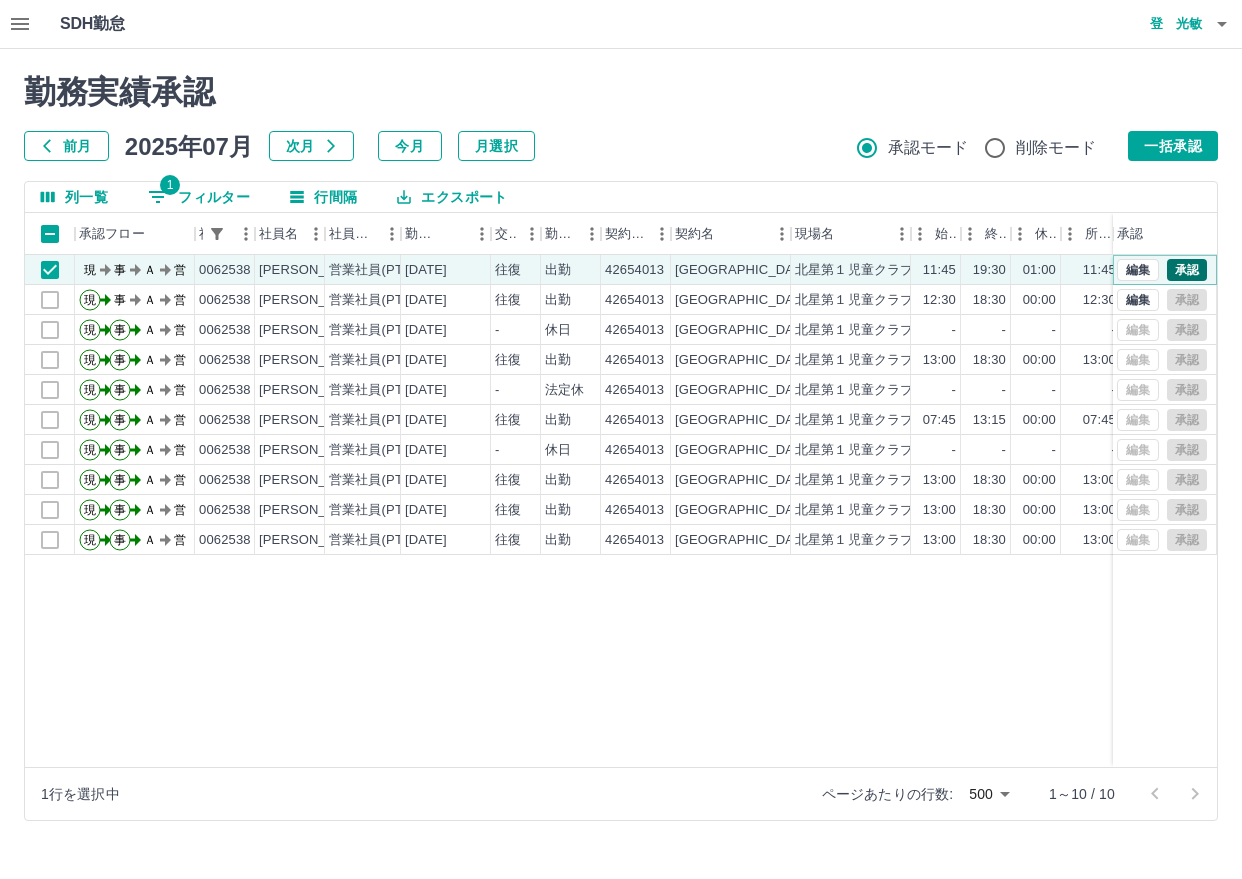 click on "承認" at bounding box center (1187, 270) 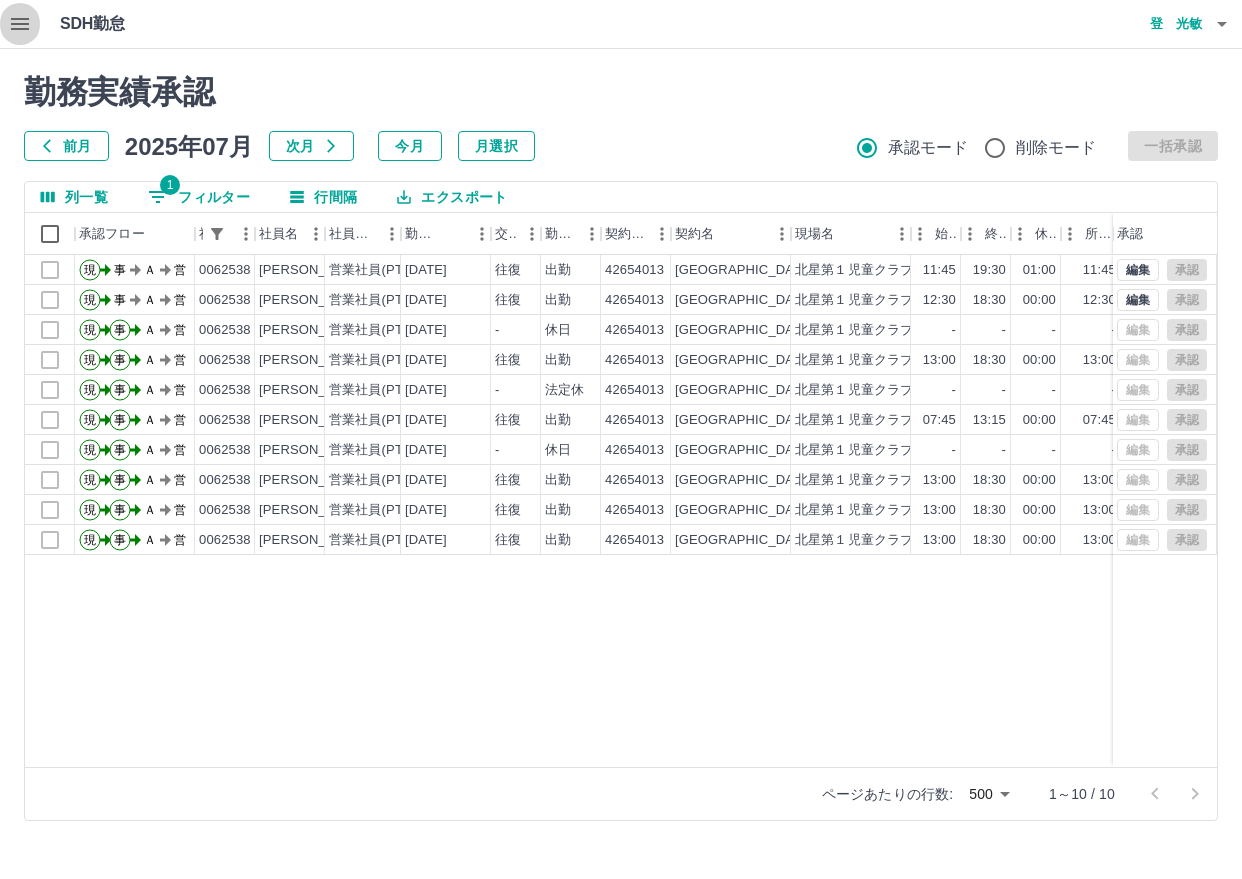 click 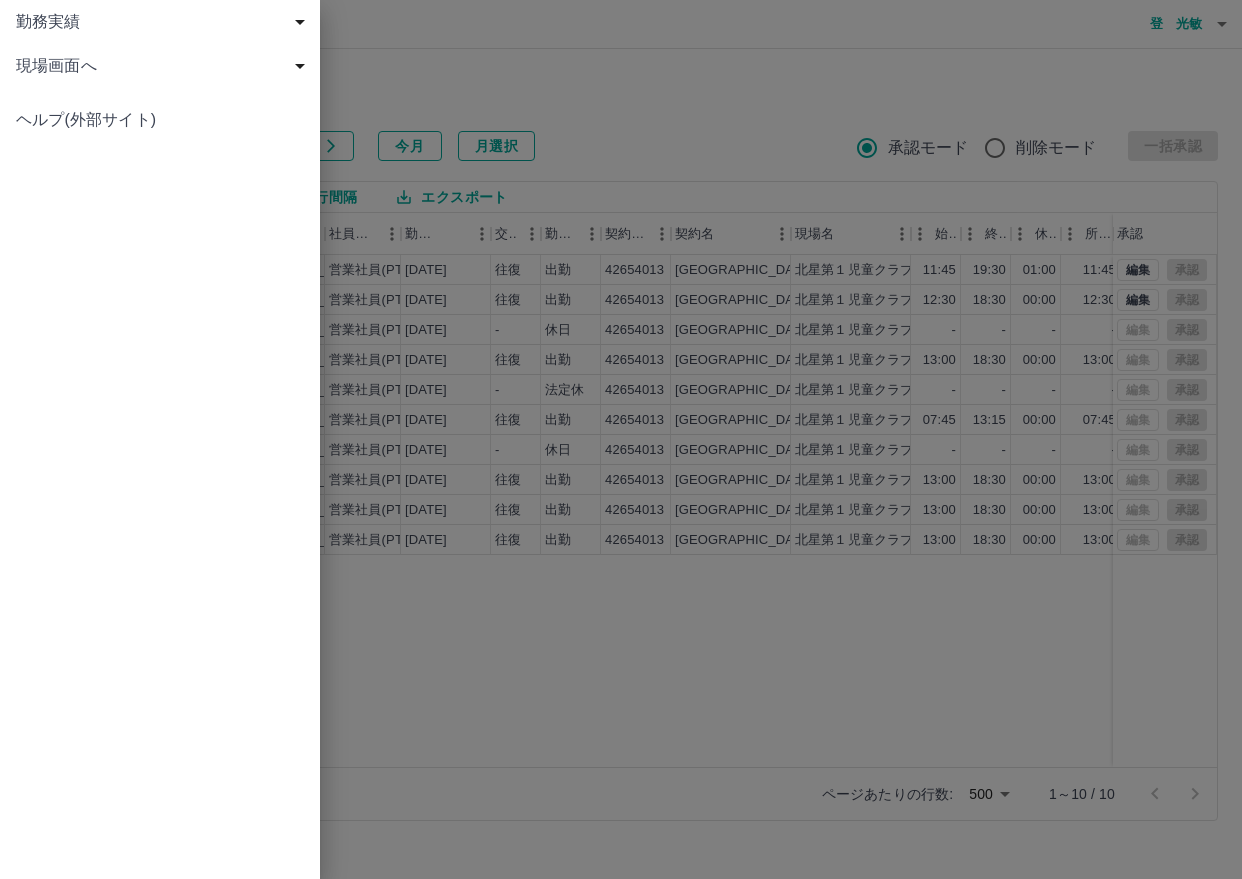 click on "勤務実績" at bounding box center [164, 22] 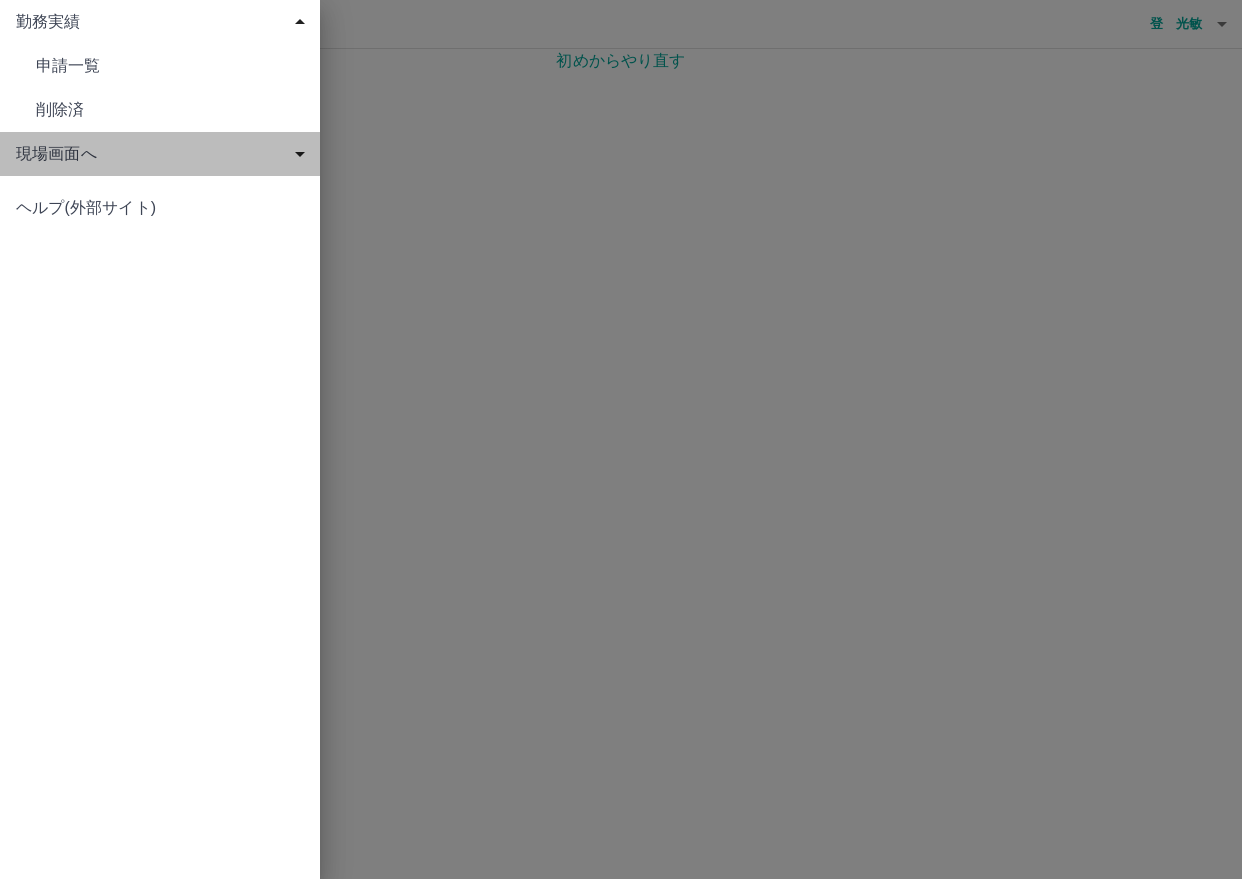 click on "現場画面へ" at bounding box center [164, 154] 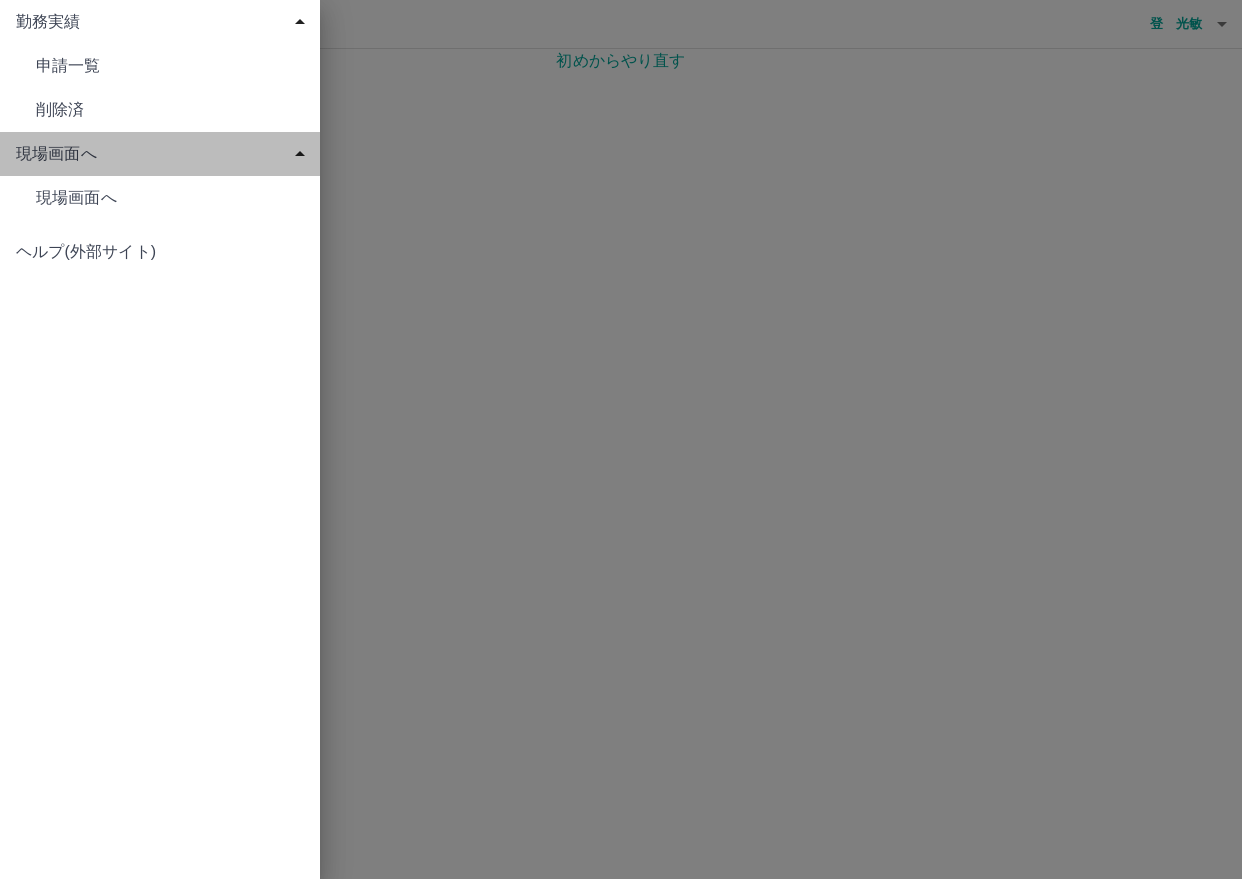 click on "現場画面へ" at bounding box center (164, 154) 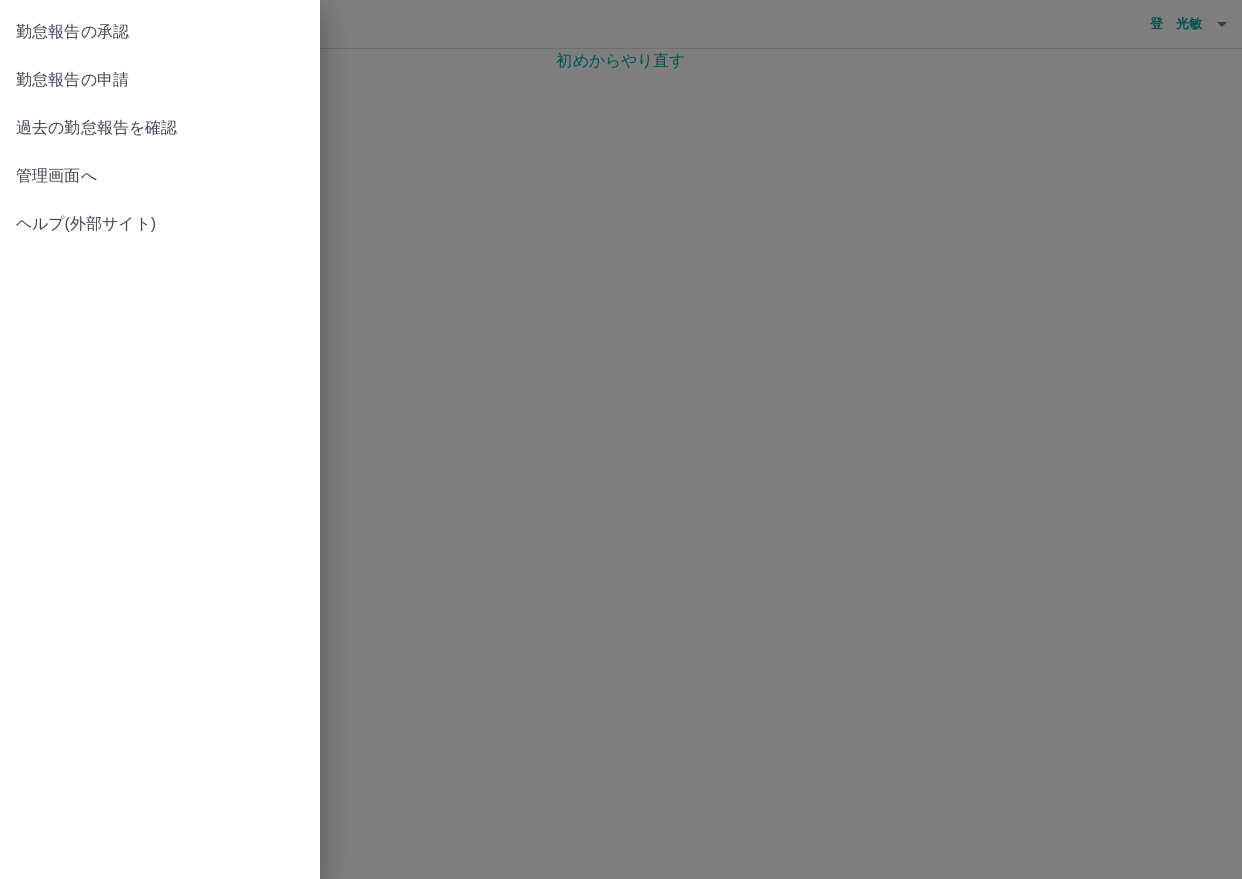 click on "管理画面へ" at bounding box center [160, 176] 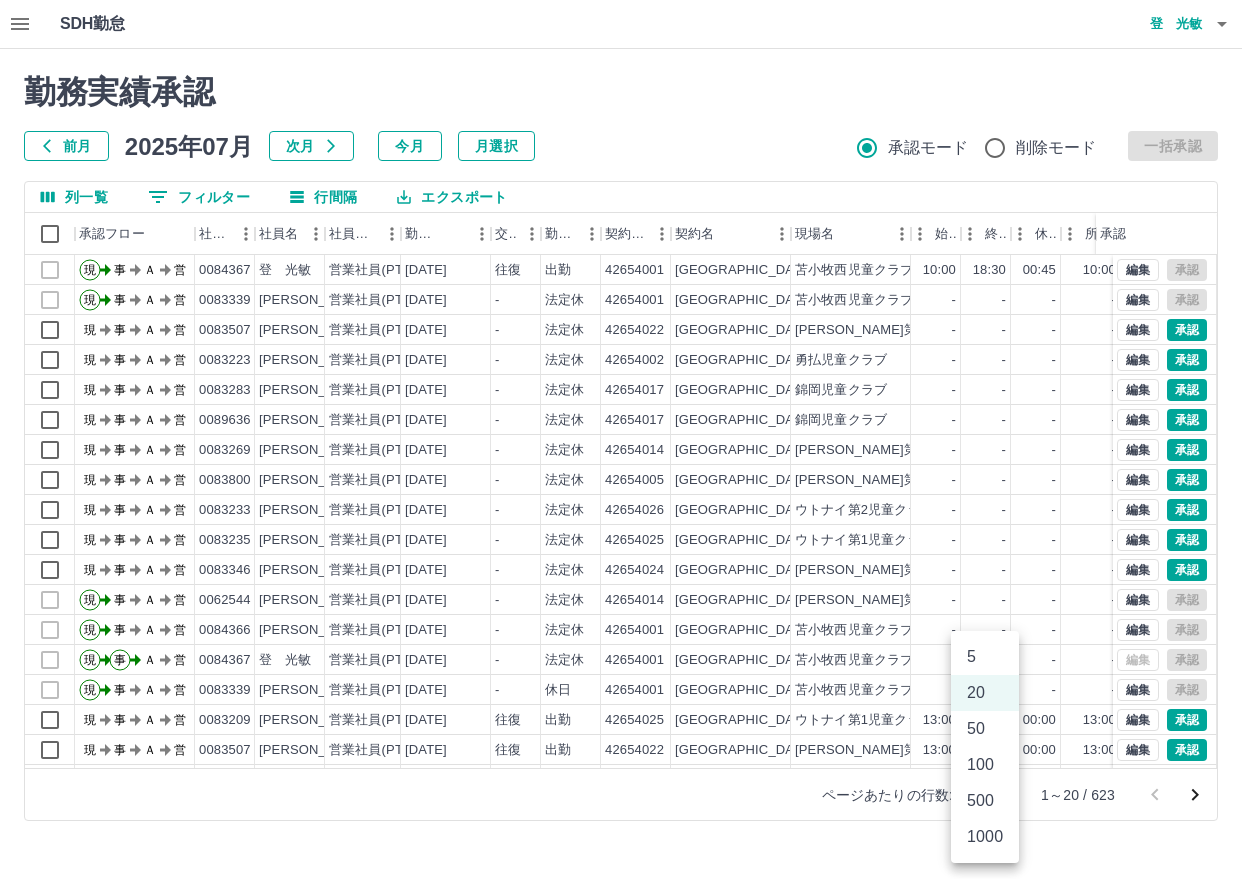 click on "SDH勤怠 [PERSON_NAME] 勤務実績承認 前月 [DATE] 次月 今月 月選択 承認モード 削除モード 一括承認 列一覧 0 フィルター 行間隔 エクスポート 承認フロー 社員番号 社員名 社員区分 勤務日 交通費 勤務区分 契約コード 契約名 現場名 始業 終業 休憩 所定開始 所定終業 所定休憩 拘束 勤務 遅刻等 承認 現 事 Ａ 営 0084367 [PERSON_NAME] 営業社員(PT契約) [DATE] 往復 出勤 42654001 [GEOGRAPHIC_DATA] [GEOGRAPHIC_DATA]児童クラブ 10:00 18:30 00:45 10:00 18:30 00:45 08:30 07:45 00:00 現 事 Ａ 営 0083339 [PERSON_NAME] 営業社員(PT契約) [DATE]  -  法定休 42654001 [GEOGRAPHIC_DATA] [GEOGRAPHIC_DATA]児童クラブ - - - - - - 00:00 00:00 00:00 現 事 Ａ 営 0083507 [PERSON_NAME] 営業社員(PT契約) [DATE]  -  法定休 42654022 [GEOGRAPHIC_DATA] [PERSON_NAME]第1児童クラブ - - - - - - 00:00 00:00 00:00 現 事 Ａ 営 0083223 [PERSON_NAME] 営業社員(PT契約) [DATE]  -  法定休 42654002 -" at bounding box center [621, 422] 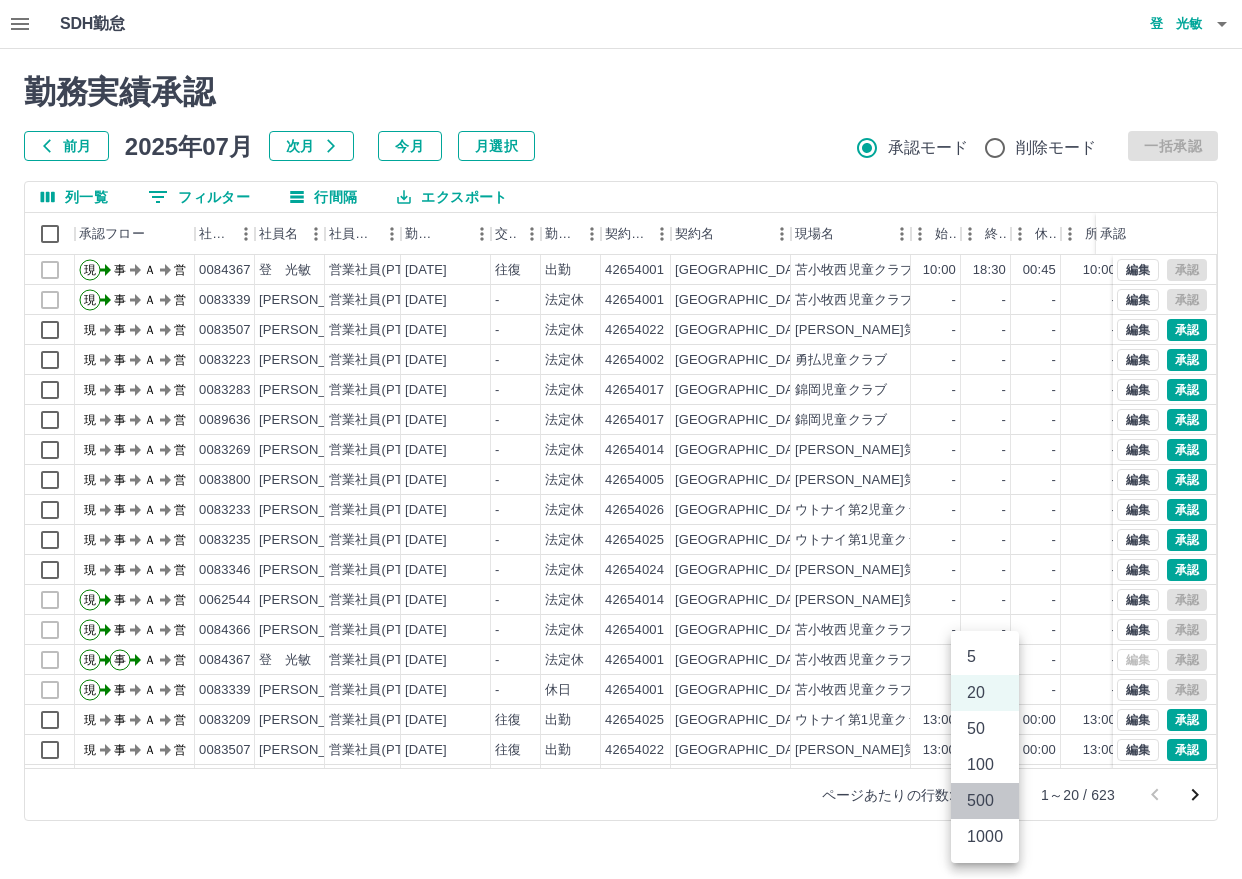 click on "500" at bounding box center [985, 801] 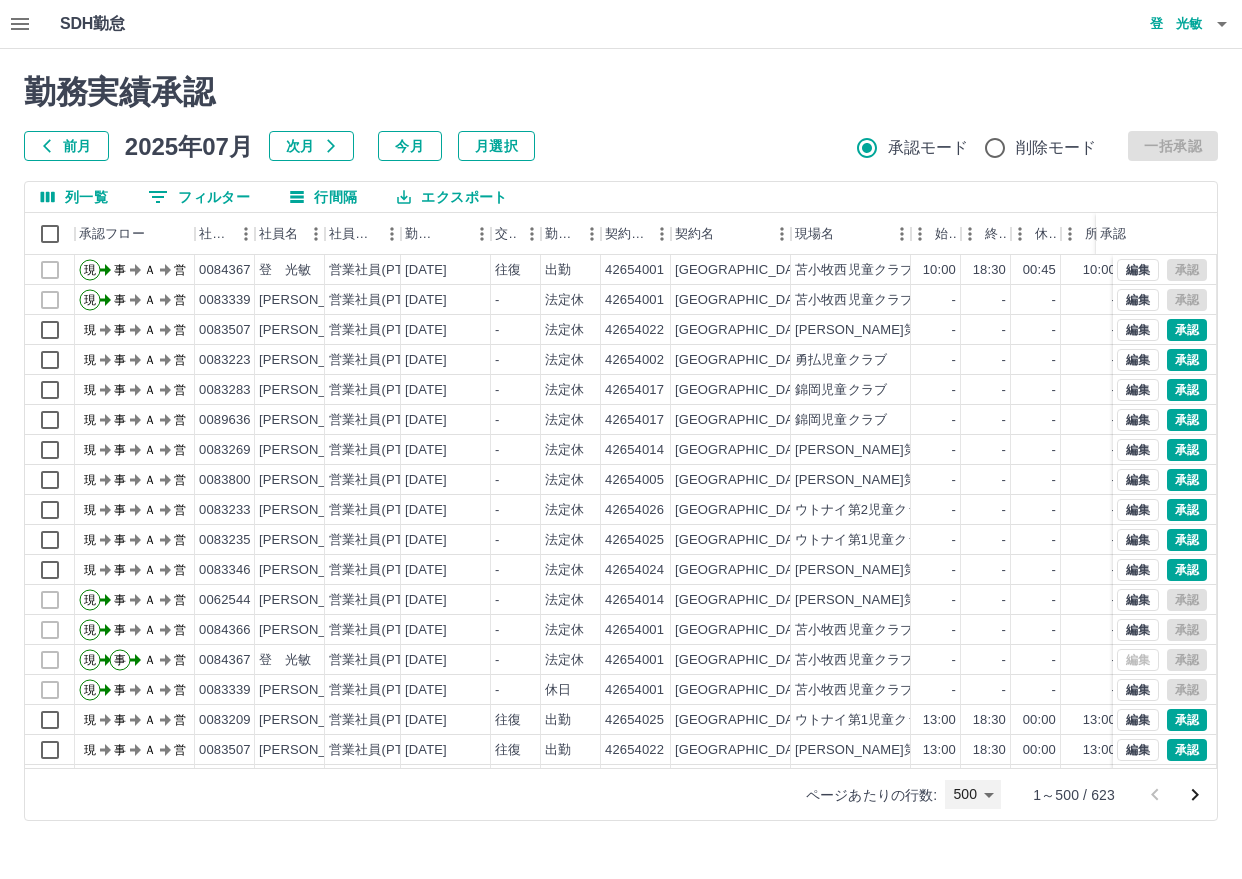 type on "***" 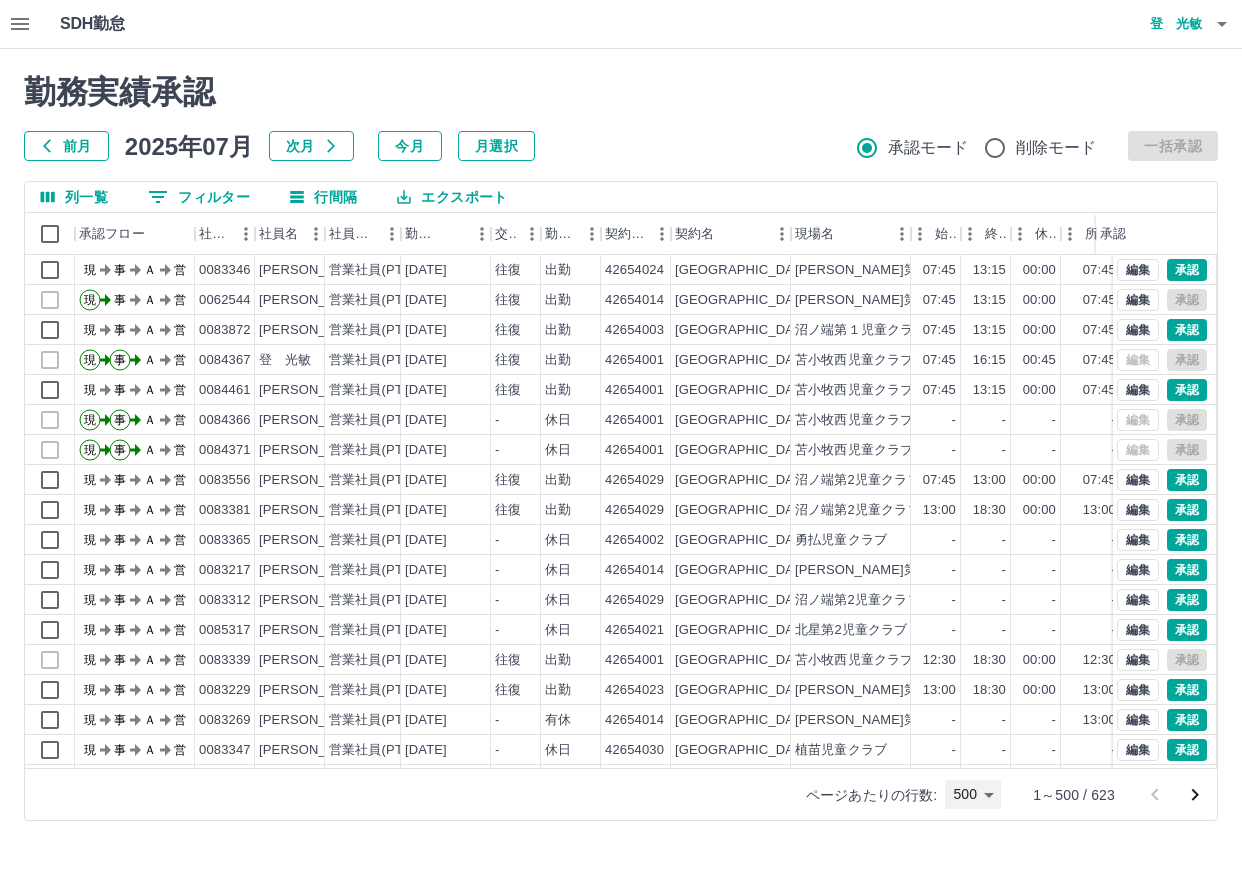 scroll, scrollTop: 1200, scrollLeft: 0, axis: vertical 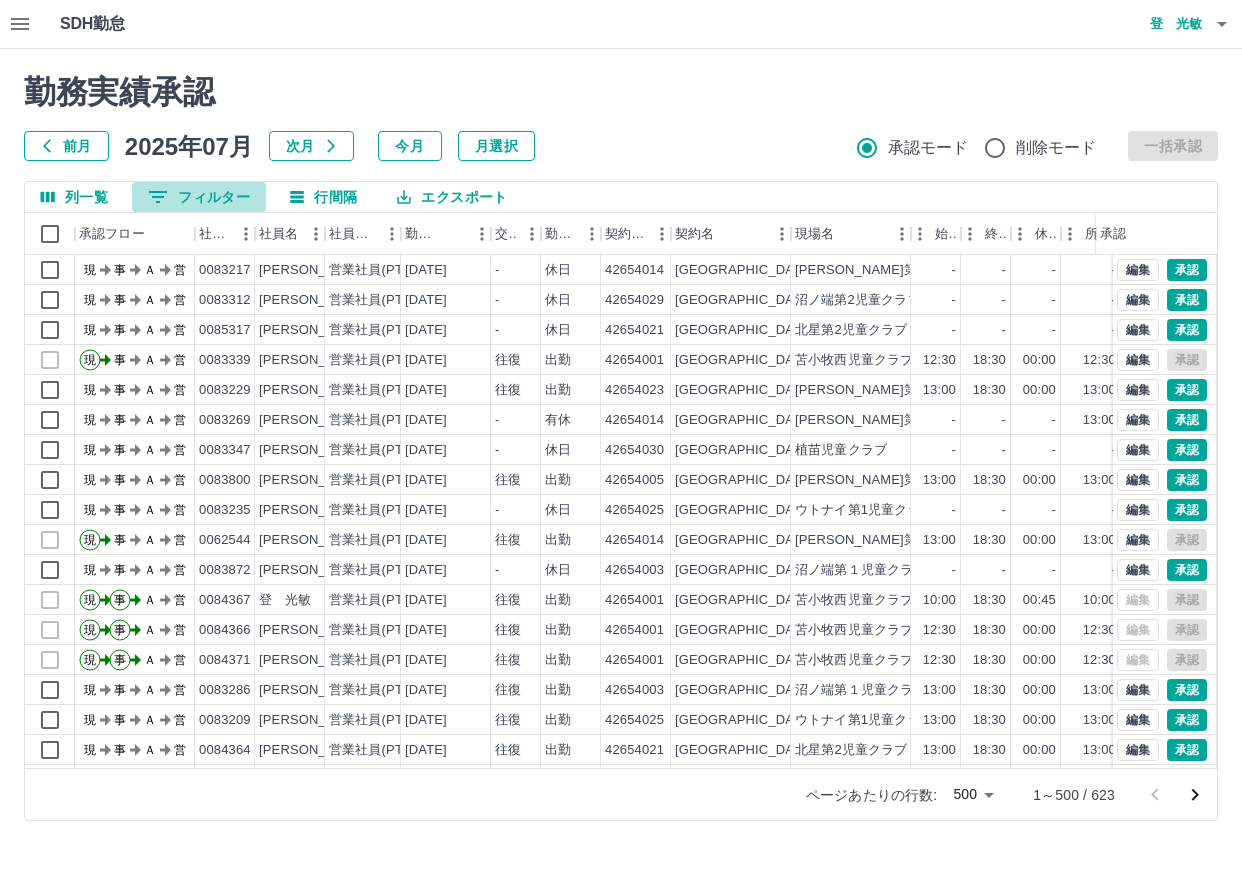 click on "0 フィルター" at bounding box center (199, 197) 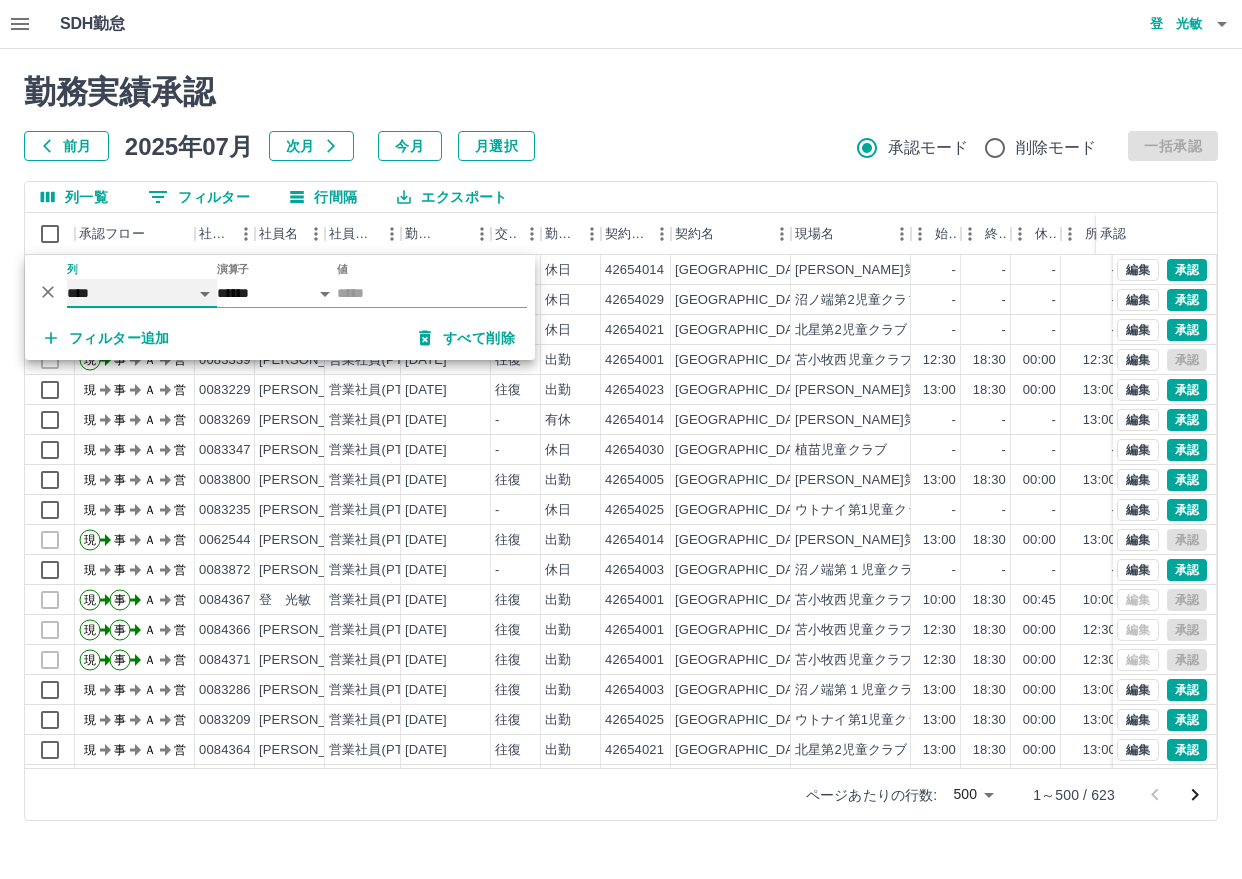 click on "**** *** **** *** *** **** ***** *** *** ** ** ** **** **** **** ** ** *** **** *****" at bounding box center (142, 293) 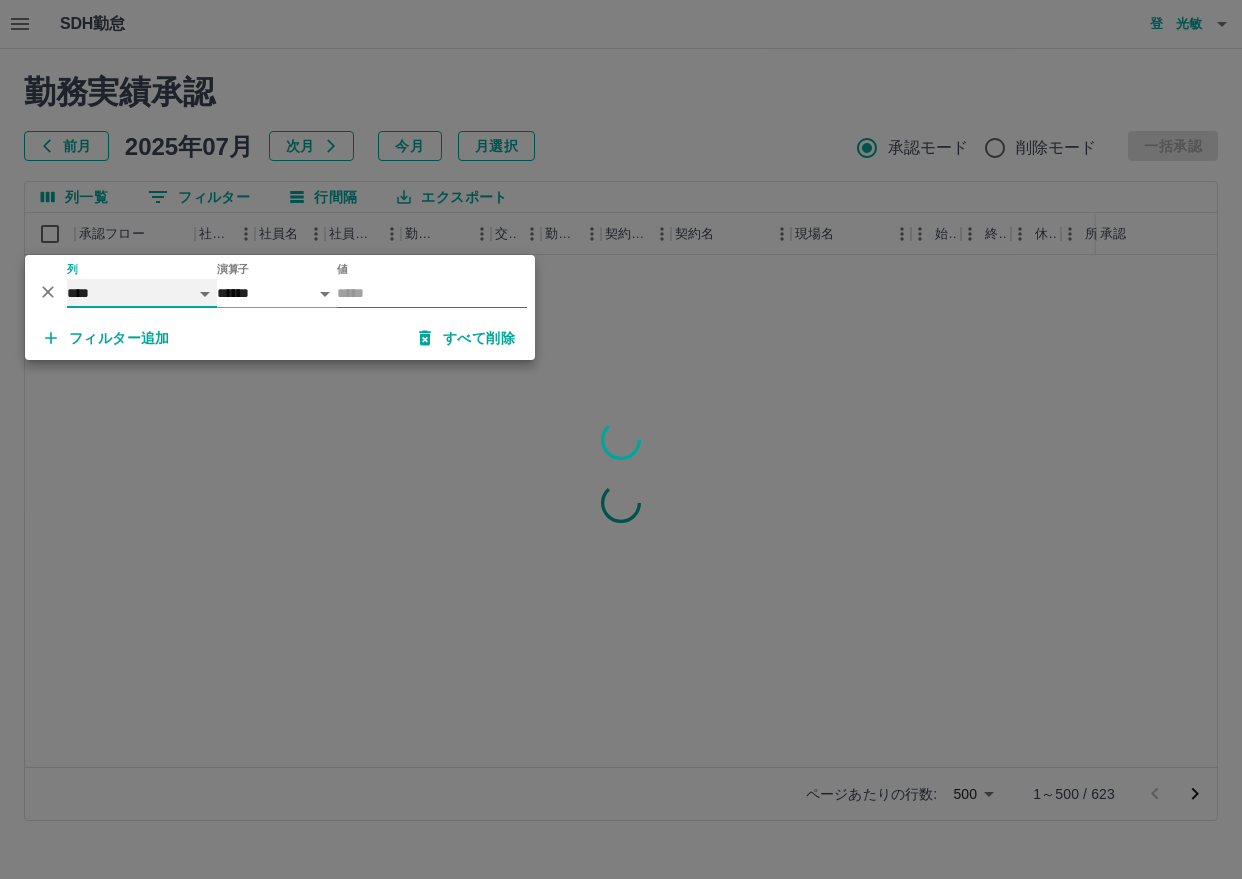 scroll, scrollTop: 0, scrollLeft: 0, axis: both 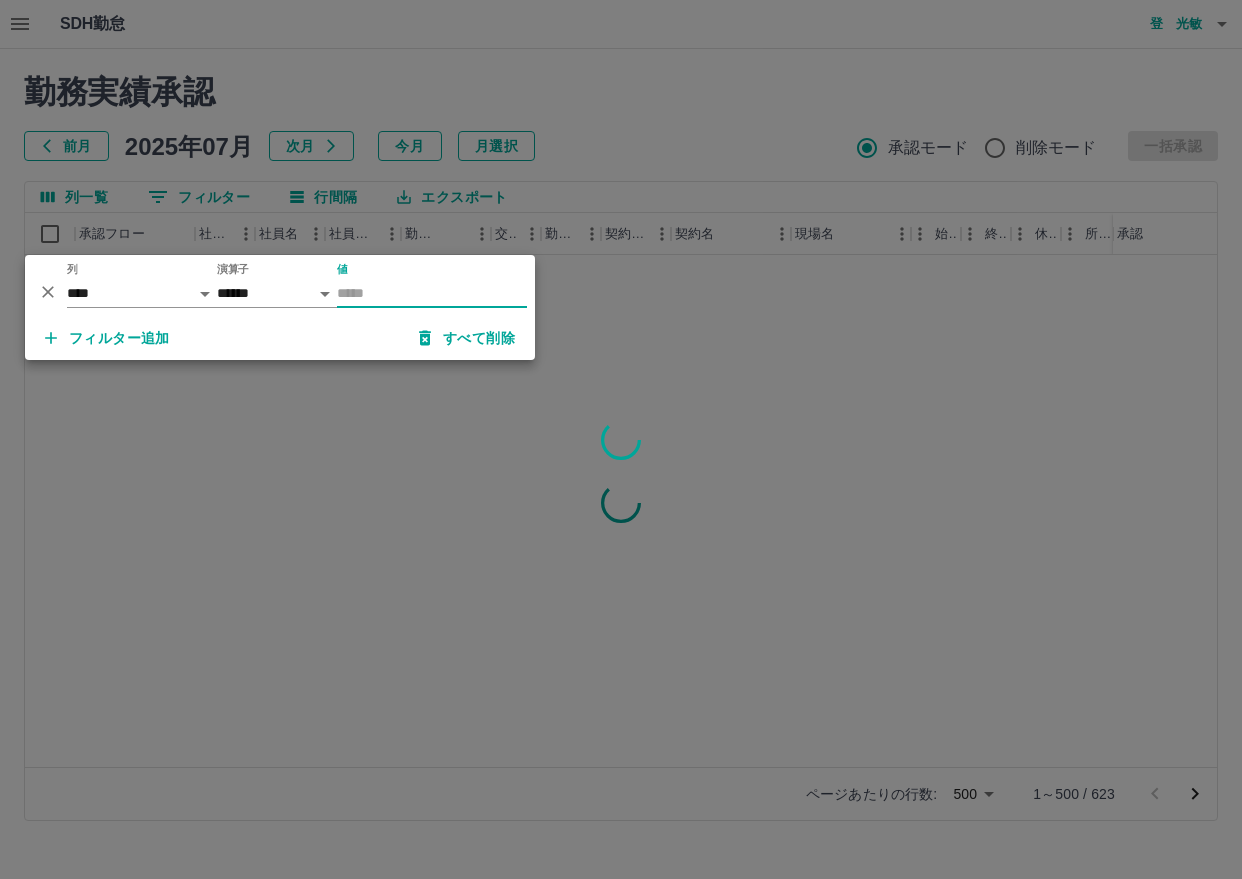 click on "値" at bounding box center [432, 293] 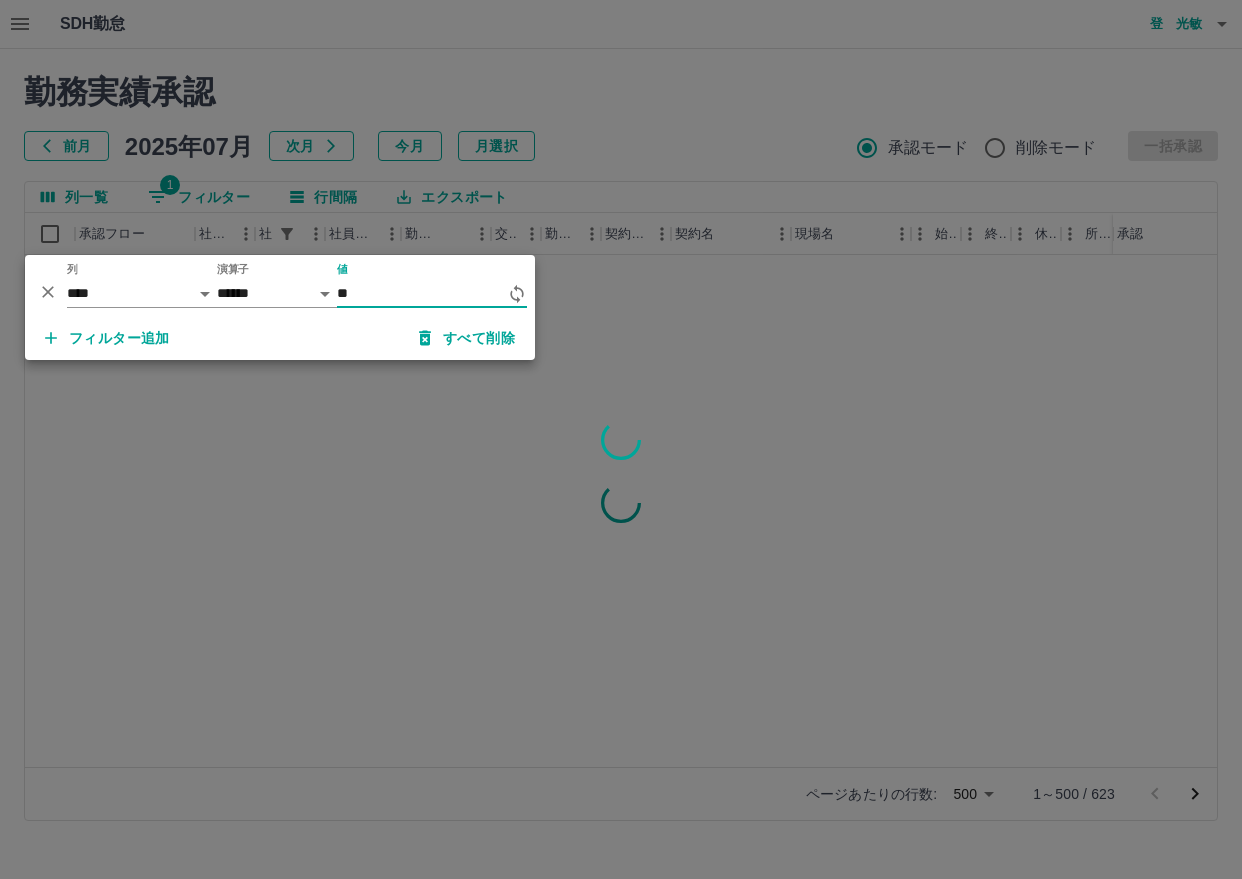 type on "*" 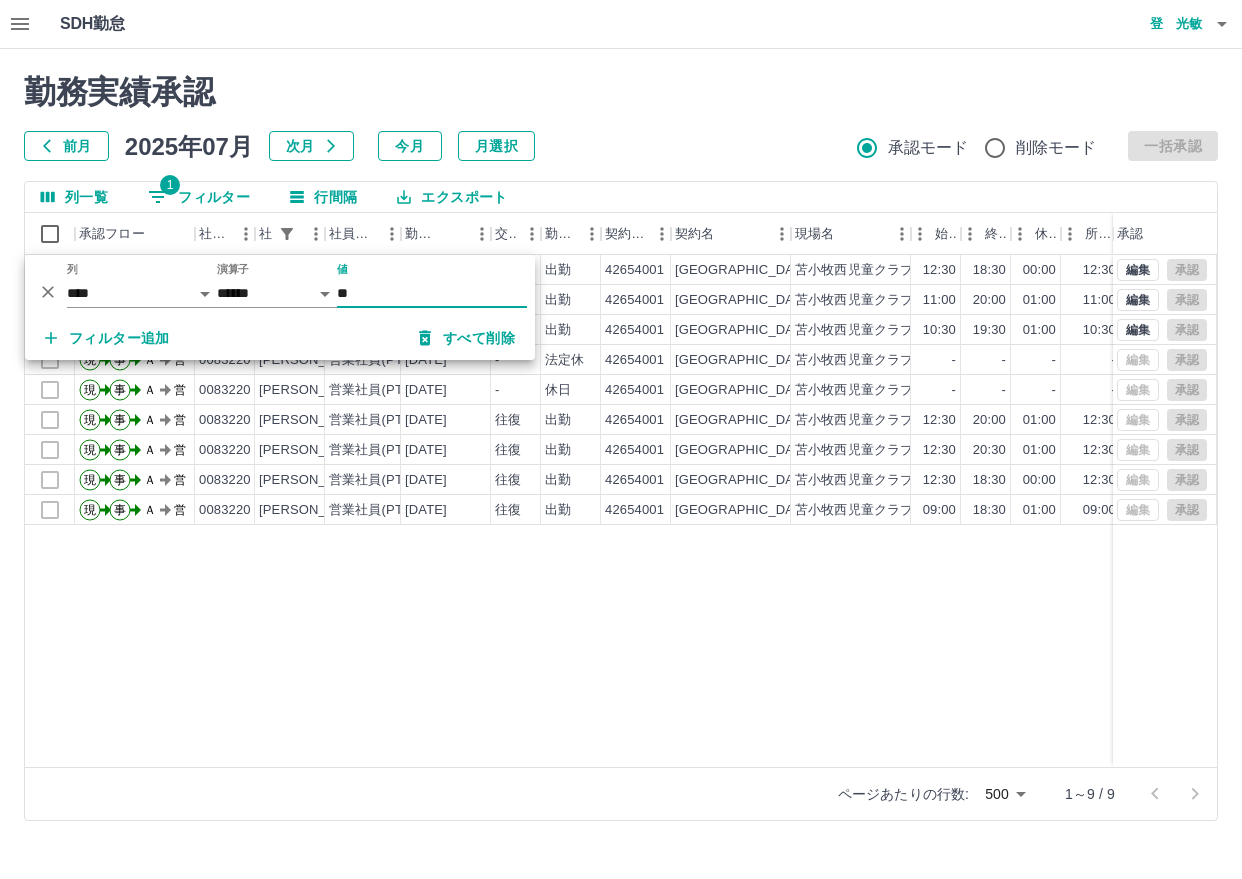 type on "**" 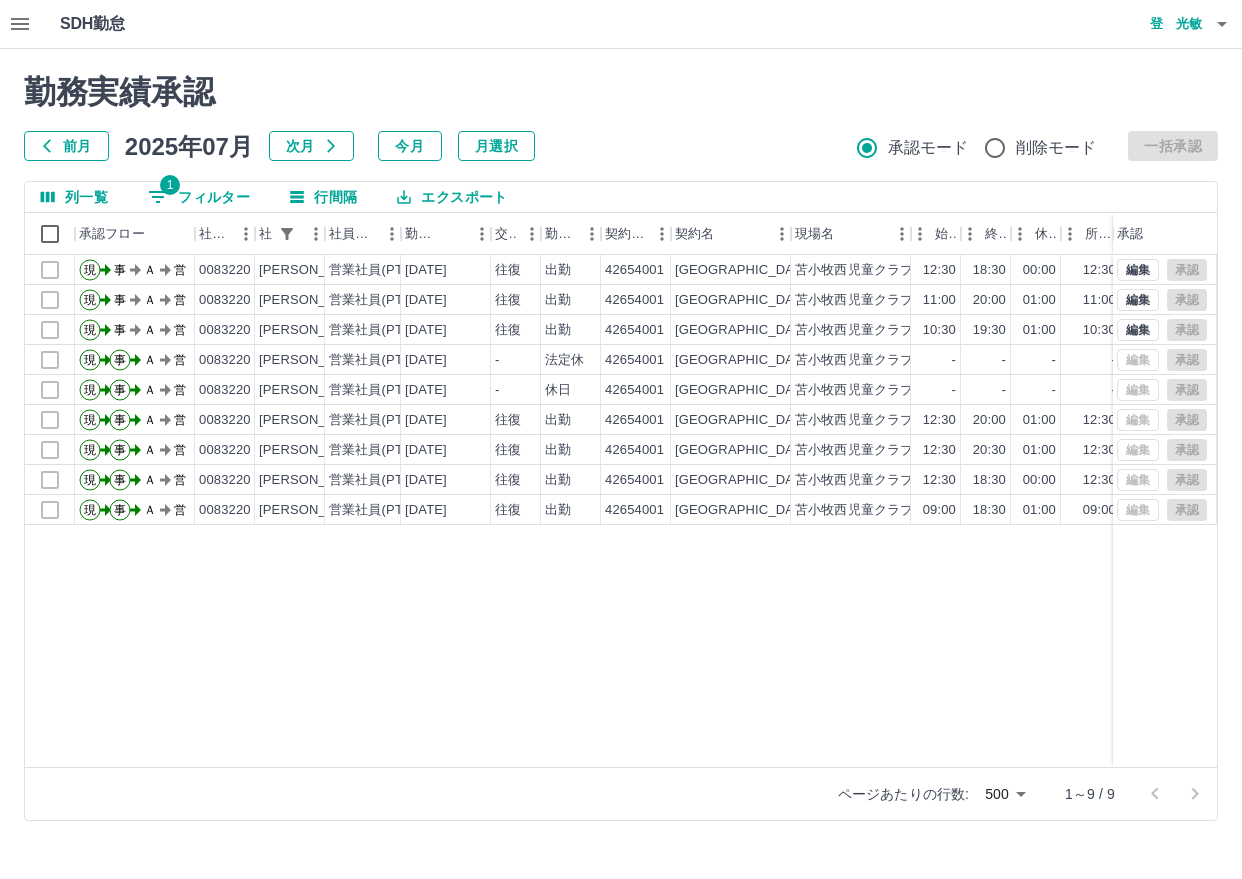 click on "勤務実績承認 前月 [DATE] 次月 今月 月選択 承認モード 削除モード 一括承認 列一覧 1 フィルター 行間隔 エクスポート 承認フロー 社員番号 社員名 社員区分 勤務日 交通費 勤務区分 契約コード 契約名 現場名 始業 終業 休憩 所定開始 所定終業 所定休憩 拘束 勤務 遅刻等 承認 現 事 Ａ 営 0083220 [PERSON_NAME] 営業社員(PT契約) [DATE] 往復 出勤 42654001 [GEOGRAPHIC_DATA] [GEOGRAPHIC_DATA]児童クラブ 12:30 18:30 00:00 12:30 18:30 00:00 06:00 06:00 00:00 現 事 Ａ 営 0083220 [PERSON_NAME] 営業社員(PT契約) [DATE] 往復 出勤 42654001 [GEOGRAPHIC_DATA] [GEOGRAPHIC_DATA]児童クラブ 11:00 20:00 01:00 11:00 20:00 01:00 09:00 08:00 00:00 現 事 Ａ 営 0083220 [PERSON_NAME] 営業社員(PT契約) [DATE] 往復 出勤 42654001 [GEOGRAPHIC_DATA] [GEOGRAPHIC_DATA]児童クラブ 10:30 19:30 01:00 10:30 19:30 01:00 09:00 08:00 00:00 現 事 Ａ 営 0083220 [PERSON_NAME] 営業社員(PT契約)  -  - -" at bounding box center (621, 447) 